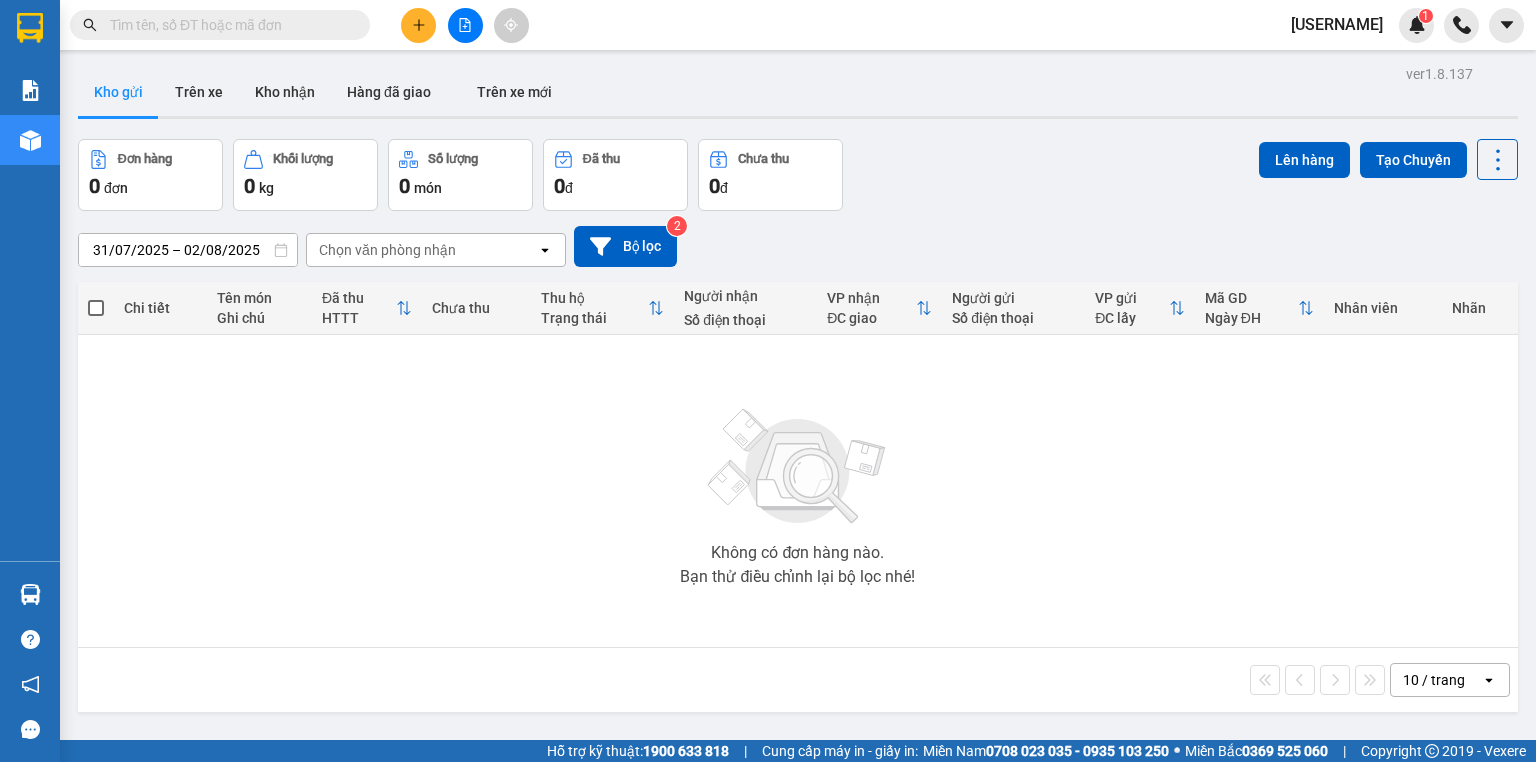 scroll, scrollTop: 0, scrollLeft: 0, axis: both 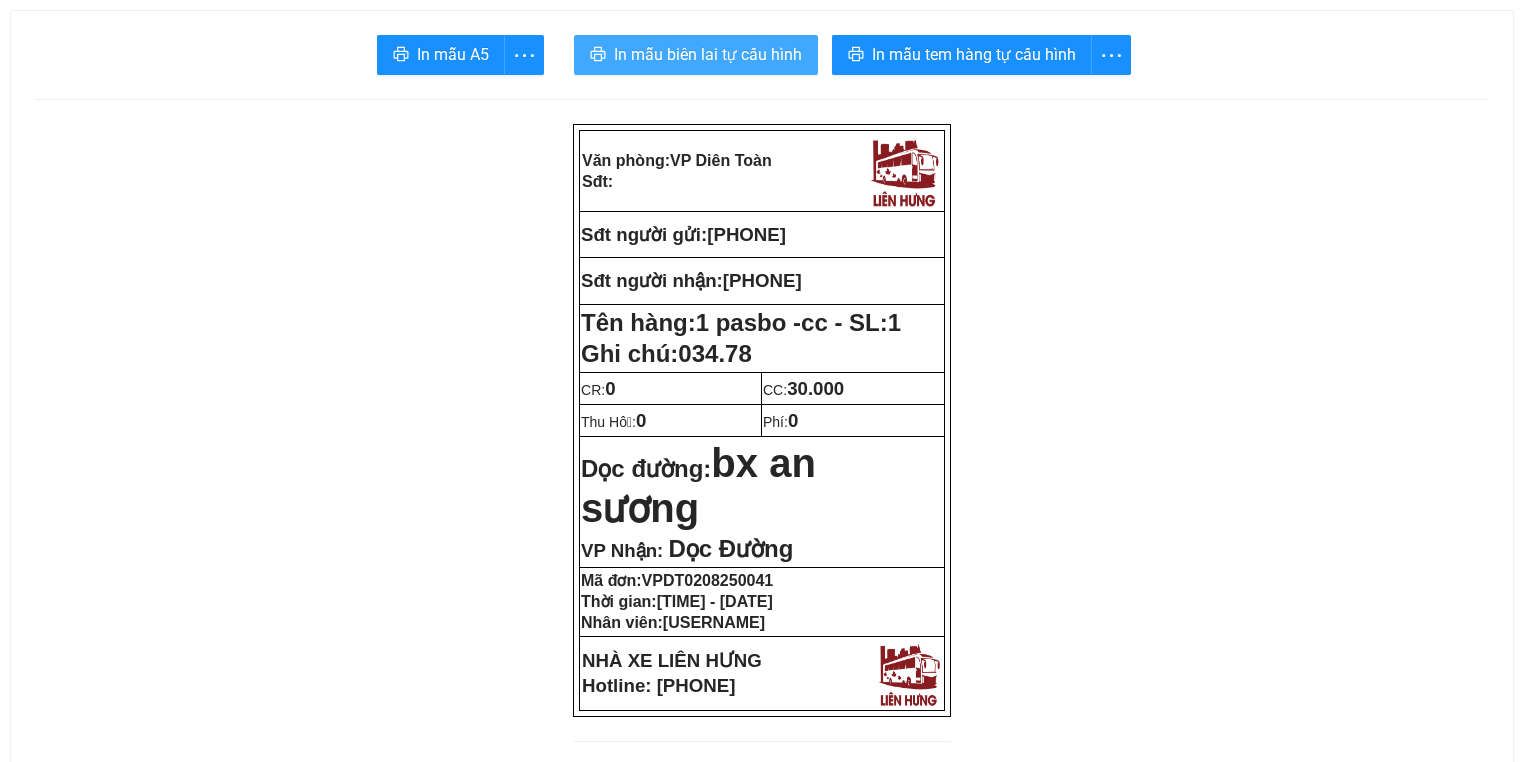 click on "In mẫu biên lai tự cấu hình" at bounding box center [708, 54] 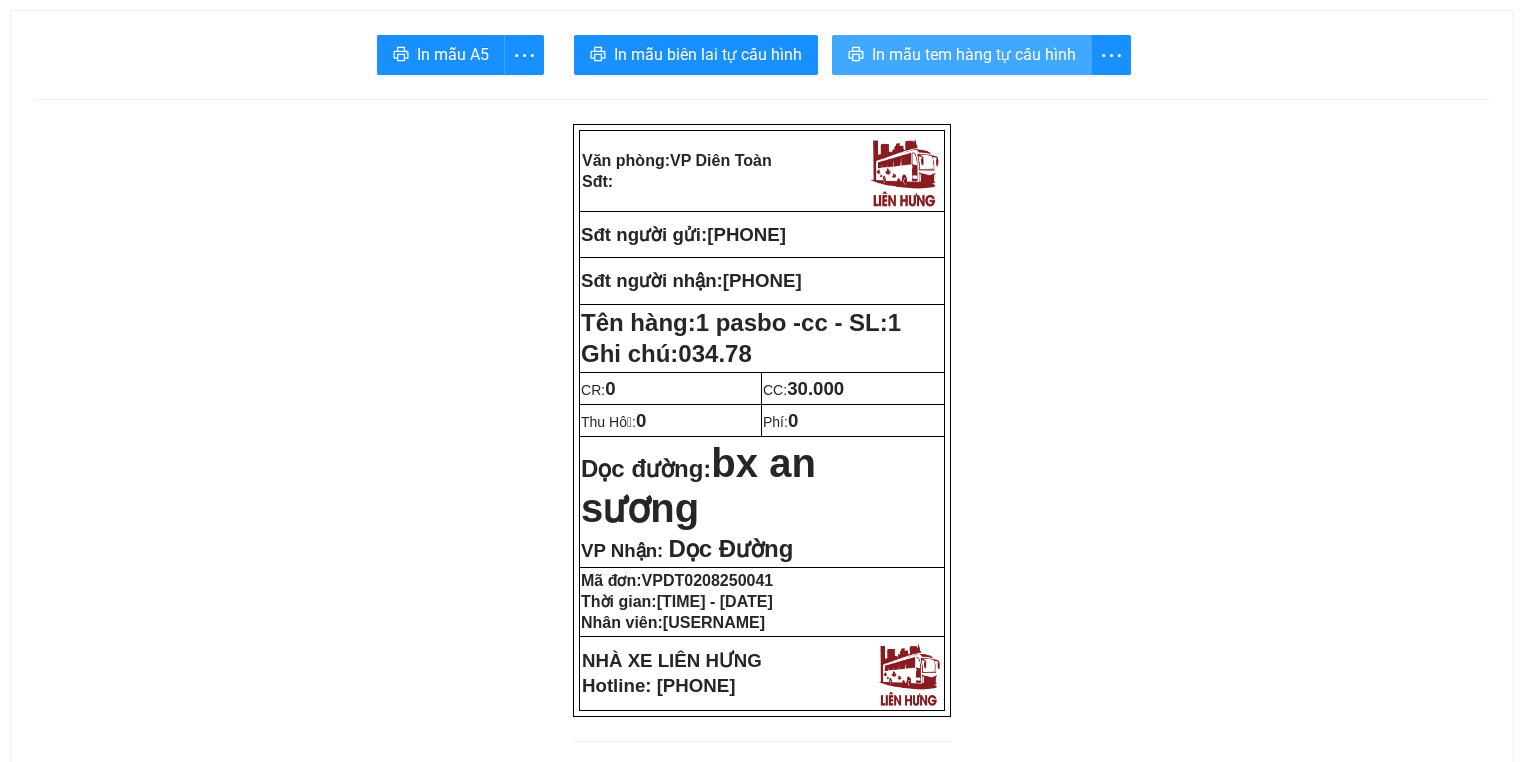 click on "In mẫu tem hàng tự cấu hình" at bounding box center (974, 54) 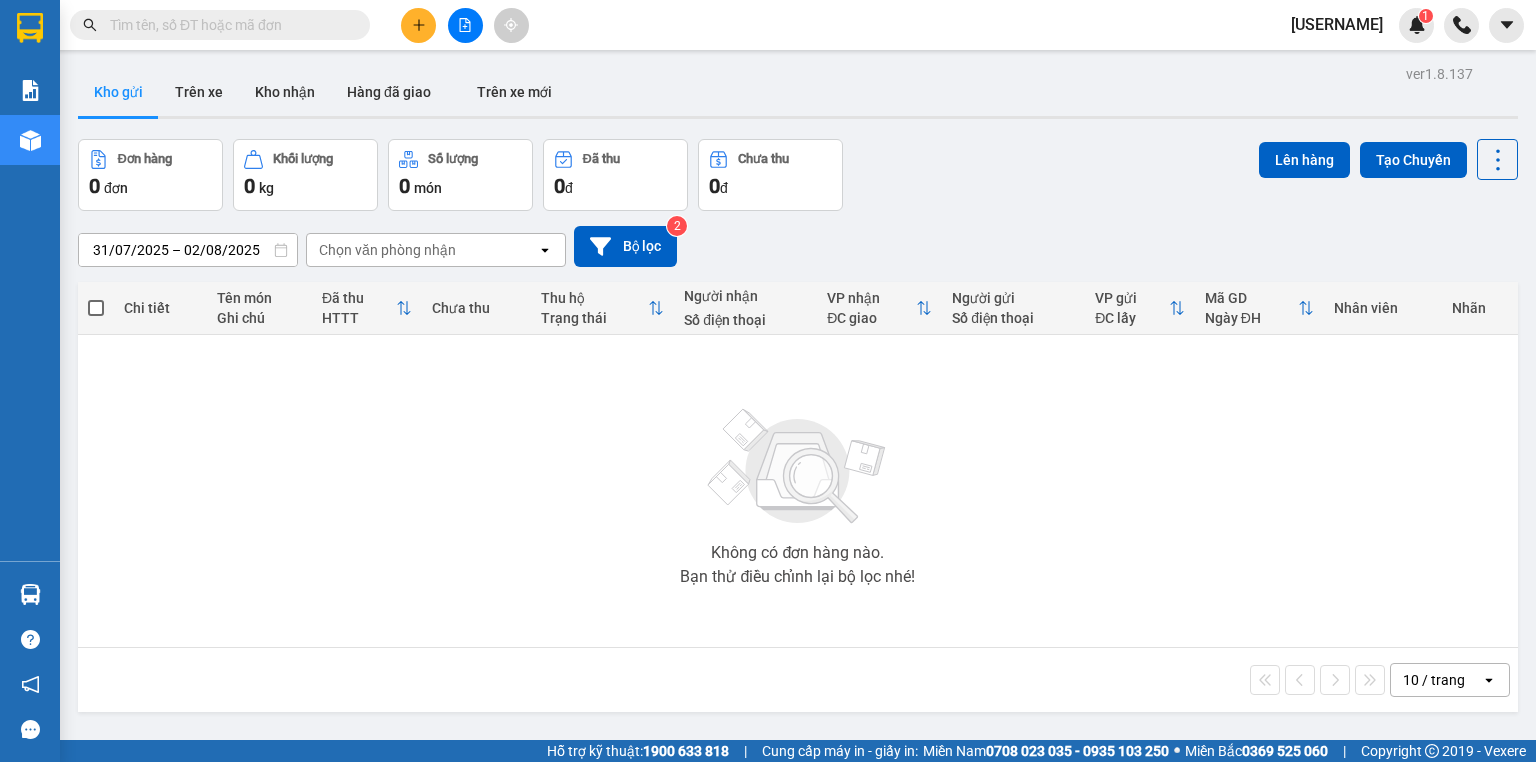 scroll, scrollTop: 0, scrollLeft: 0, axis: both 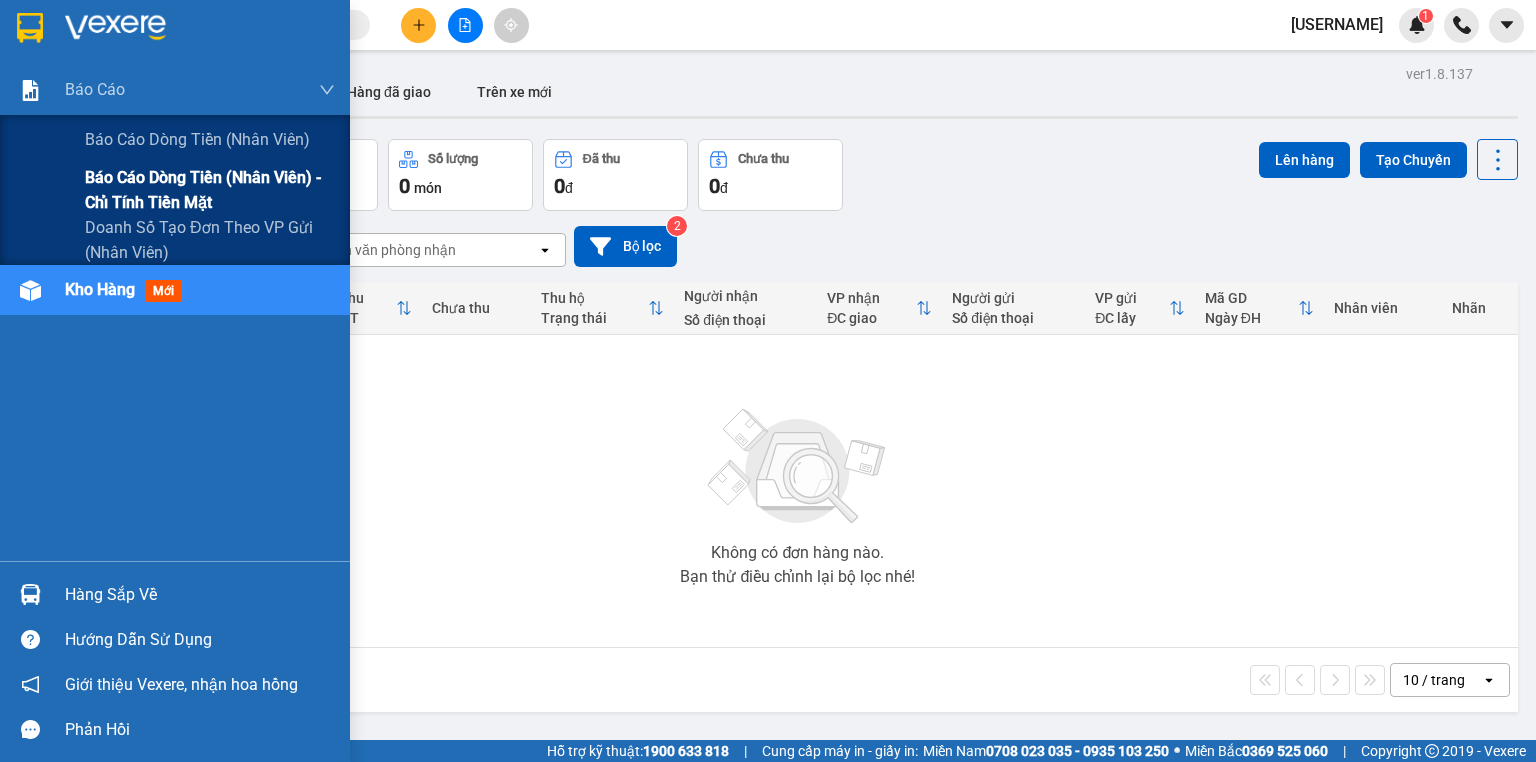 click on "Báo cáo dòng tiền (nhân viên) - chỉ tính tiền mặt" at bounding box center (210, 190) 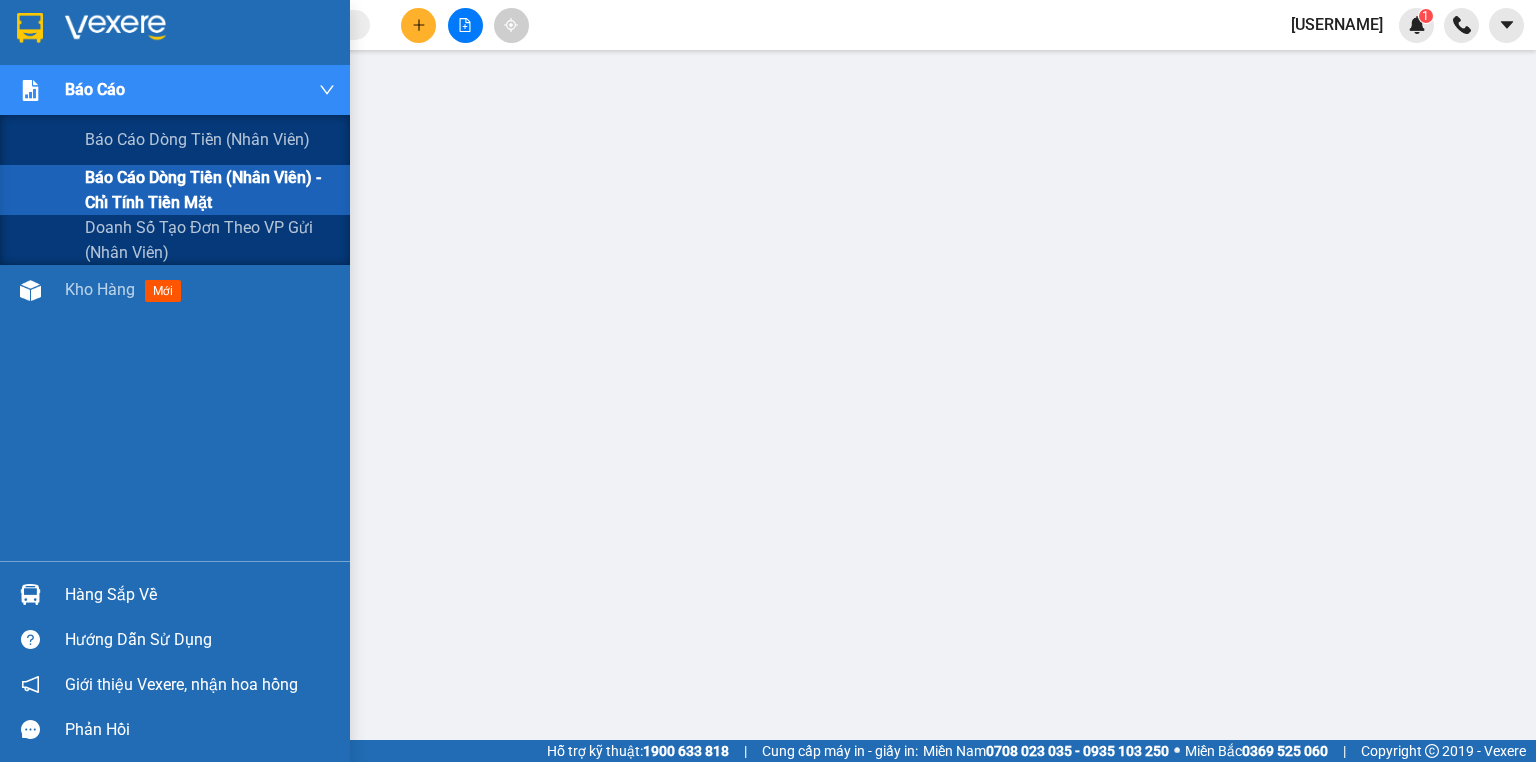 click on "Báo cáo dòng tiền (nhân viên) - chỉ tính tiền mặt" at bounding box center [210, 190] 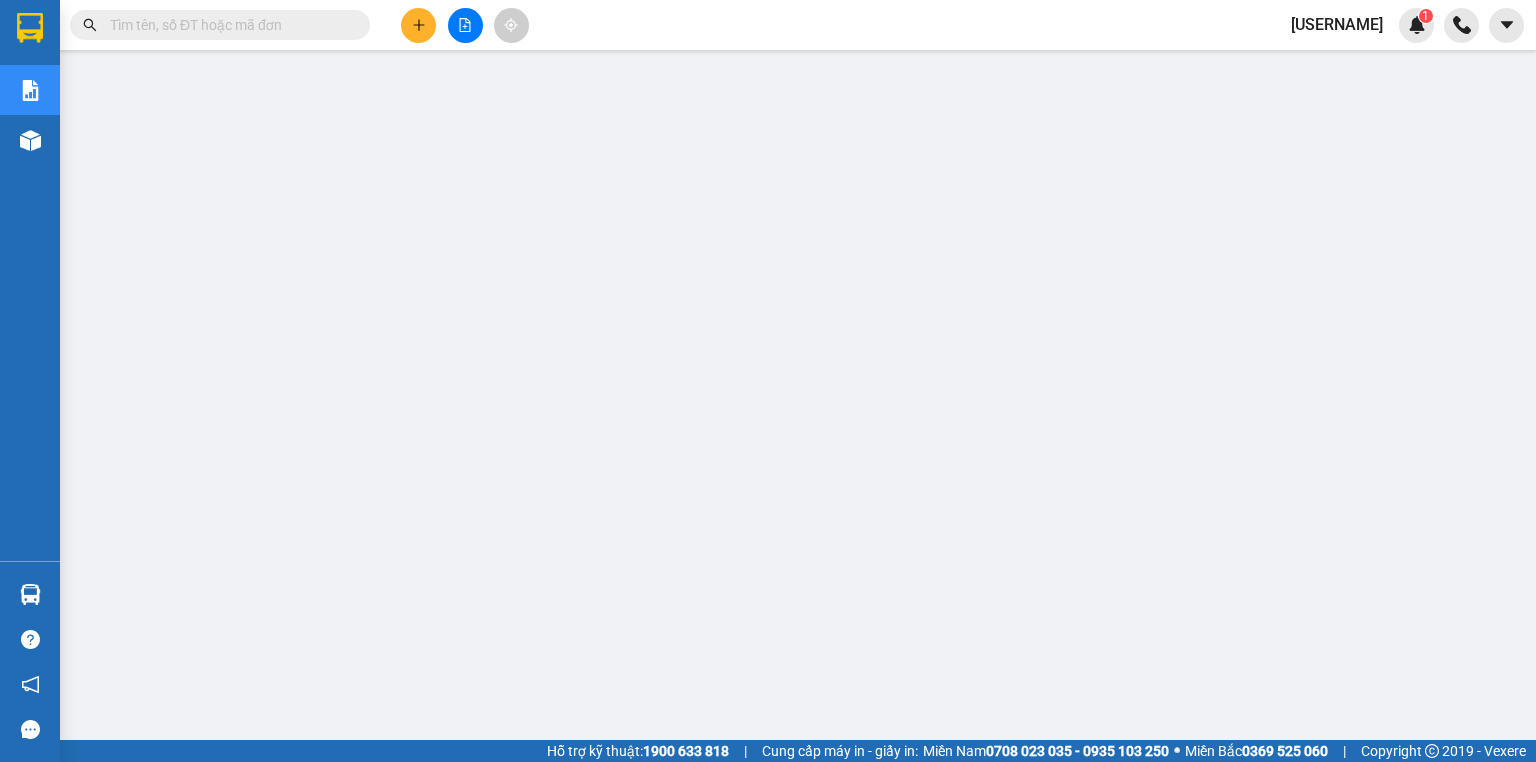 click on "[USERNAME]" at bounding box center [1337, 24] 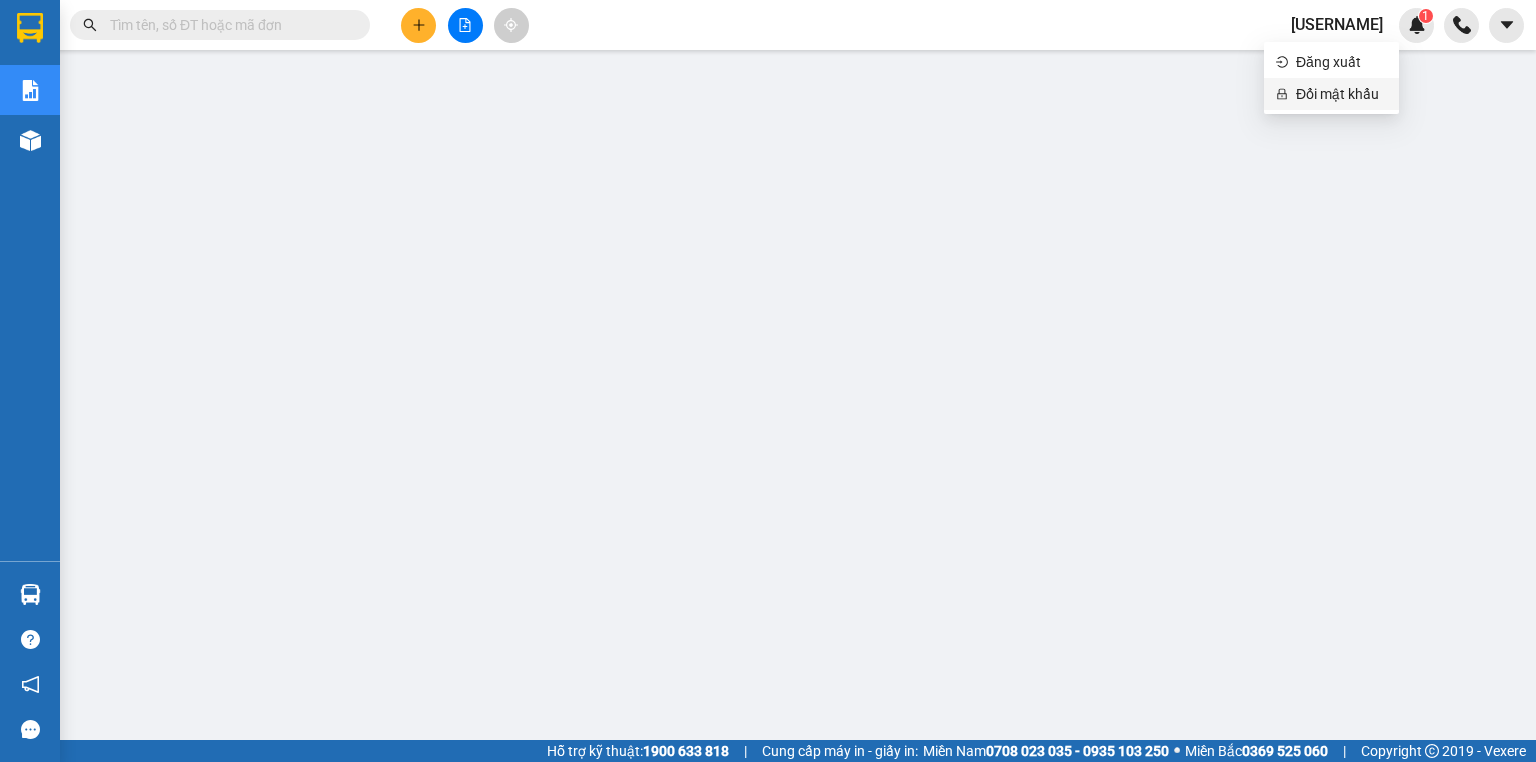 click on "Đổi mật khẩu" at bounding box center (1341, 94) 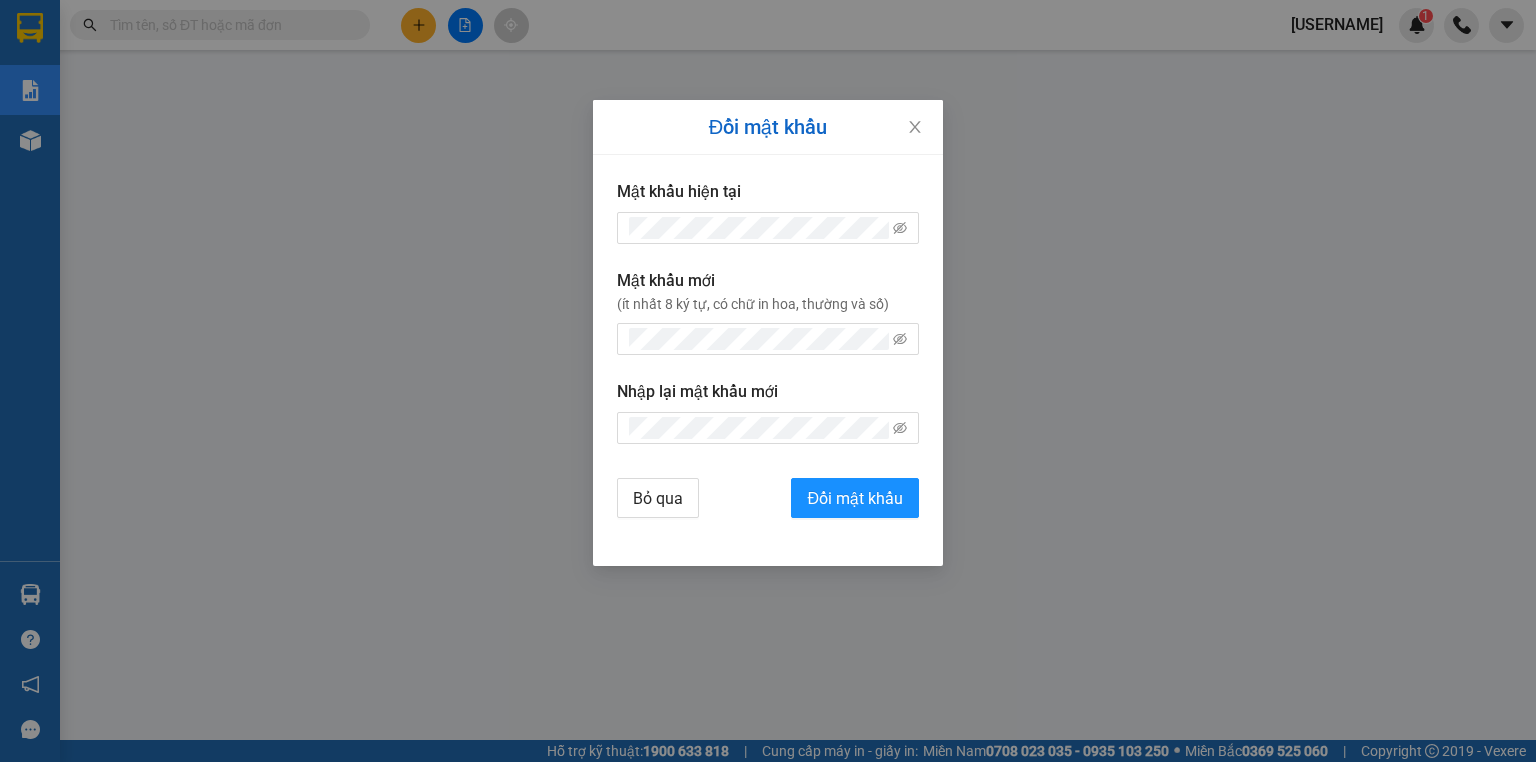 click on "Đổi mật khẩu Mật khẩu hiện tại Mật khẩu mới (ít nhất 8 ký tự, có chữ in hoa, thường và số) Nhập lại mật khẩu mới Bỏ qua Đổi mật khẩu" at bounding box center (768, 381) 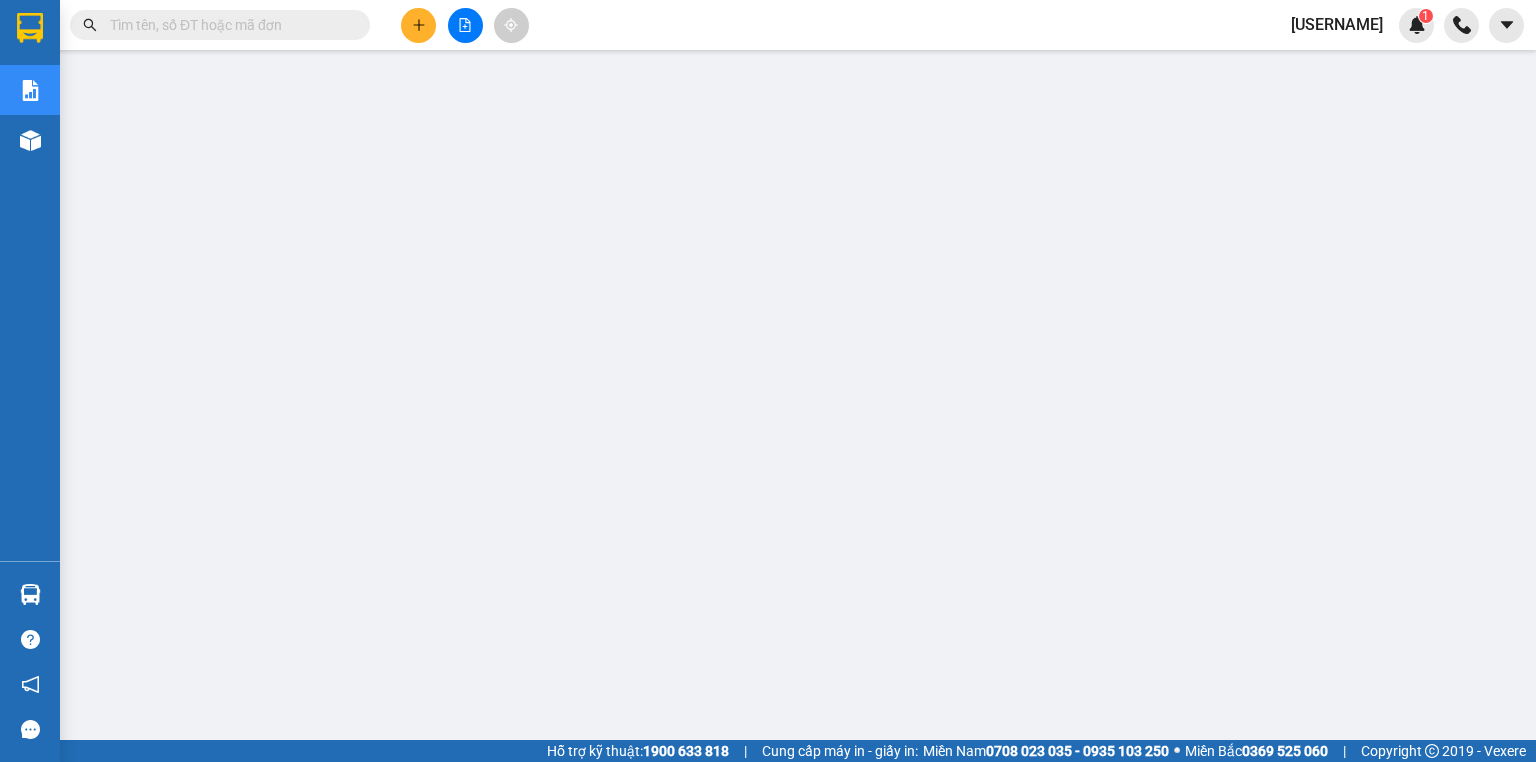 click on "[USERNAME]" at bounding box center [1337, 24] 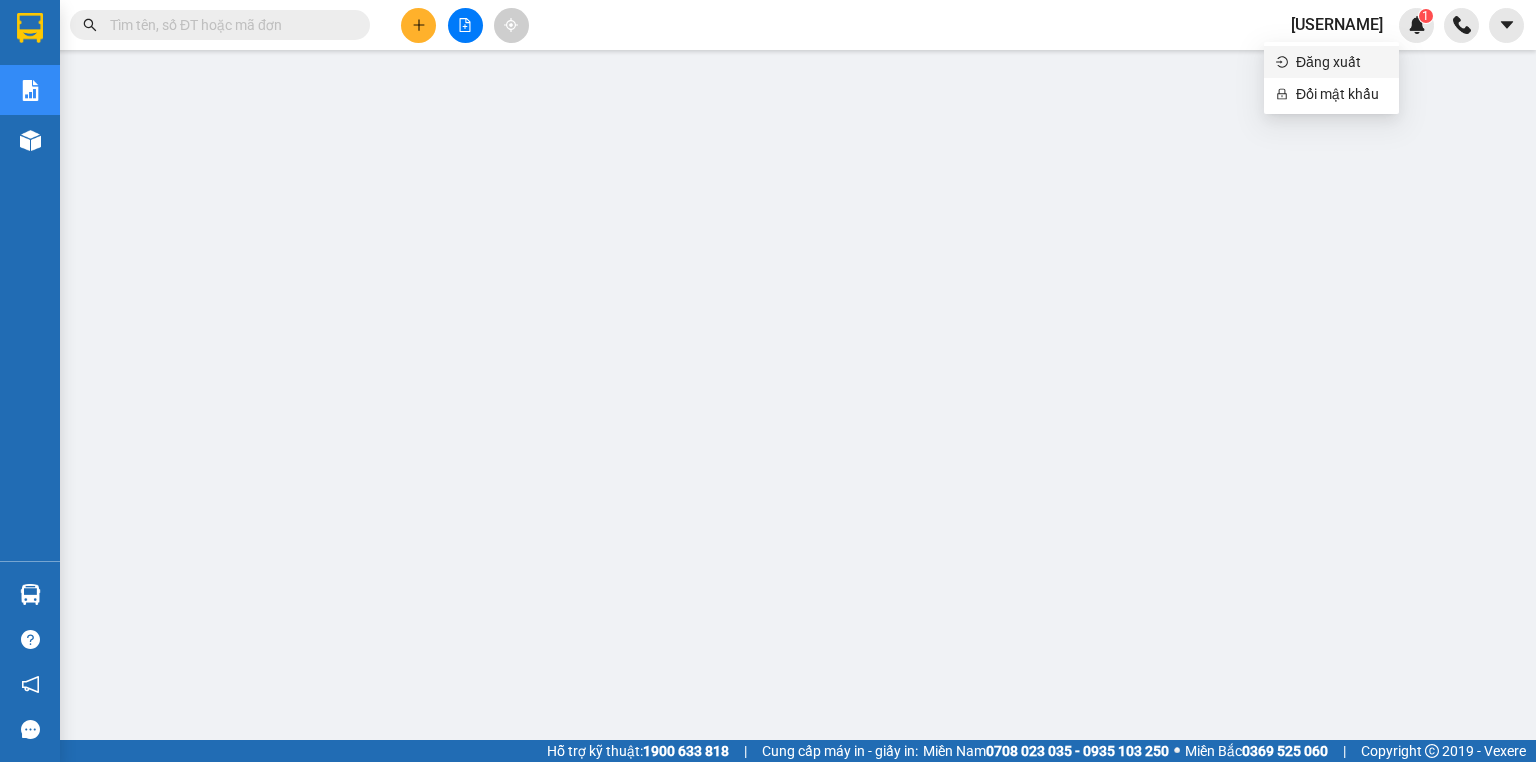 click on "Đăng xuất" at bounding box center (1341, 62) 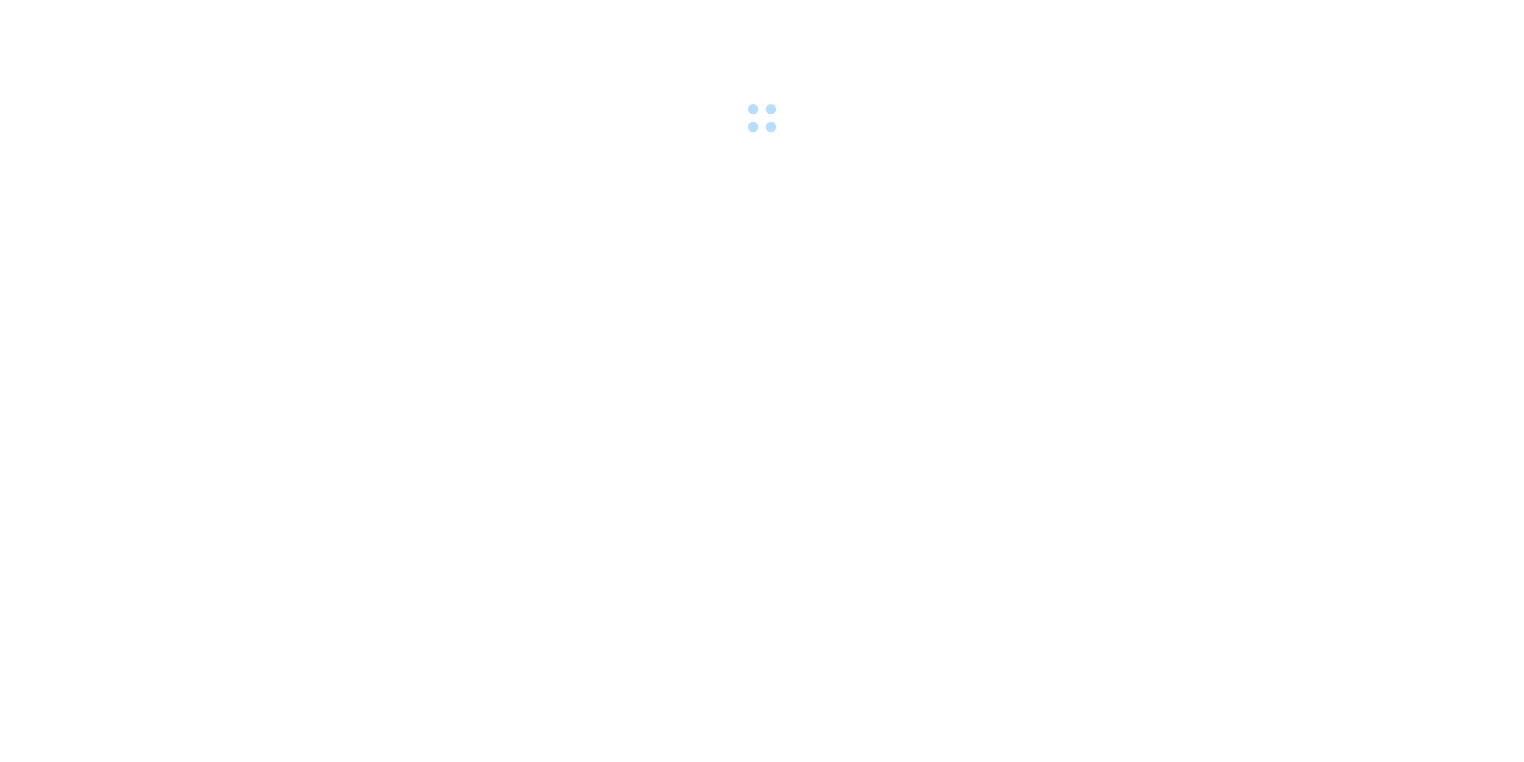 scroll, scrollTop: 0, scrollLeft: 0, axis: both 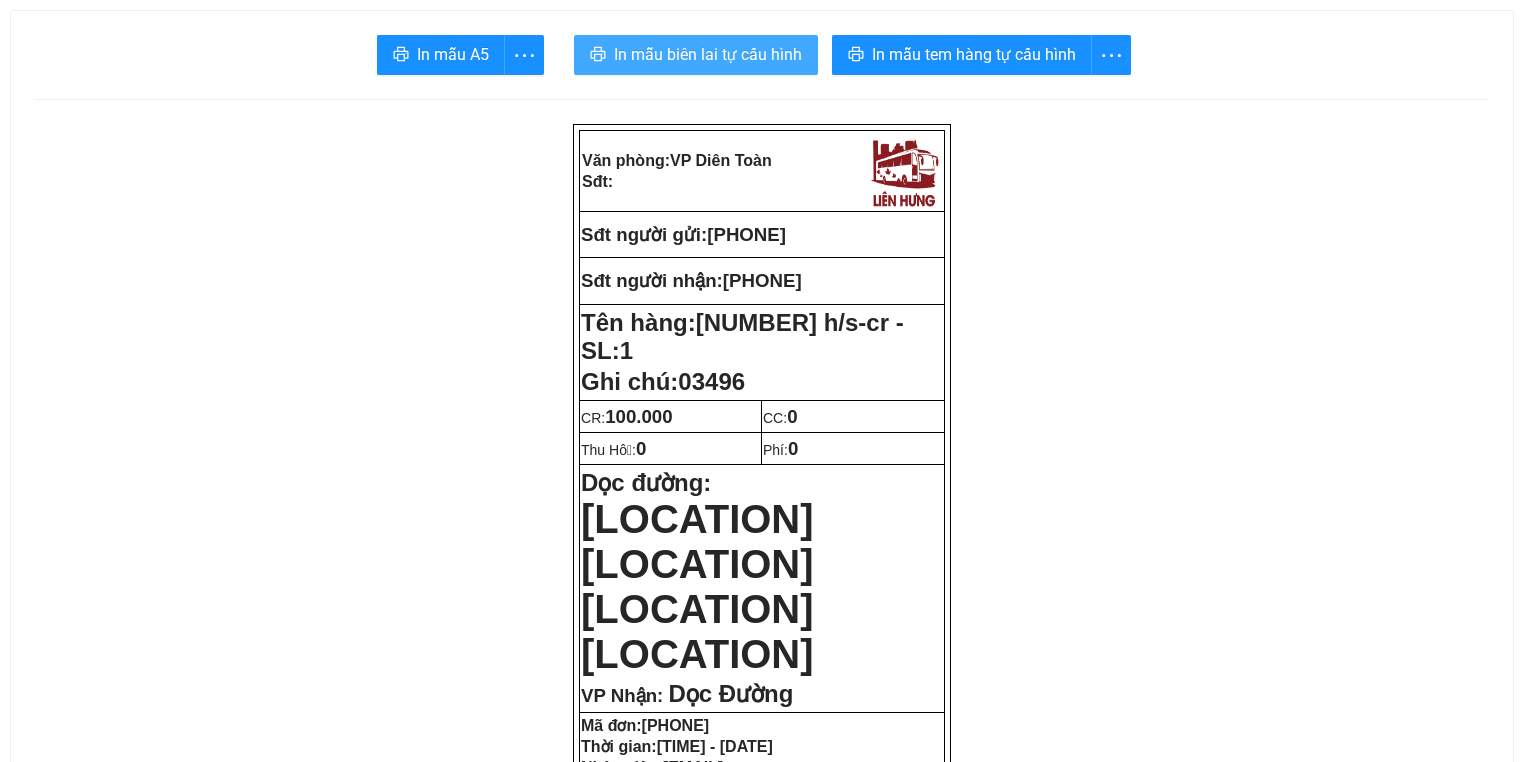 click on "In mẫu biên lai tự cấu hình" at bounding box center (708, 54) 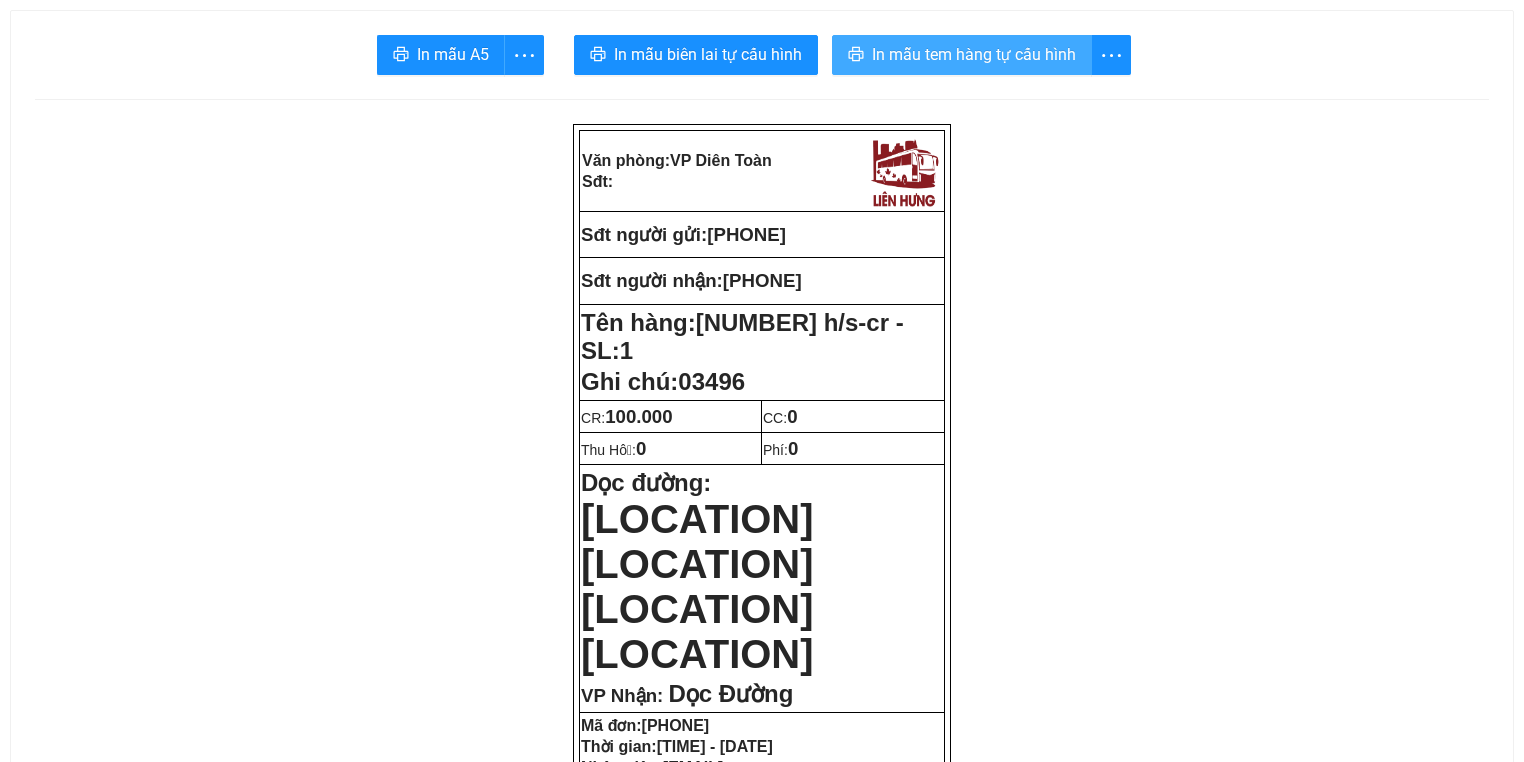 click on "In mẫu tem hàng tự cấu hình" at bounding box center (974, 54) 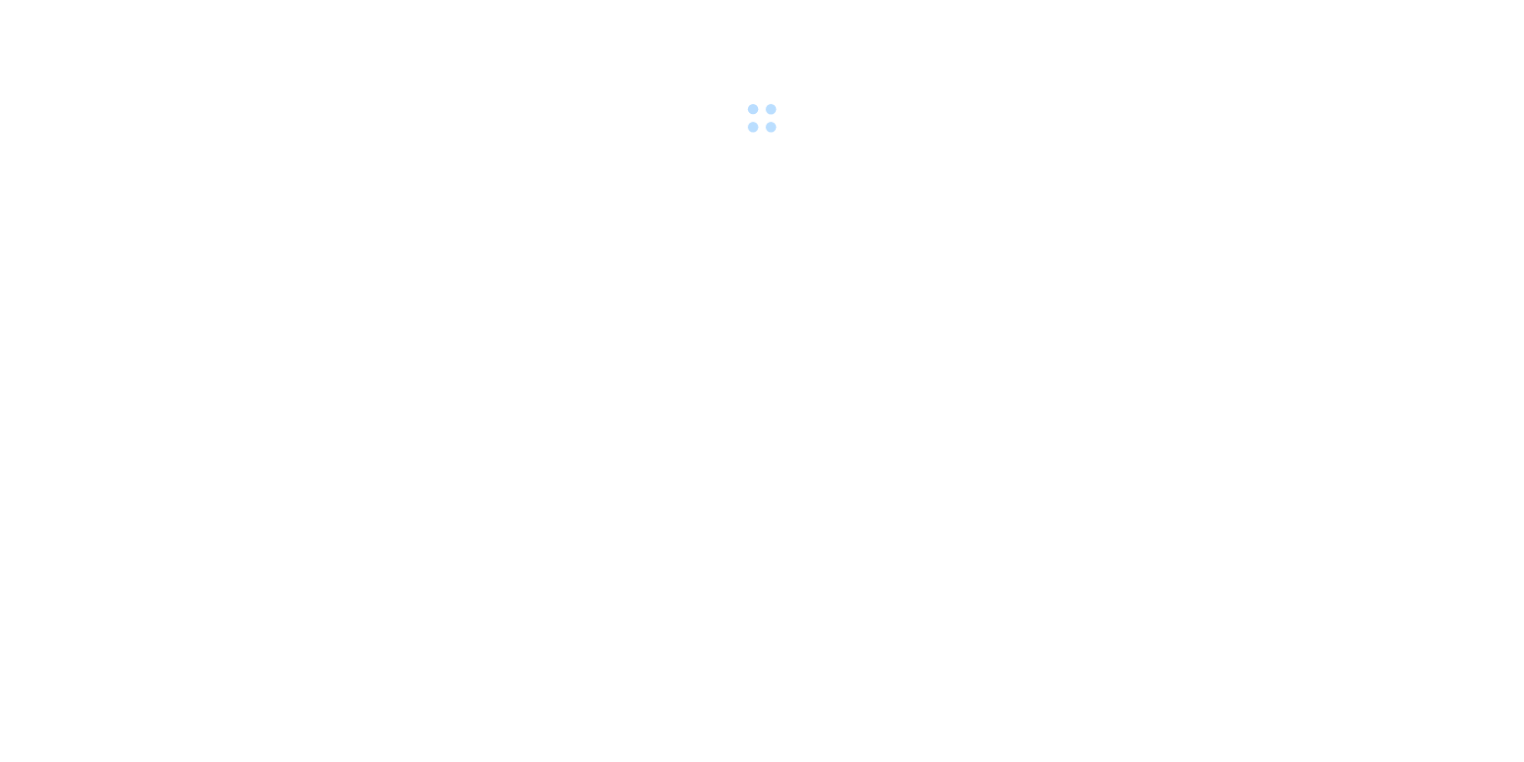 scroll, scrollTop: 0, scrollLeft: 0, axis: both 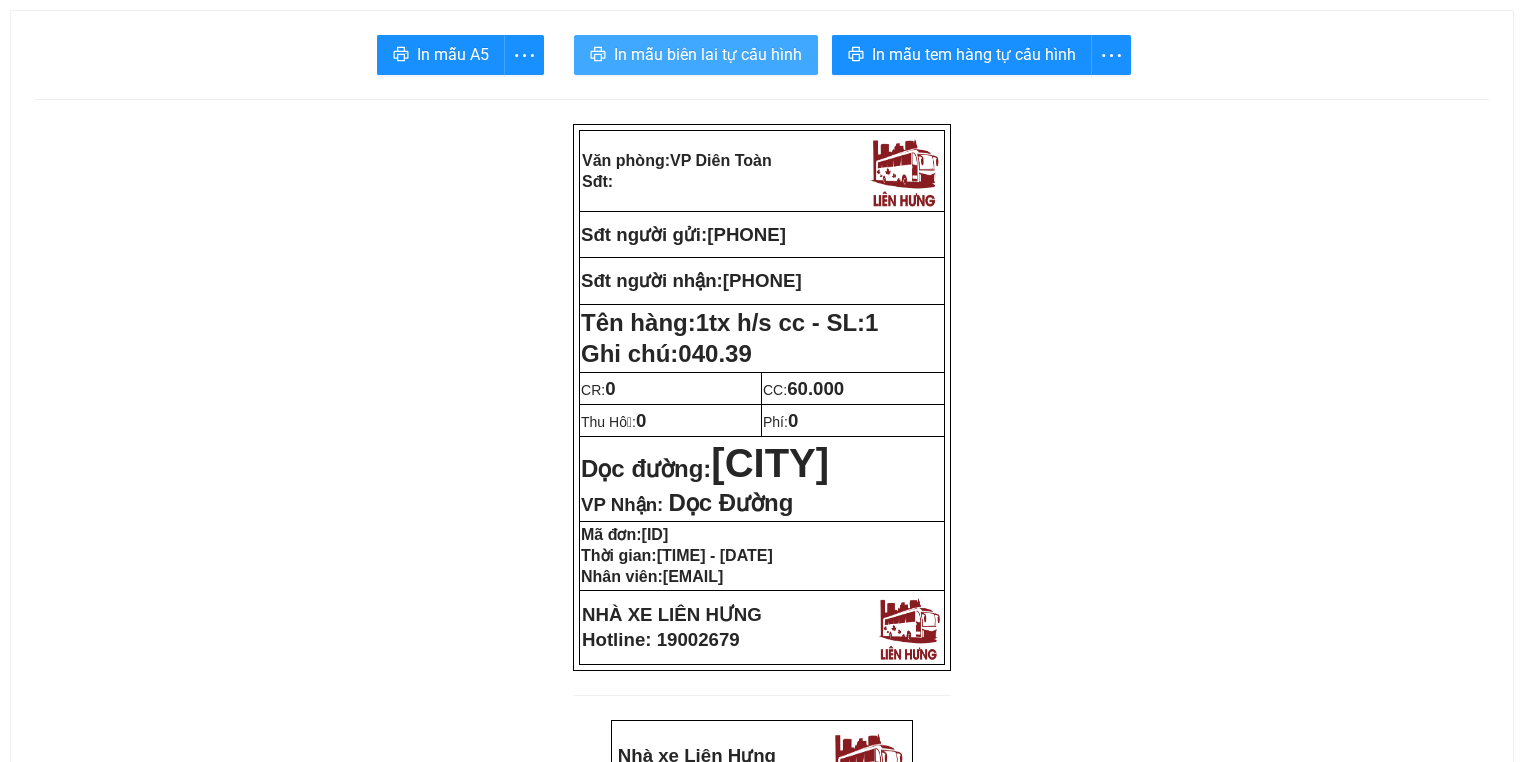 click on "In mẫu biên lai tự cấu hình" at bounding box center (708, 54) 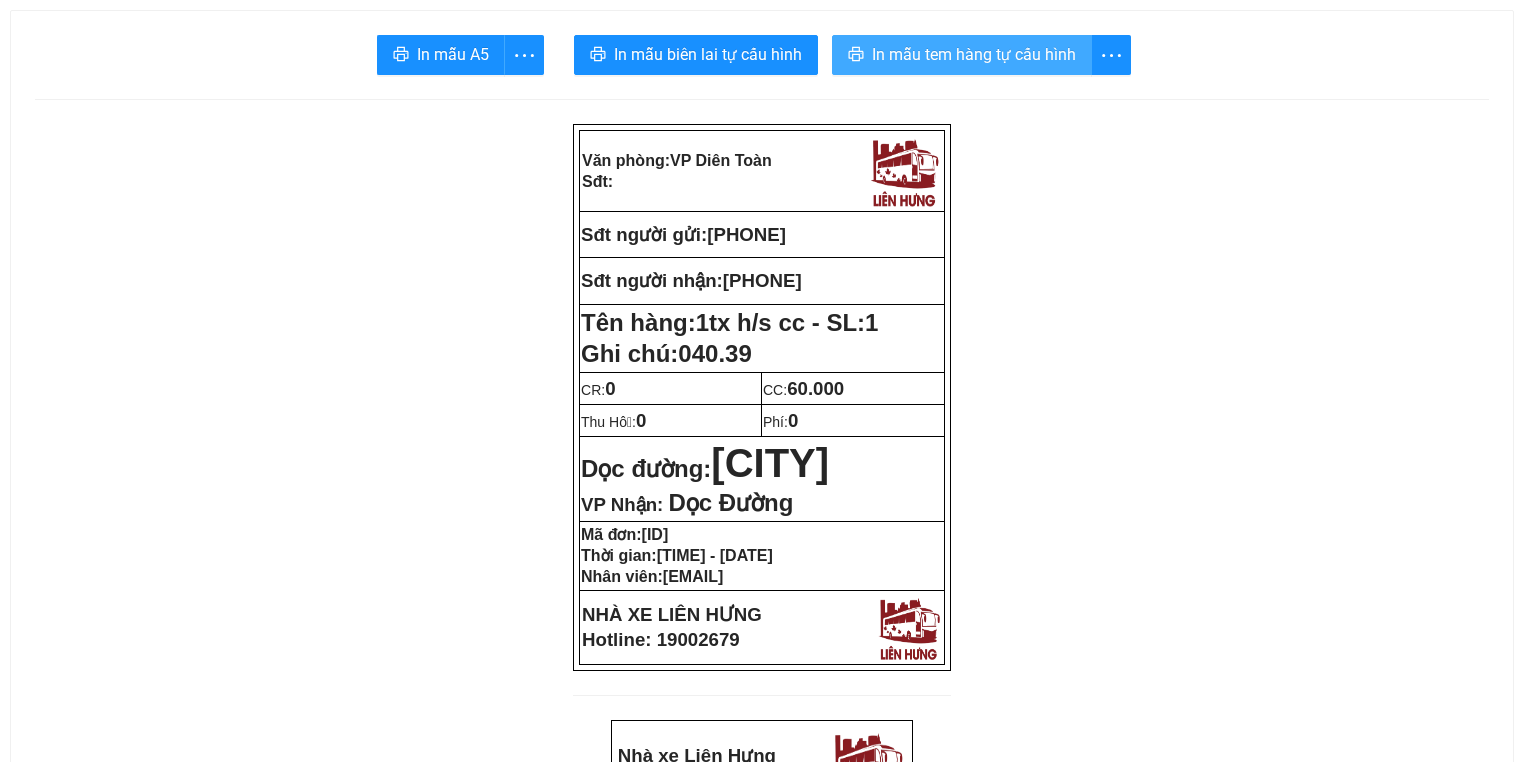 click on "In mẫu tem hàng tự cấu hình" at bounding box center [974, 54] 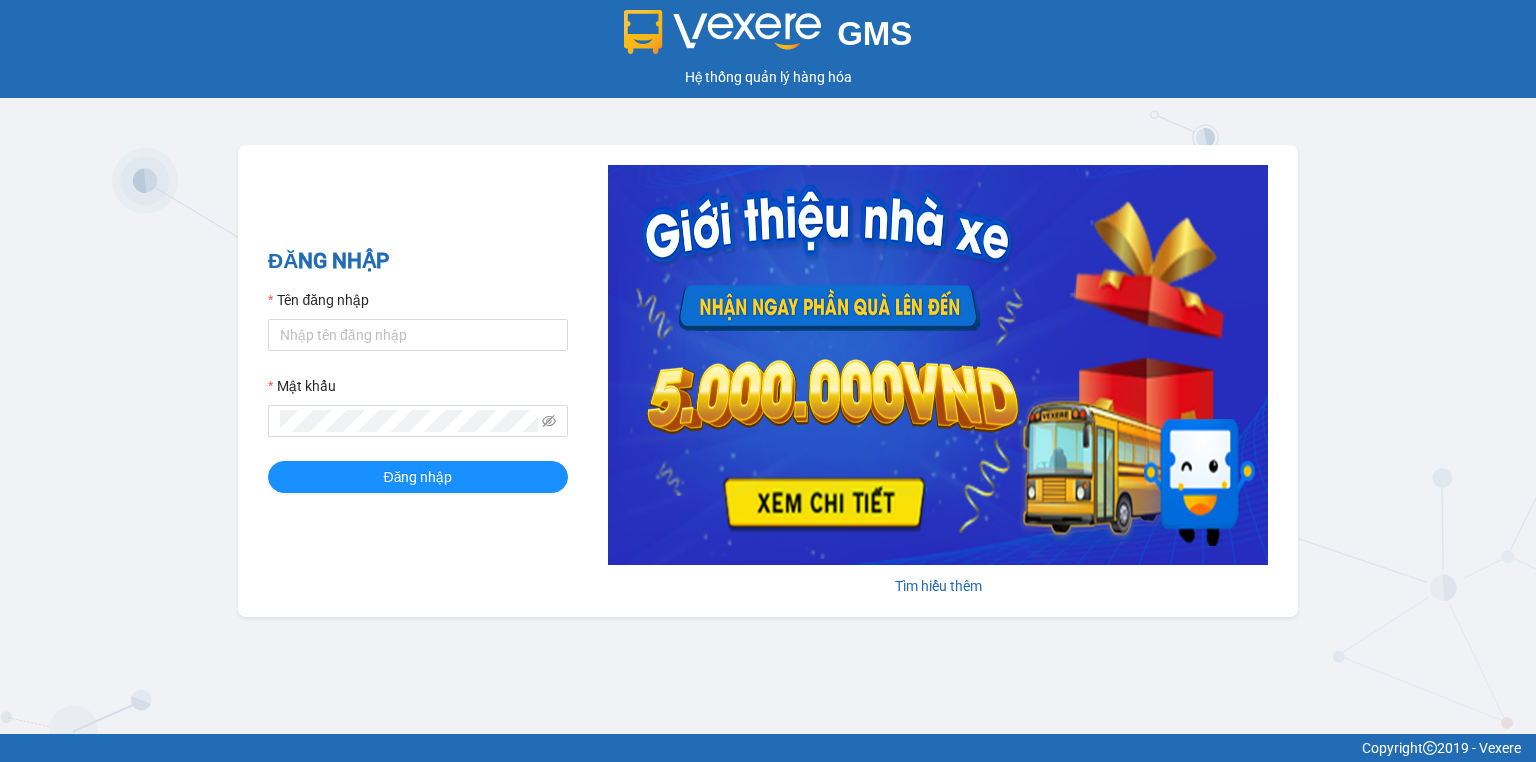 scroll, scrollTop: 0, scrollLeft: 0, axis: both 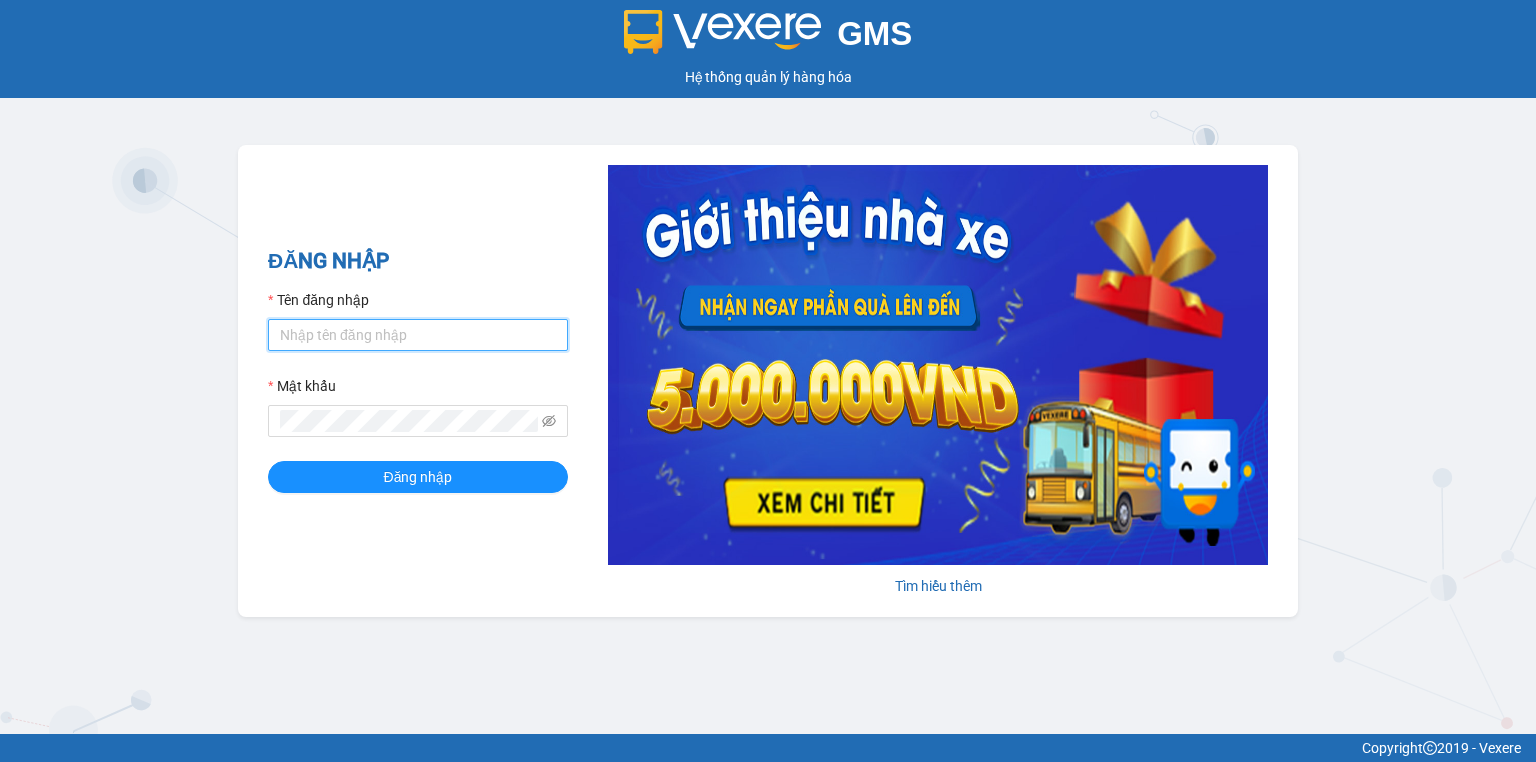click on "Tên đăng nhập" at bounding box center [418, 335] 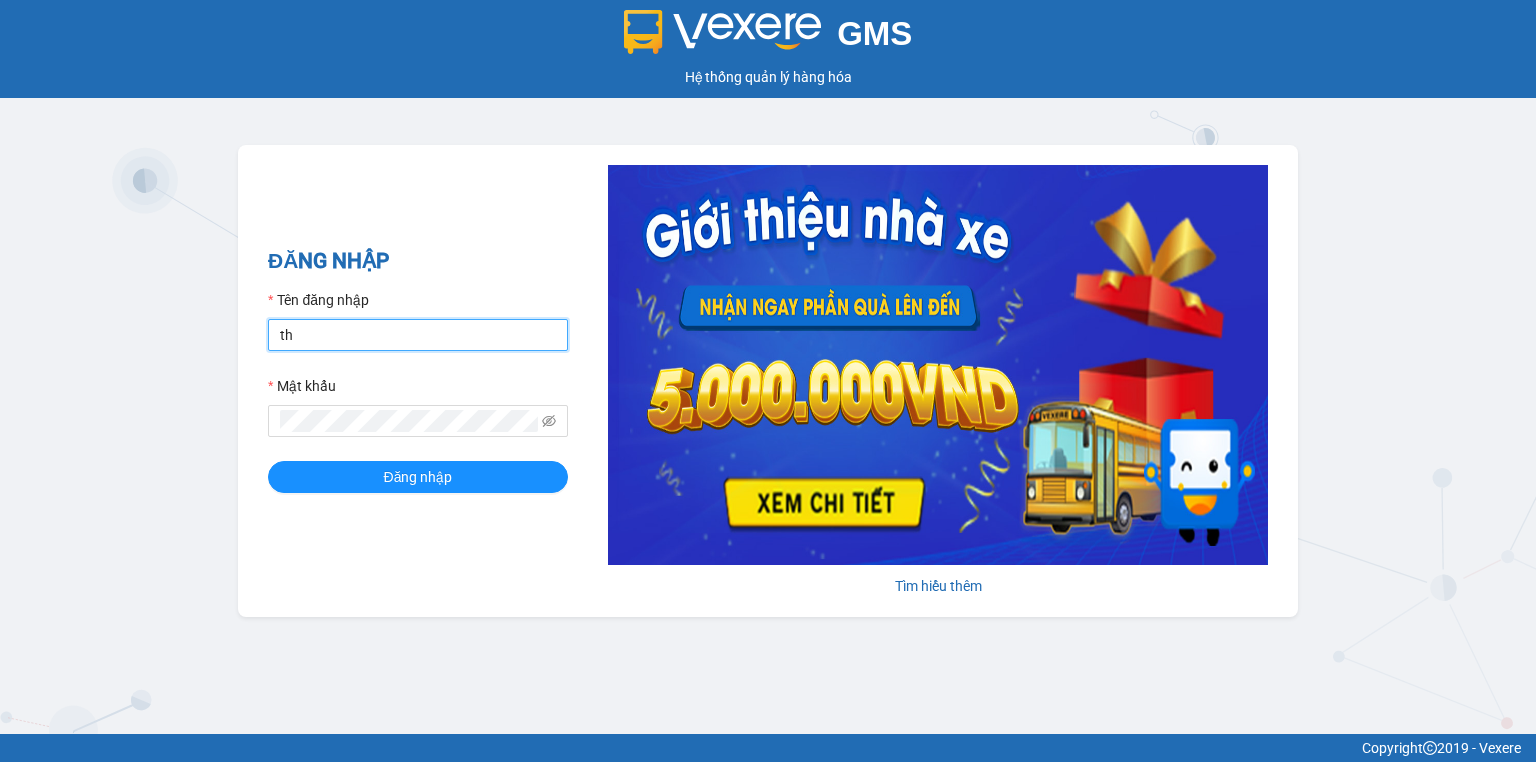 type on "[EMAIL]" 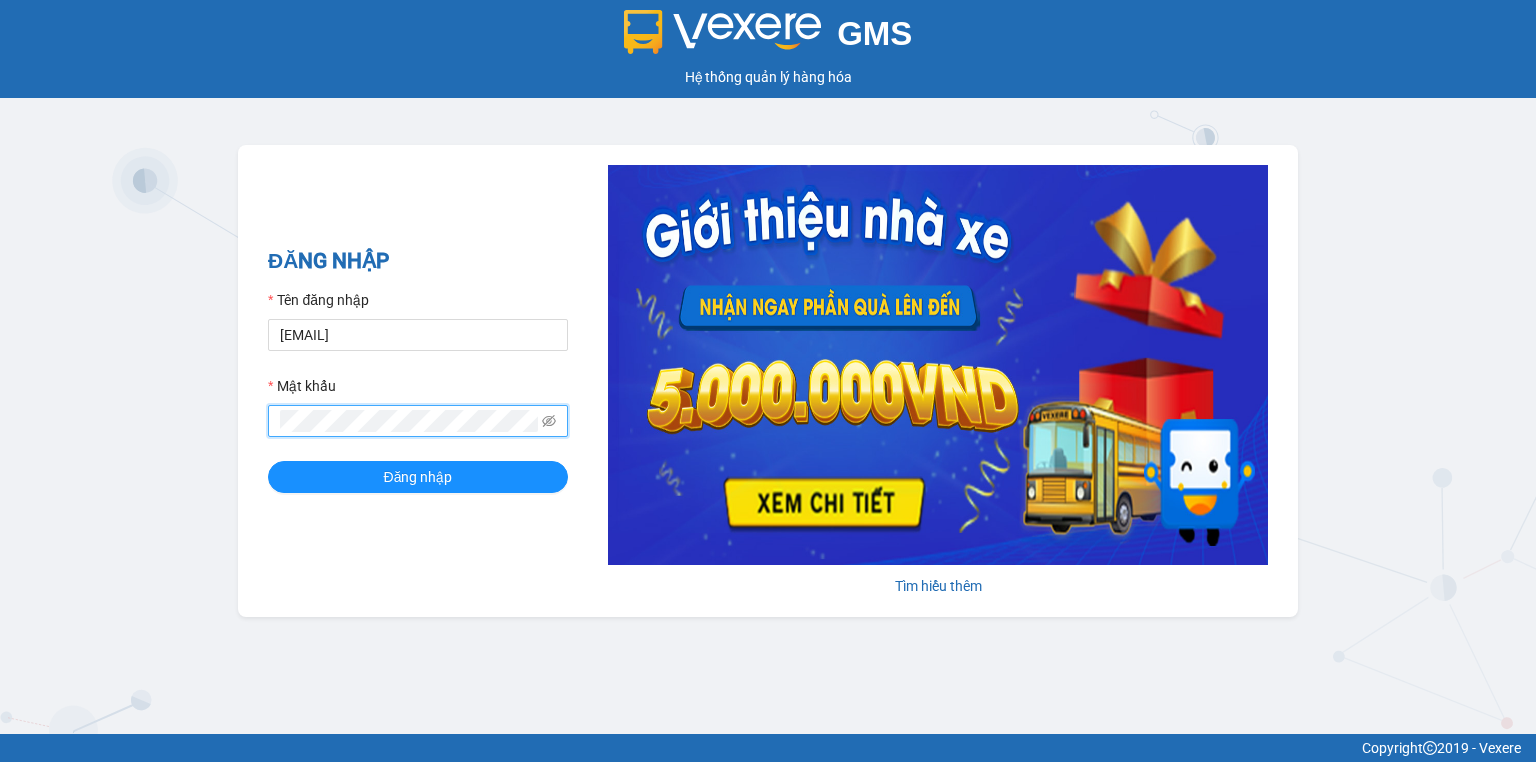 click on "Đăng nhập" at bounding box center (418, 477) 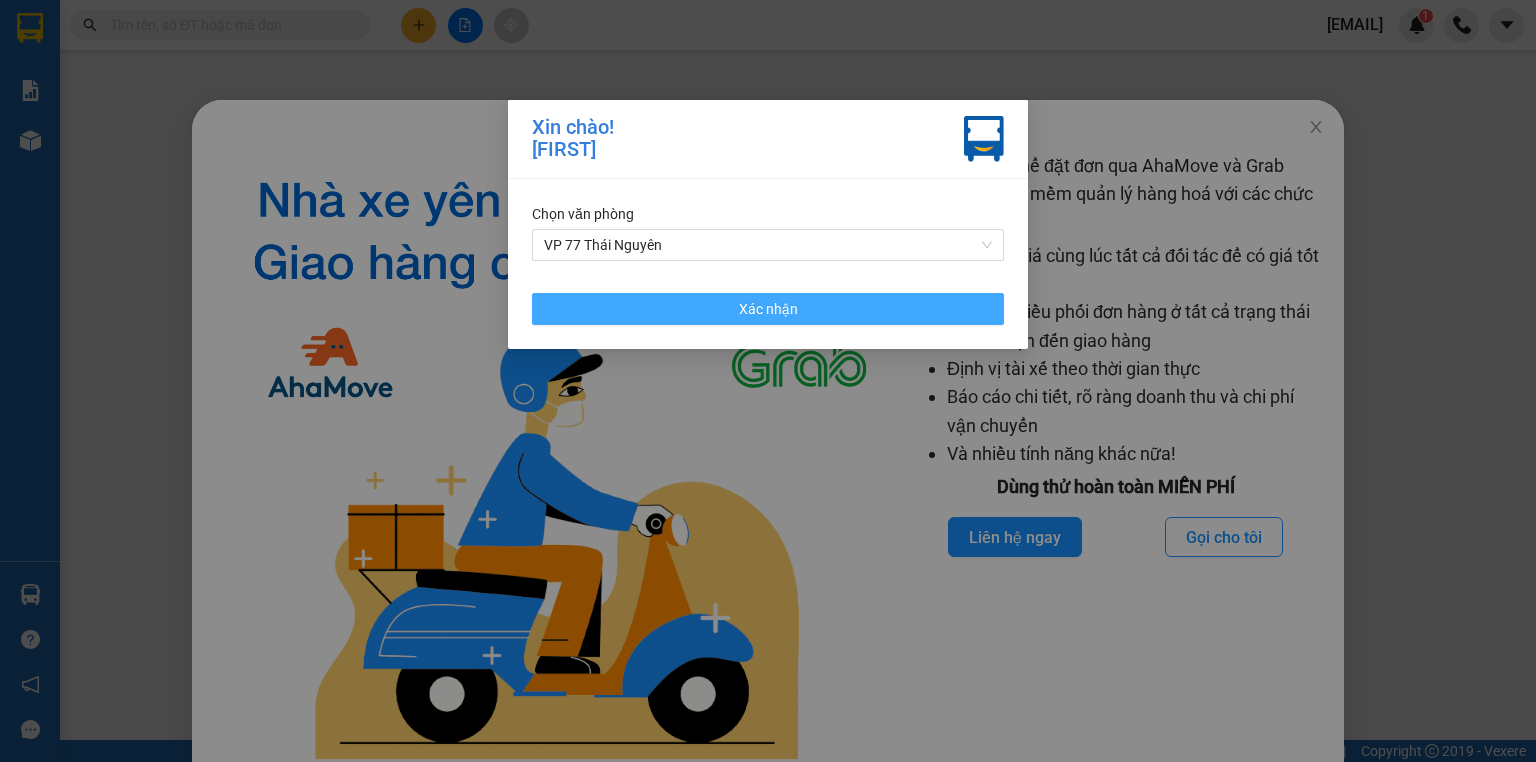 click on "Xác nhận" at bounding box center [768, 309] 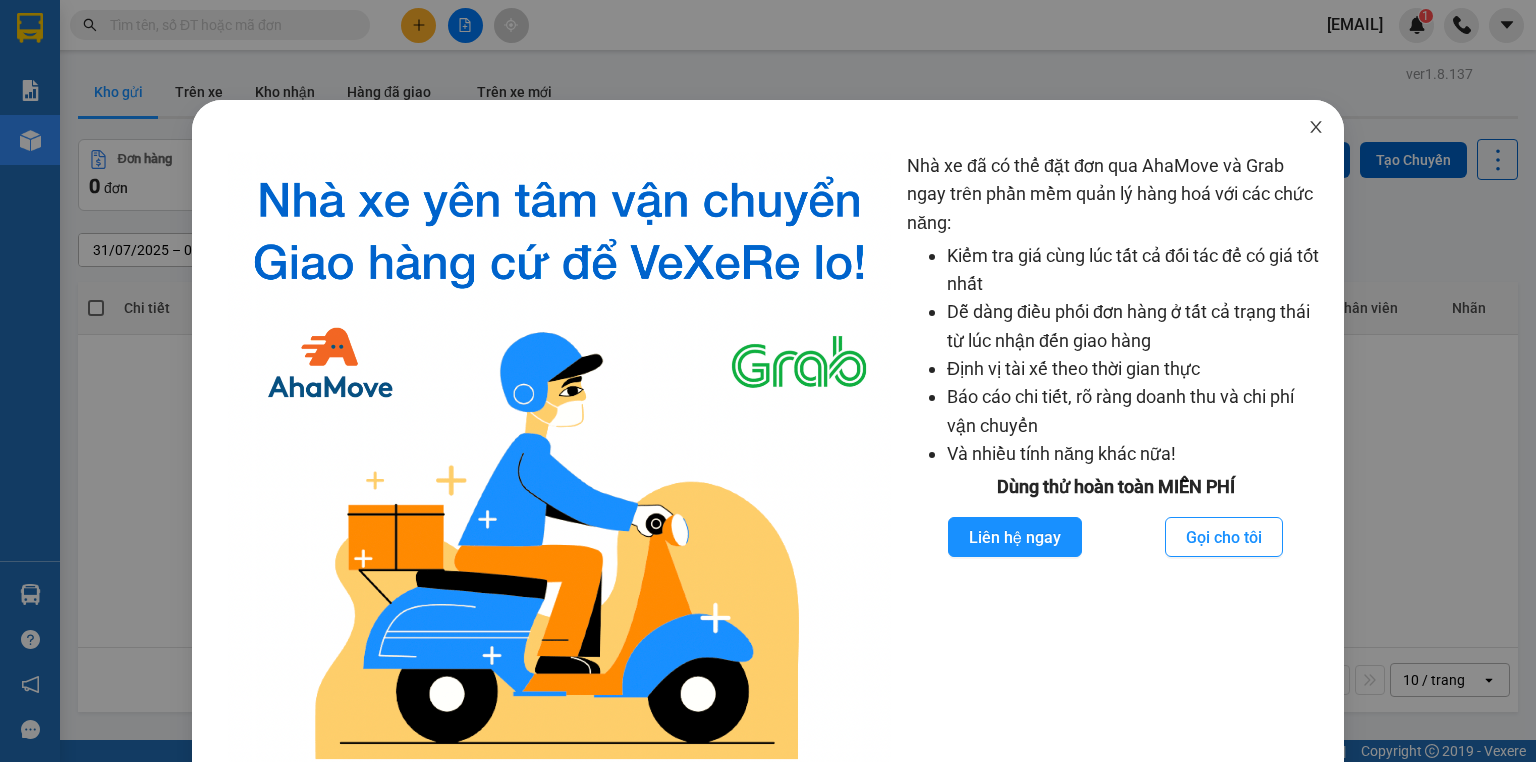 click 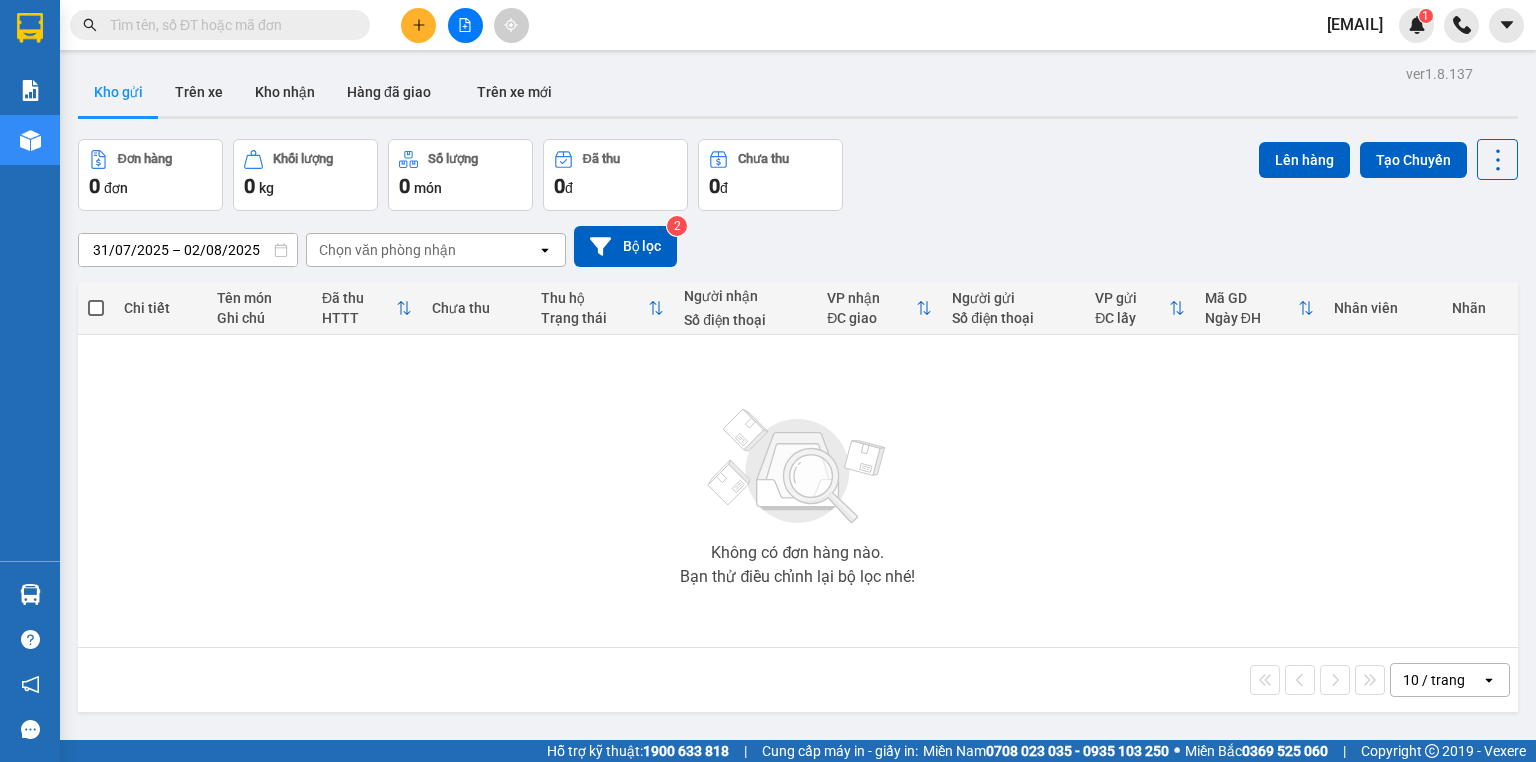 click at bounding box center (228, 25) 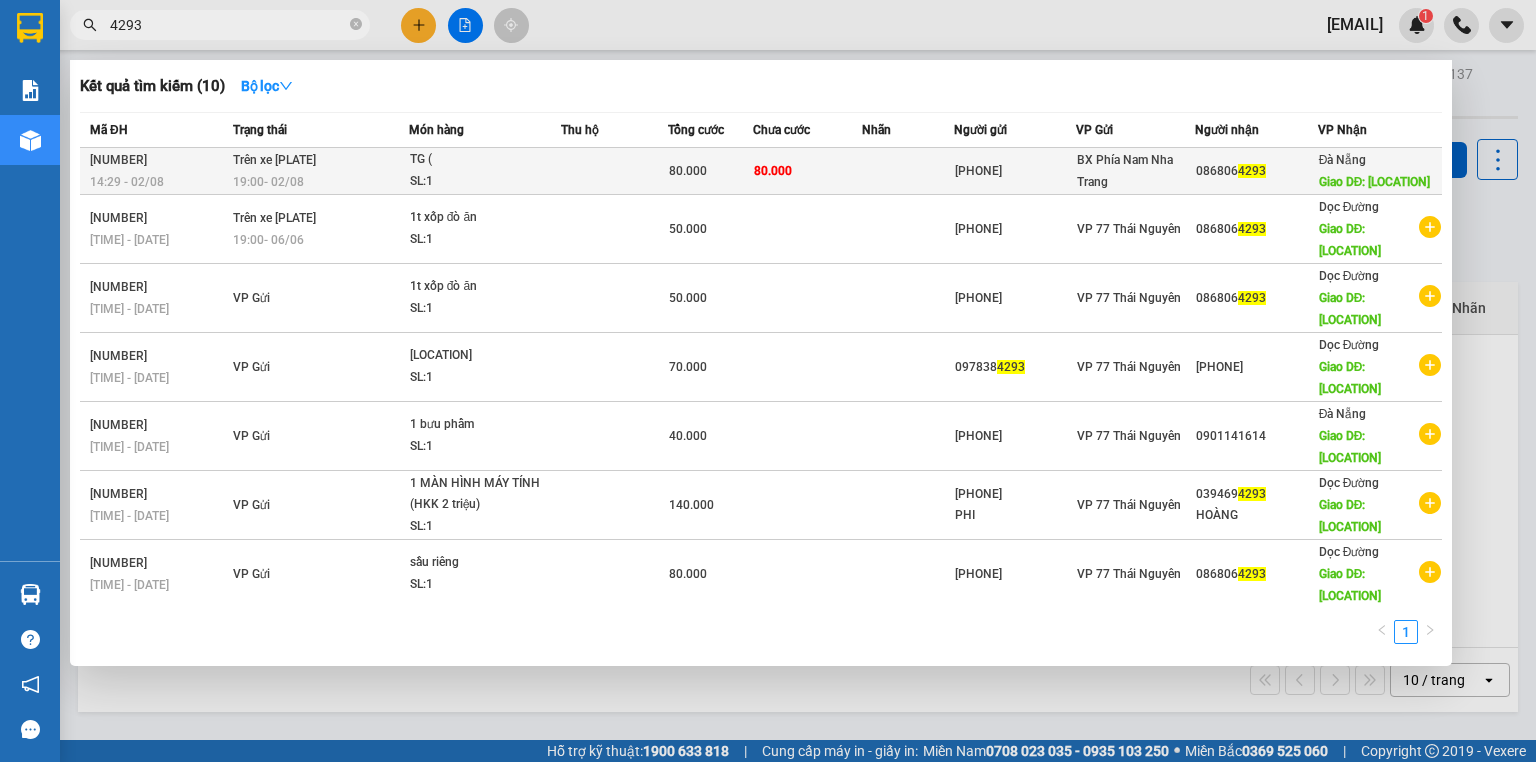 type on "4293" 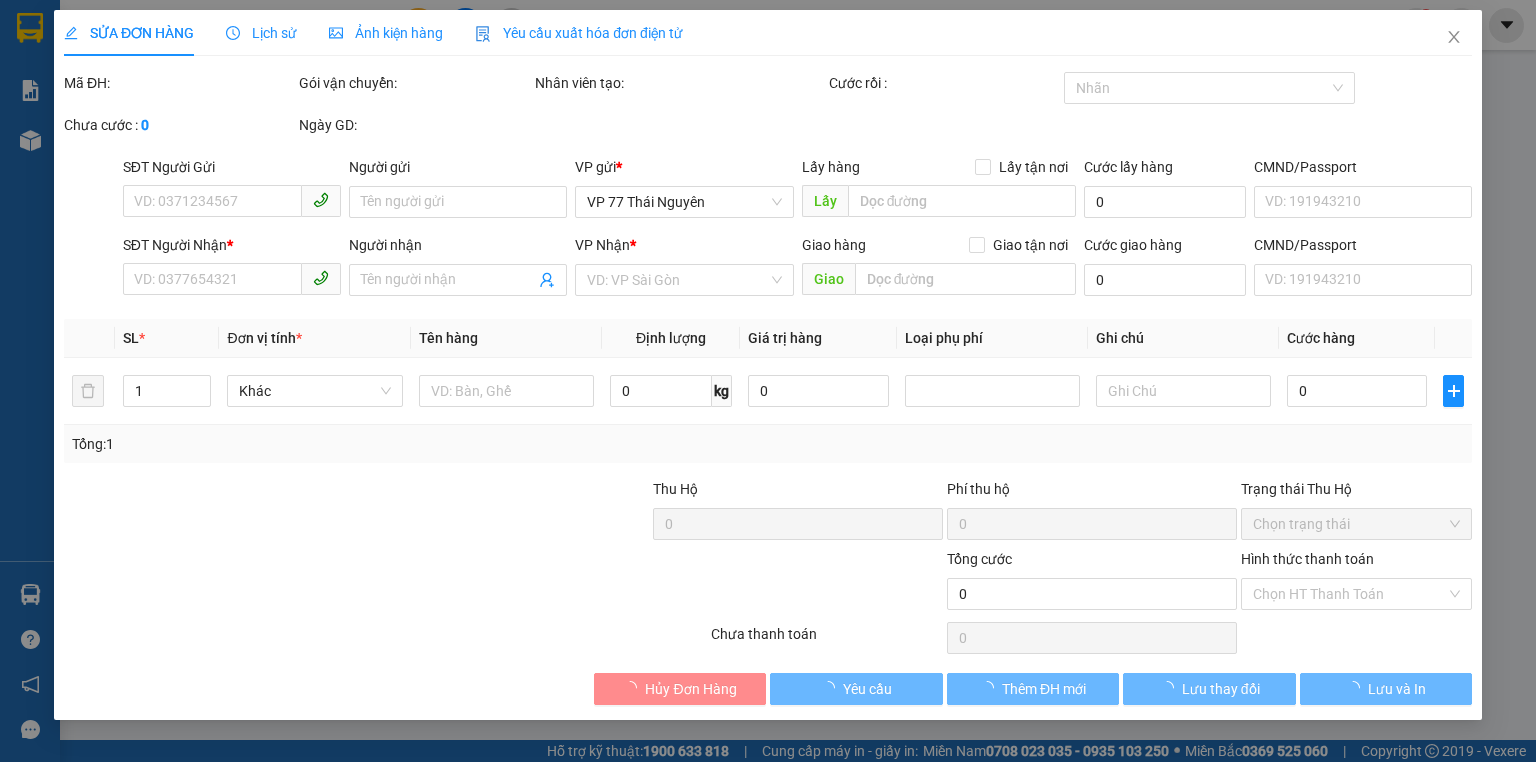 type on "0905455088" 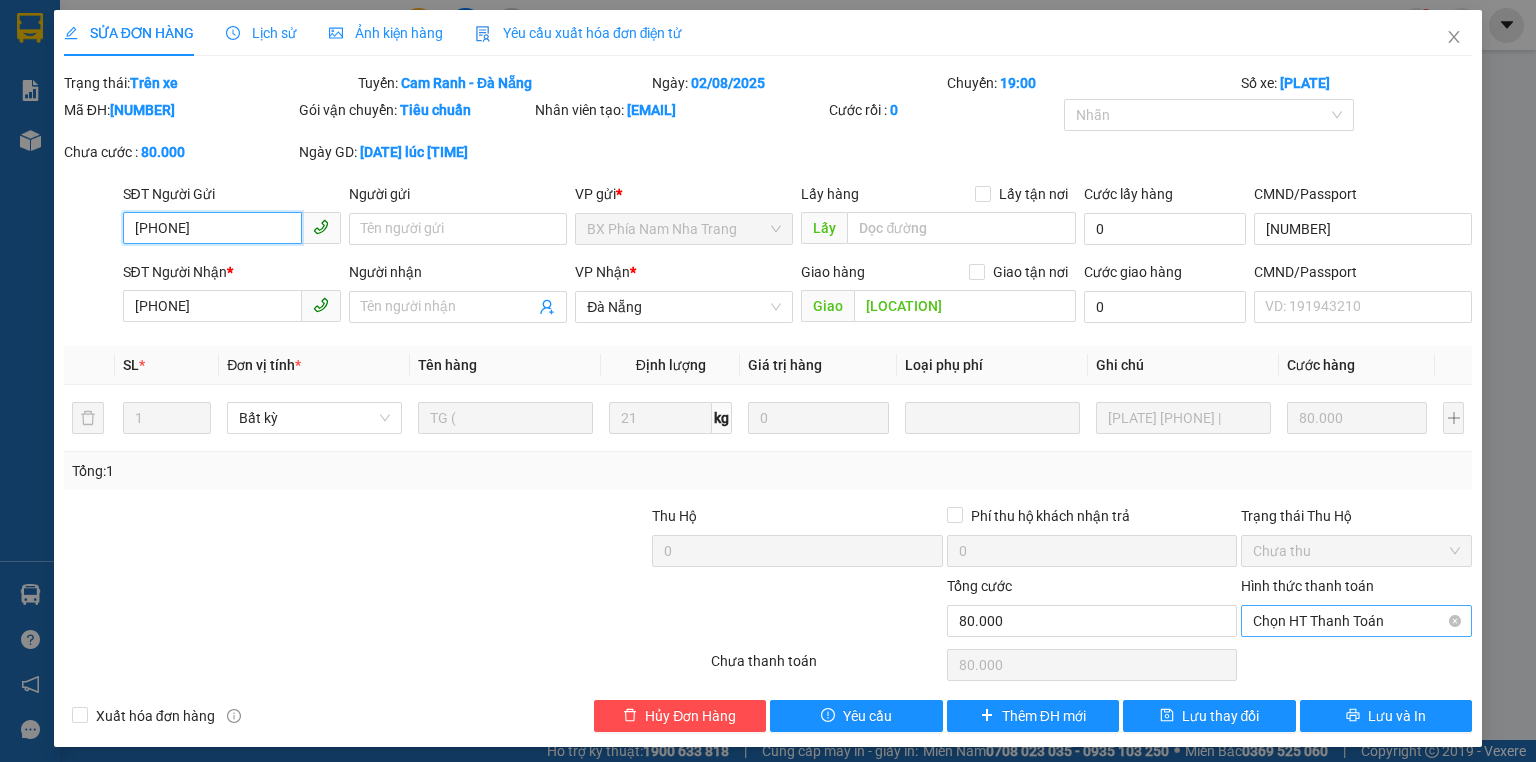 click on "Chọn HT Thanh Toán" at bounding box center [1356, 621] 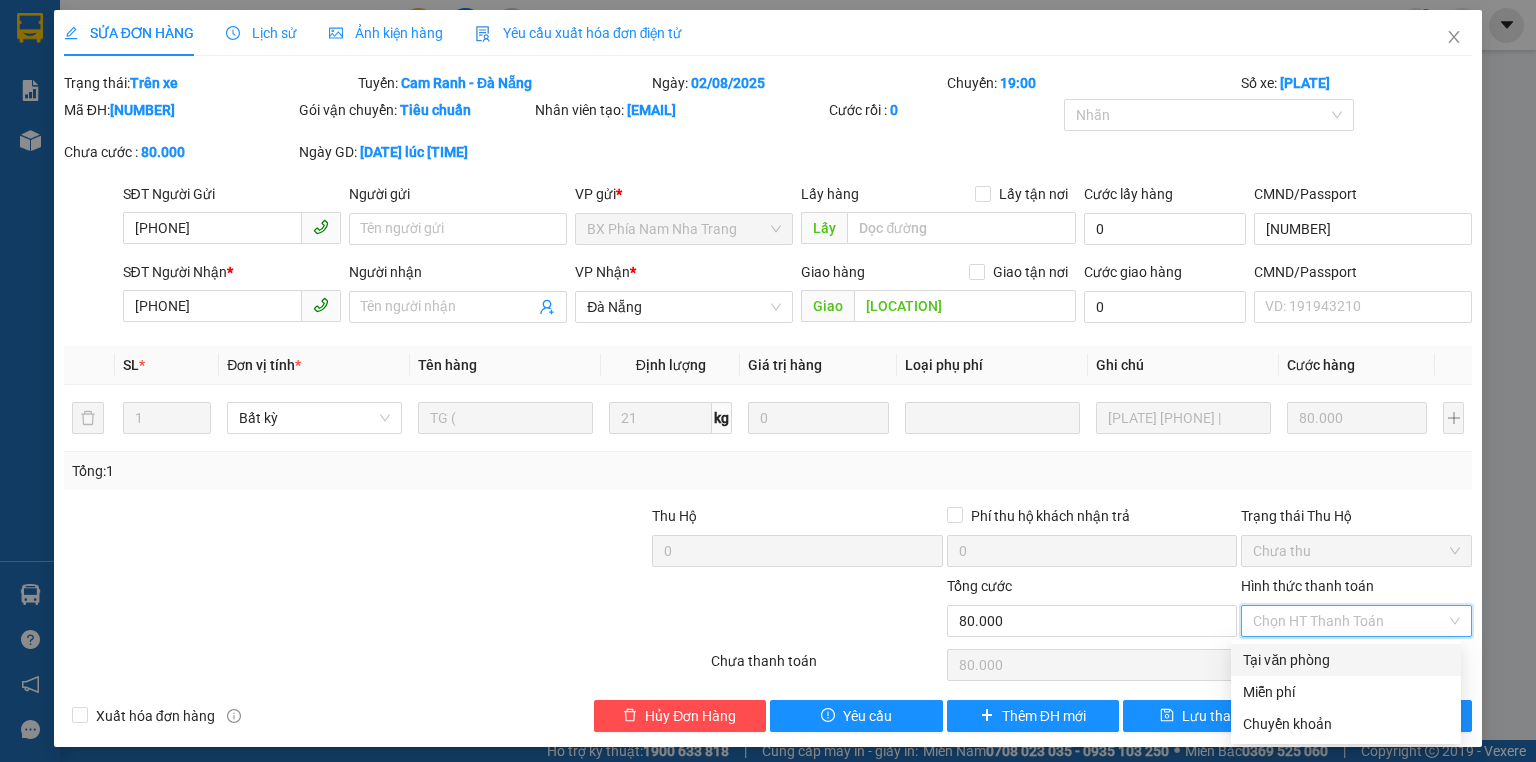 click on "Tại văn phòng" at bounding box center (1346, 660) 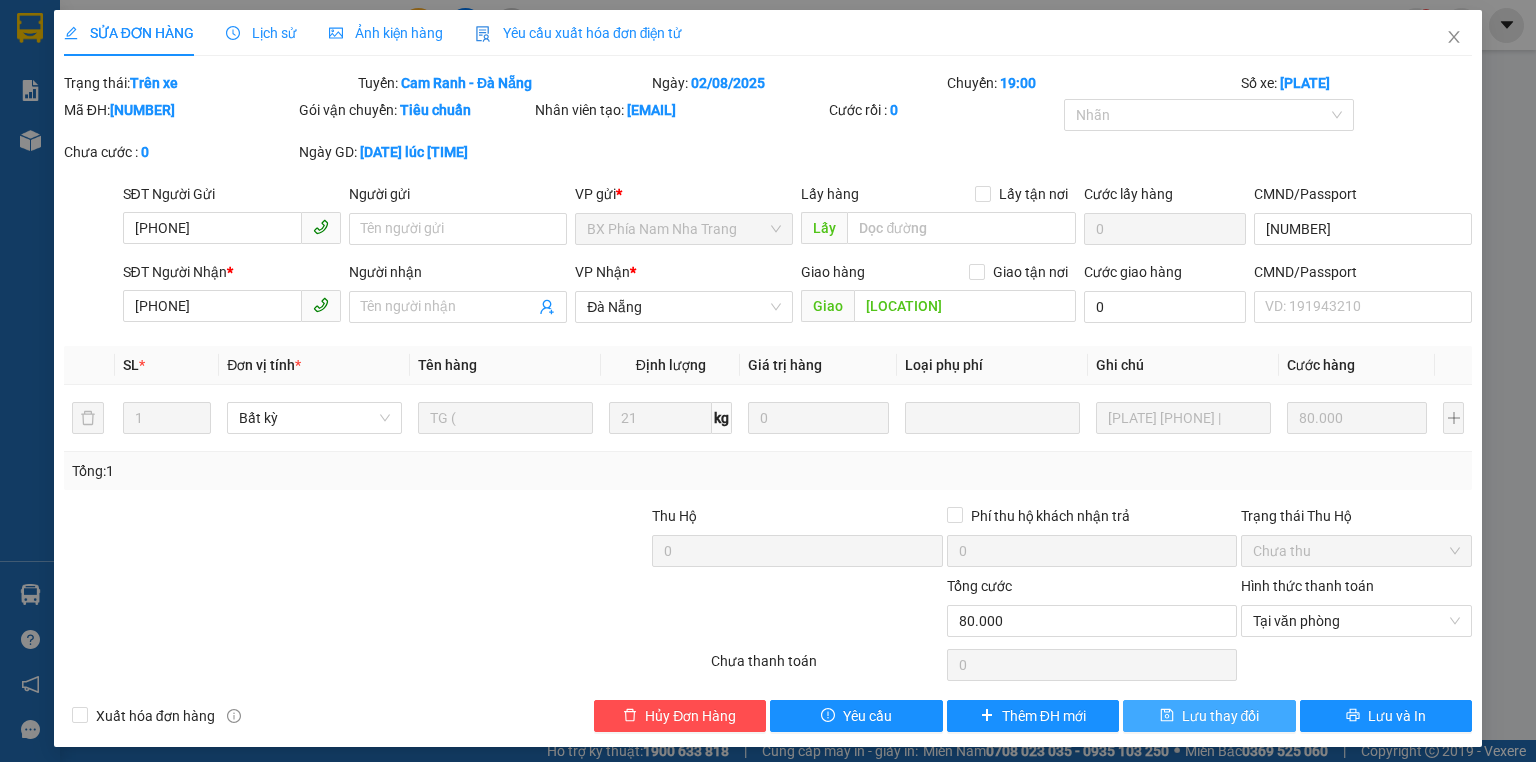 click on "Lưu thay đổi" at bounding box center [1221, 716] 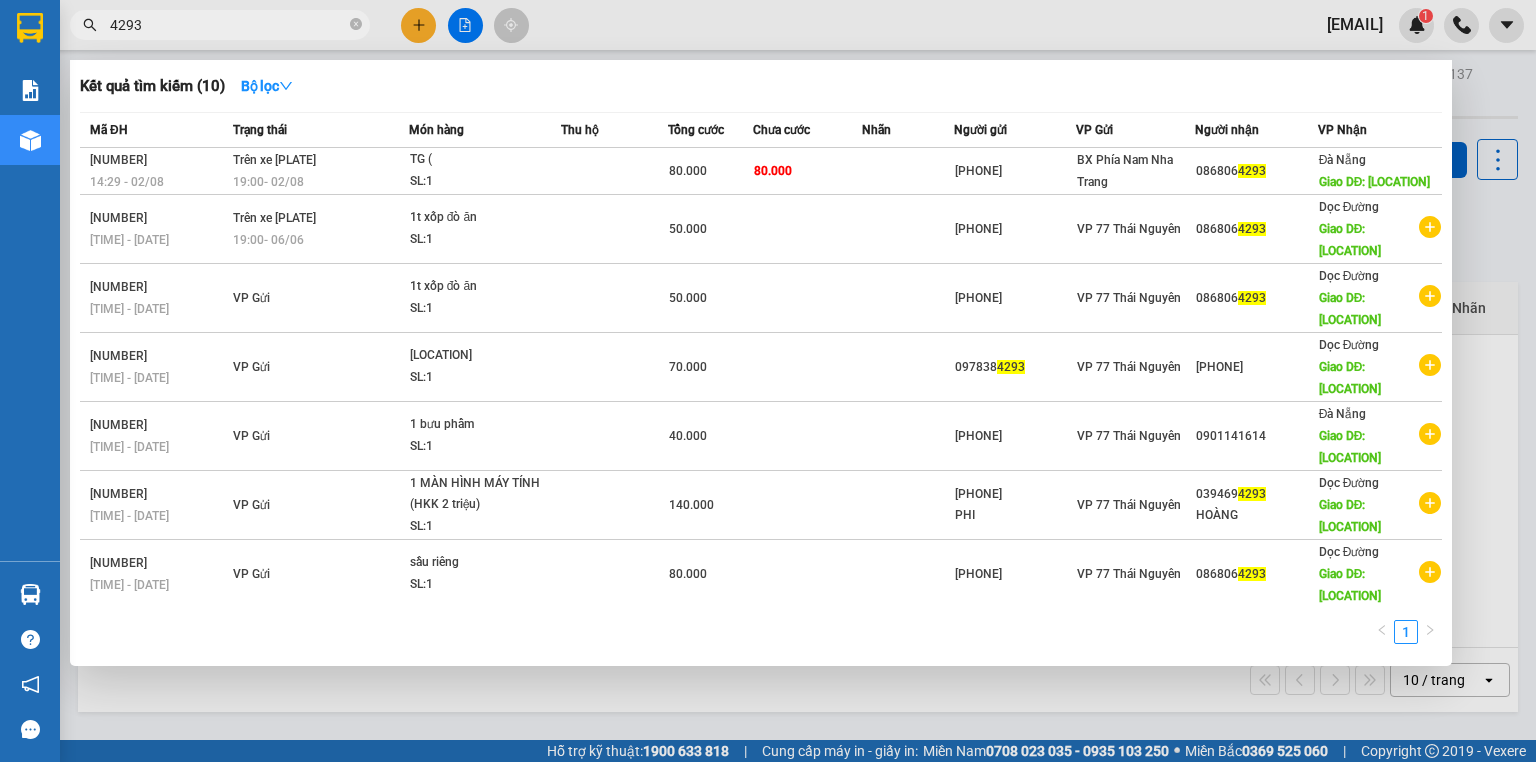 click on "4293" at bounding box center (228, 25) 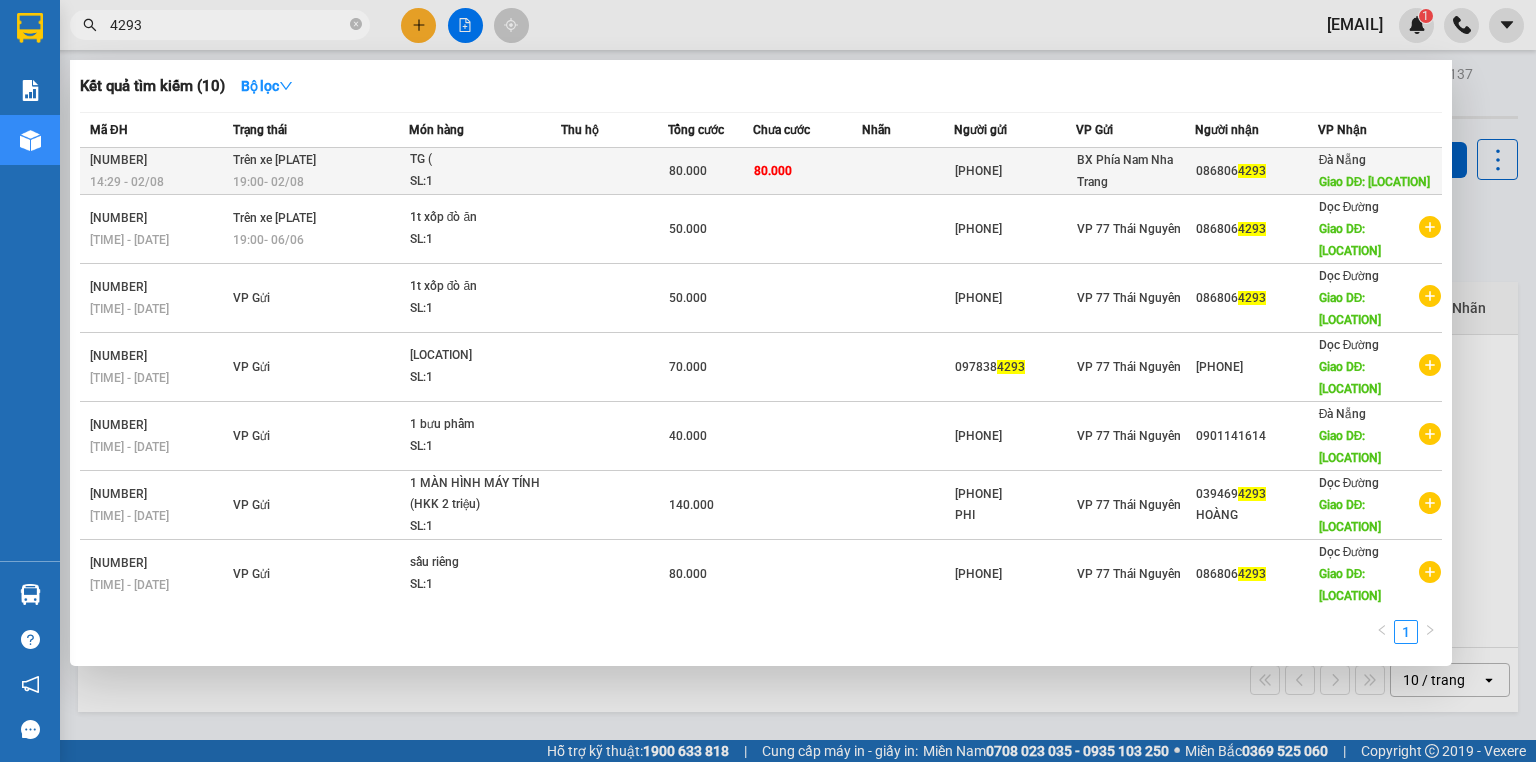 click on "Trên xe   50F-042.77 19:00  -   02/08" at bounding box center [318, 171] 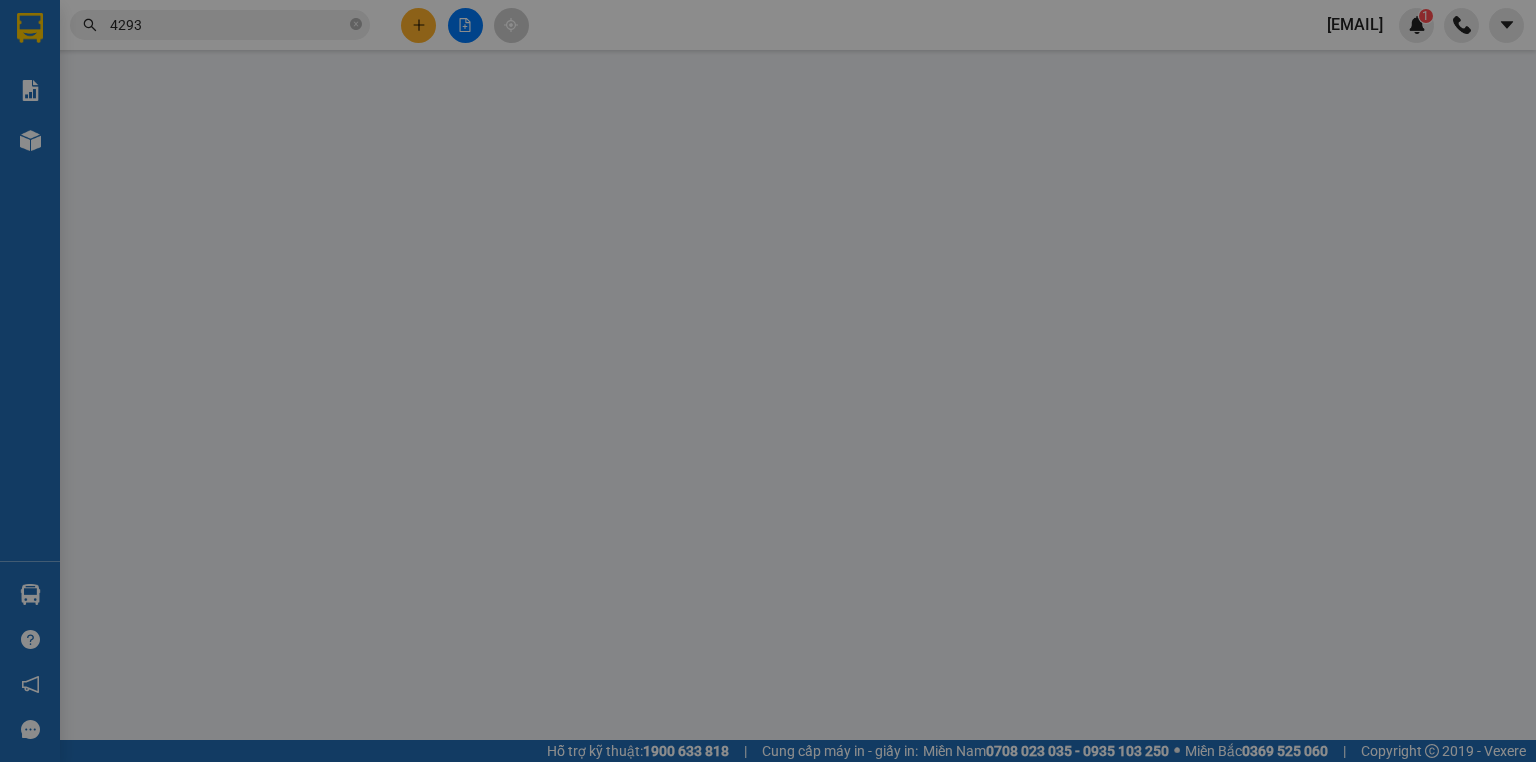 type on "0905455088" 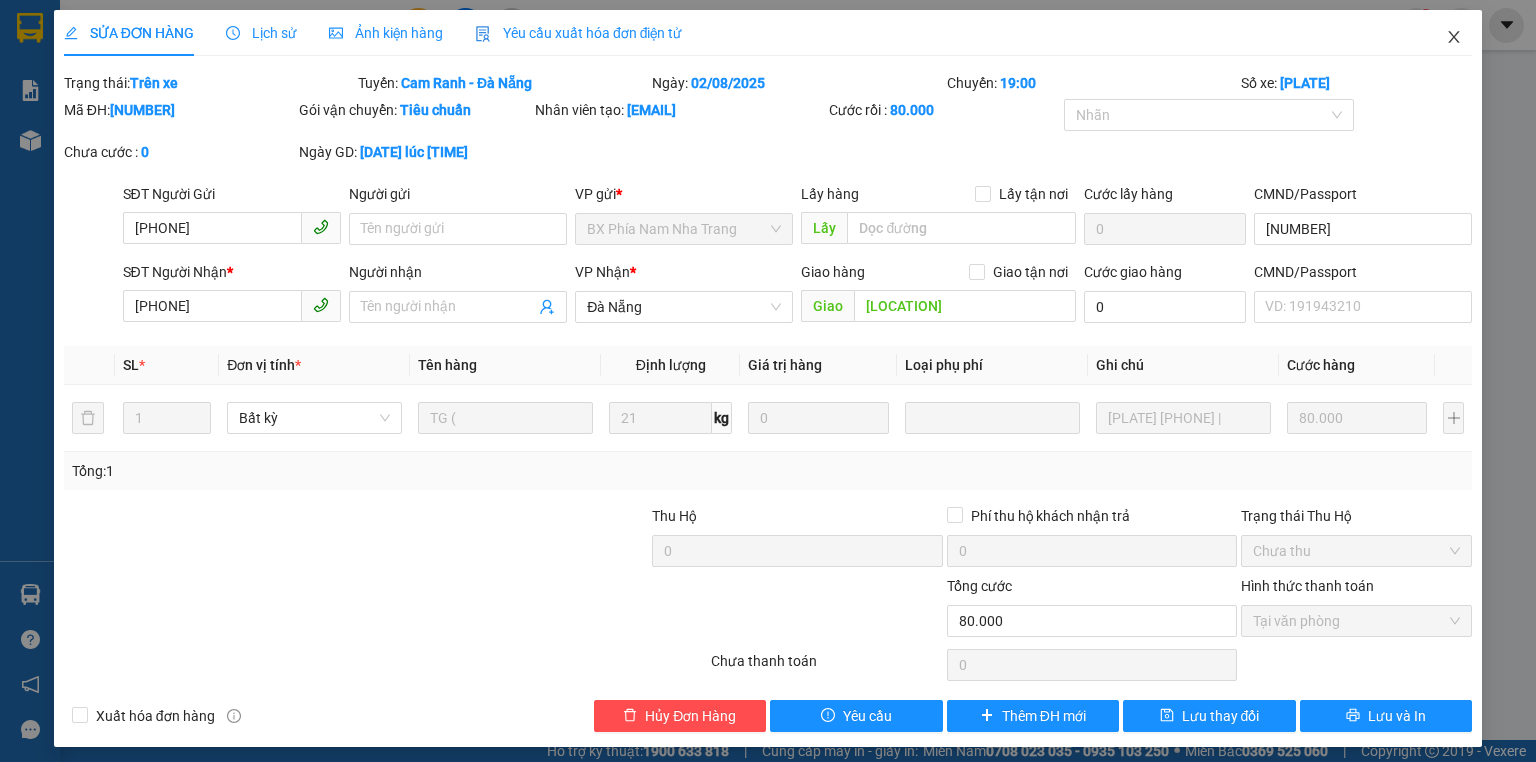 click at bounding box center [1454, 38] 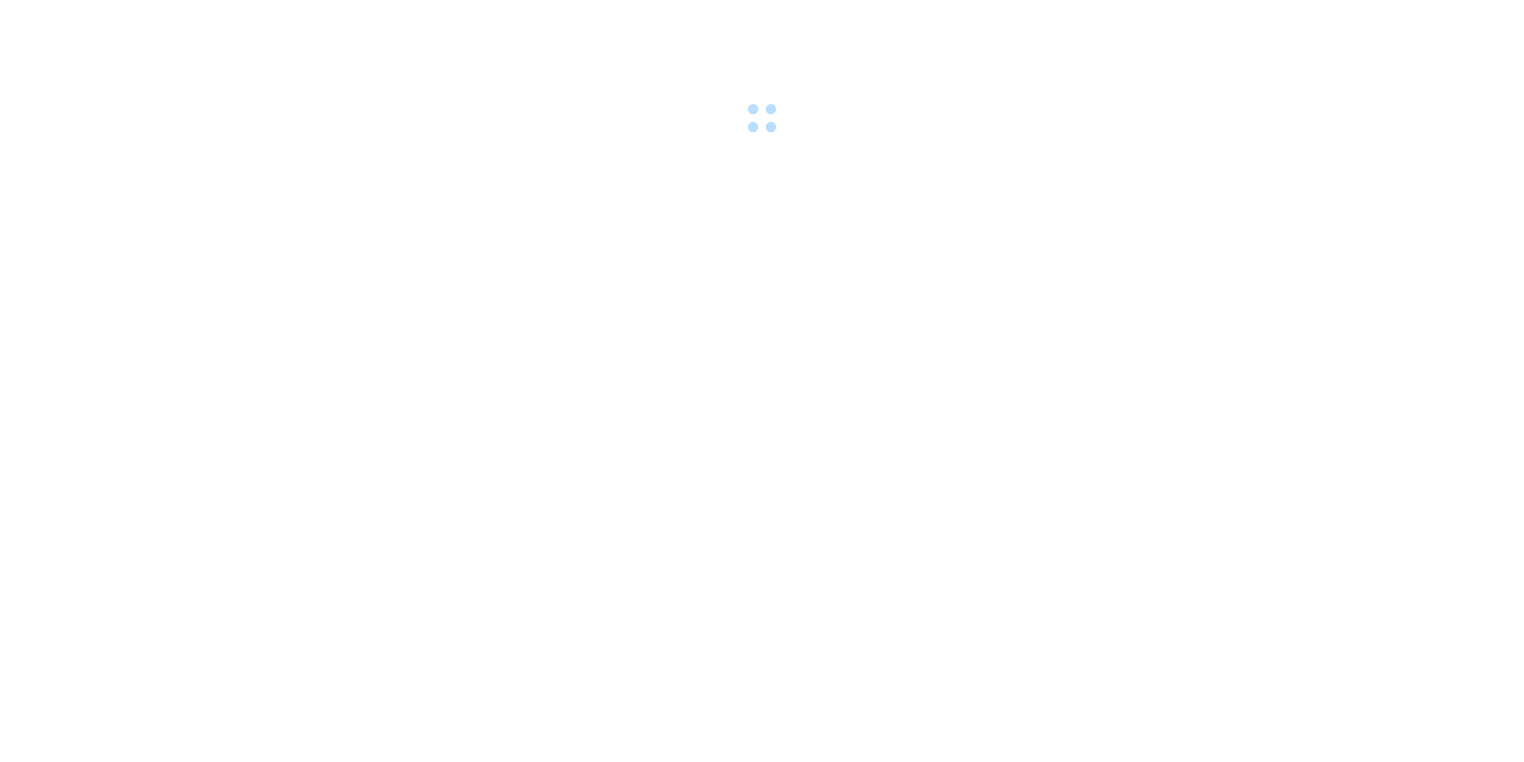 scroll, scrollTop: 0, scrollLeft: 0, axis: both 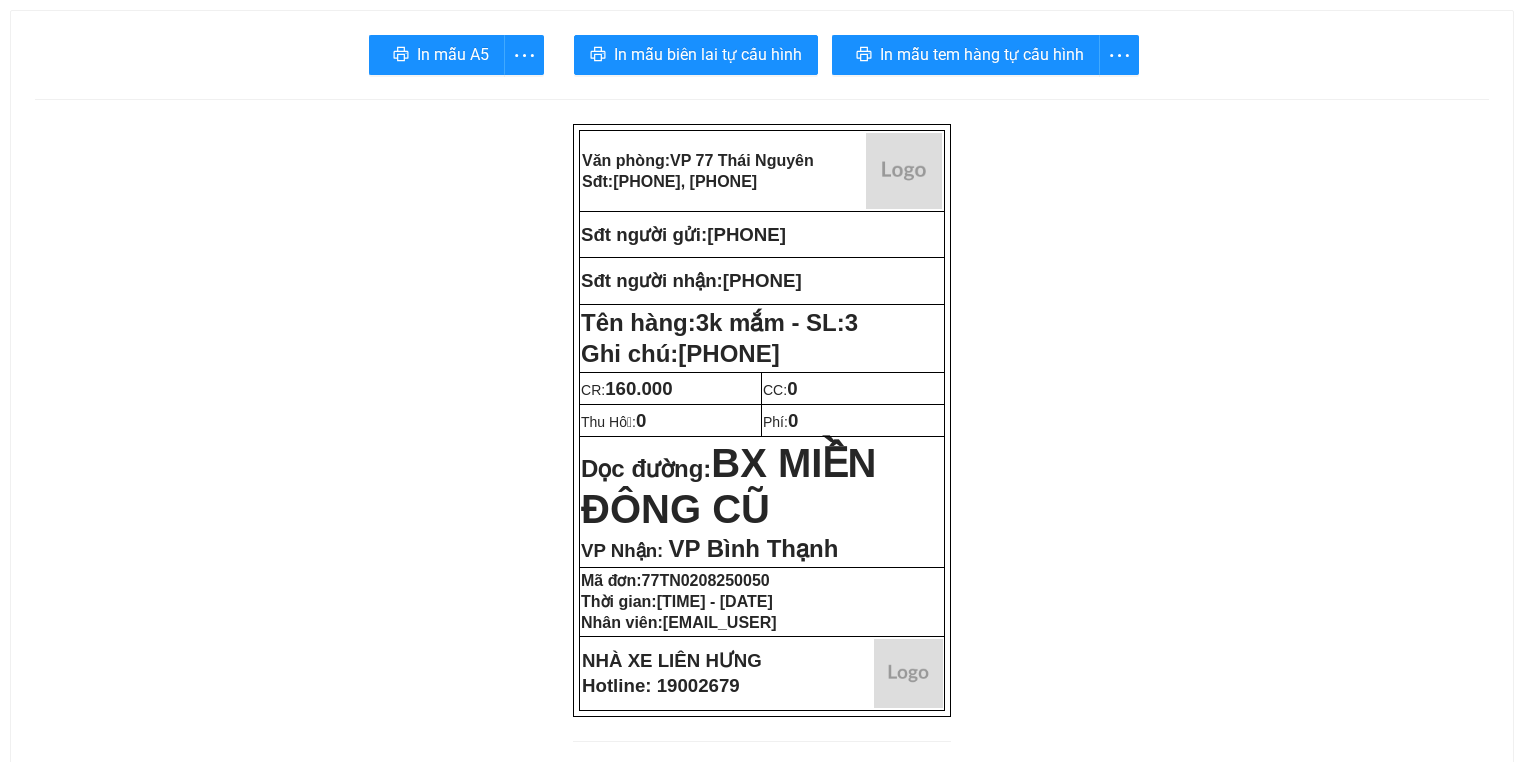 click on "In mẫu A5
In mẫu biên lai tự cấu hình  In mẫu tem hàng tự cấu hình
Văn phòng:  VP 77 Thái Nguyên
Sđt:  02583824824, 02583563563
Sđt người gửi:  0973612611
Sđt người nhận:  0904148822
Tên hàng:  3k mắm - SL:  3
Ghi chú:  0911878739
CR:  160.000
CC:  0
Thu Hộ: 0
Phí:  0
Dọc đường:  BX MIỀN ĐÔNG CŨ
VP Nhận:   VP Bình Thạnh
Mã đơn:  77TN0208250050
Thời gian:  14:39:35 - 02/08/2025
Nhân viên:  thuytien.lienhung
NHÀ XE LIÊN HƯNG
Hotline: 19002679
Nhà xe Liên Hưng
VP: 77 Thái Nguyên, Nha Trang
Phiếu gửi hàng
Người gửi:
SĐT gửi:  0973612611
Người nhận:
SĐT nhận:  0904148822
Tên hàng:  3k mắm Số lượng:  3 Số kí:  72 KG Giá trị hàng:  Khách không kê khai
Ghi chú:  0911878739 Tiền cước:  160.000" at bounding box center [762, 1213] 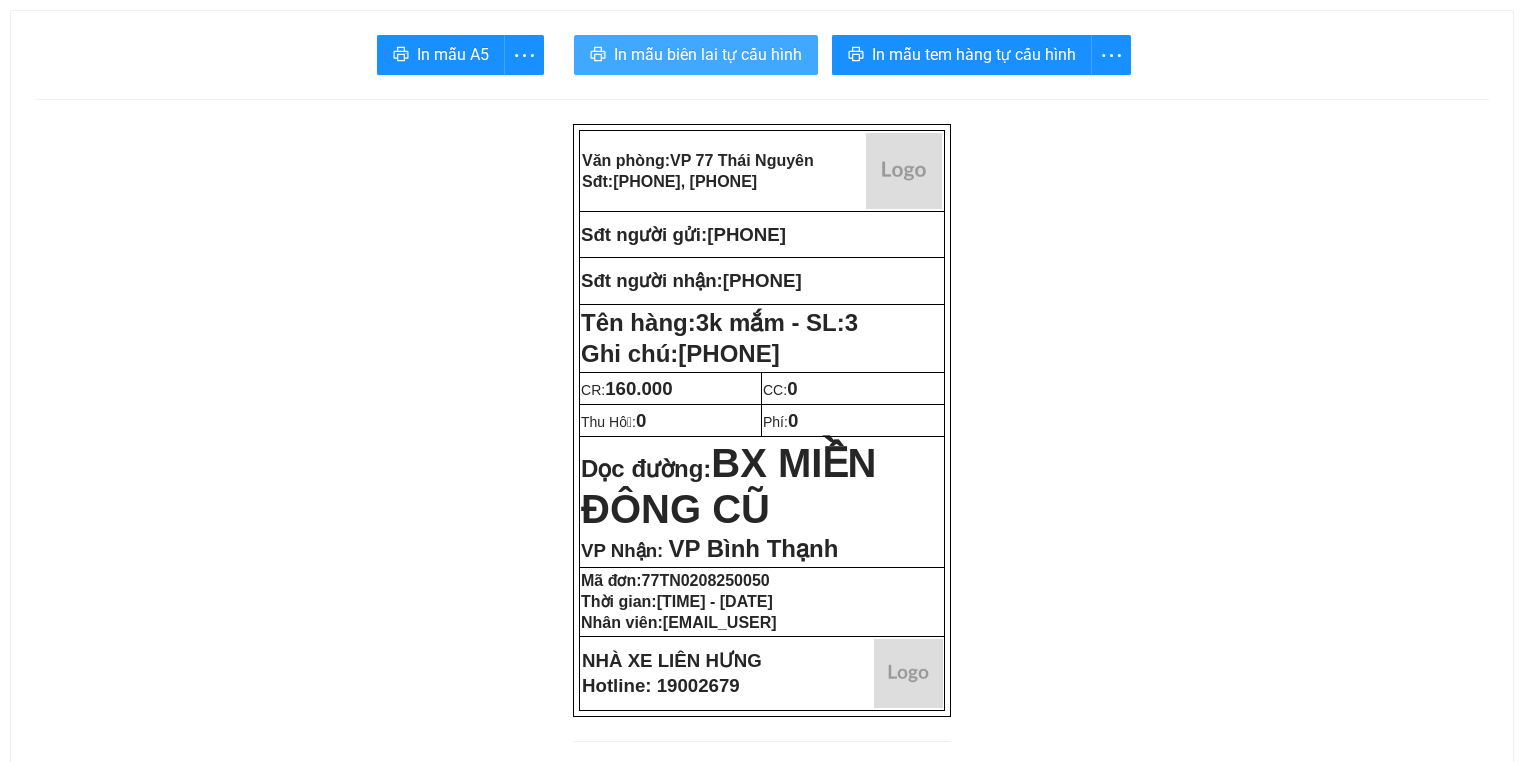 click on "In mẫu biên lai tự cấu hình" at bounding box center (708, 54) 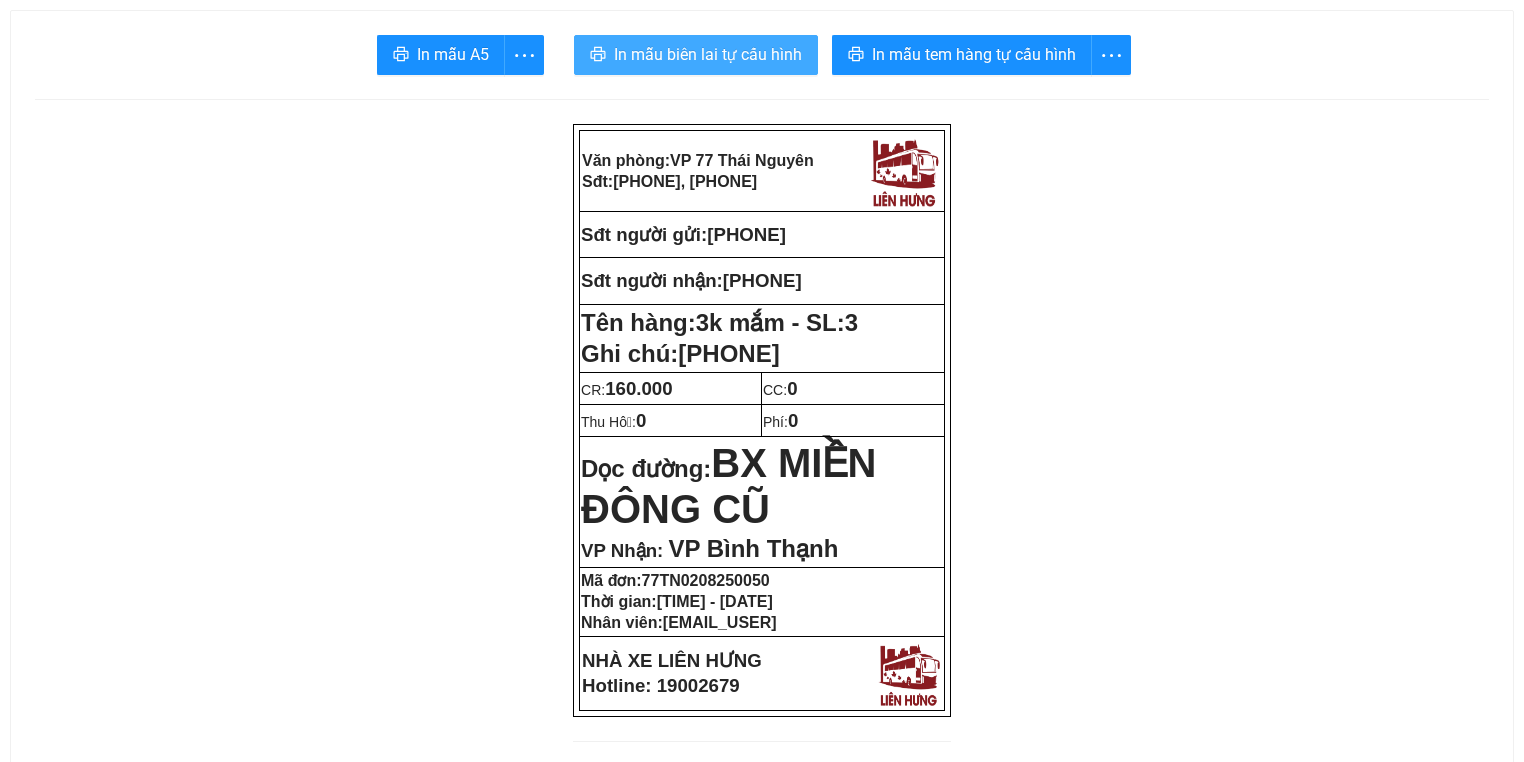 scroll, scrollTop: 0, scrollLeft: 0, axis: both 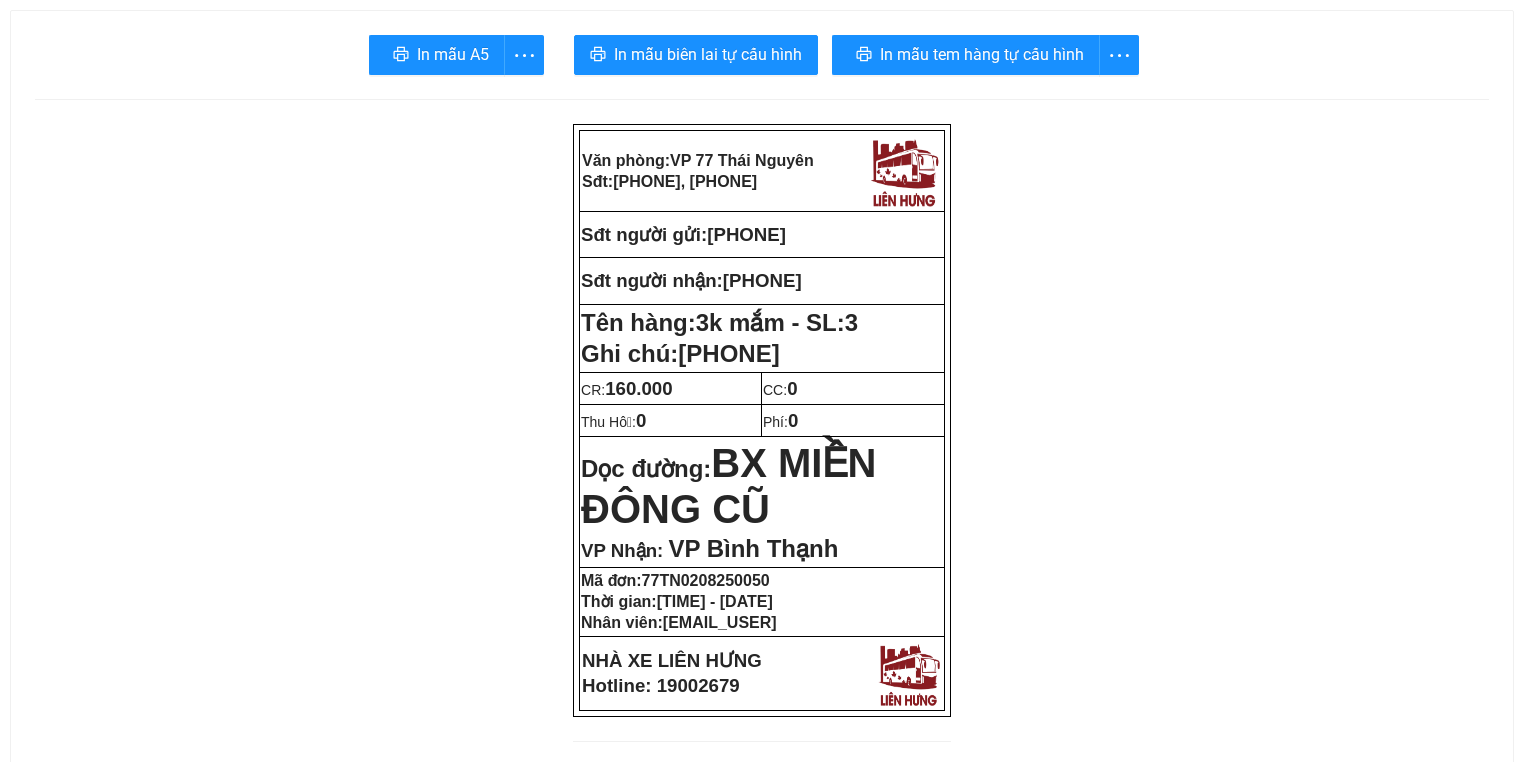 click on "In mẫu tem hàng tự cấu hình" at bounding box center [985, 55] 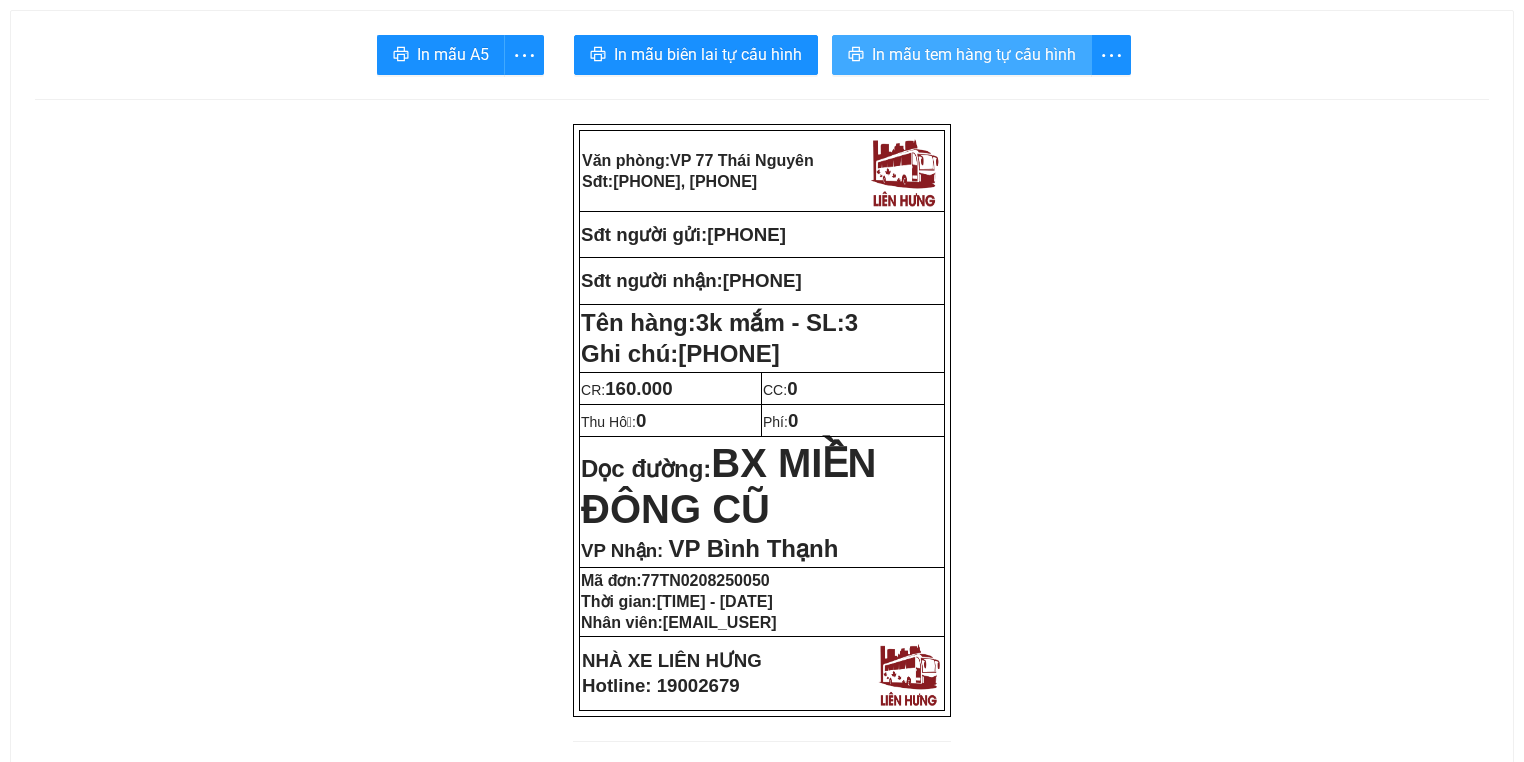 click on "In mẫu tem hàng tự cấu hình" at bounding box center (962, 55) 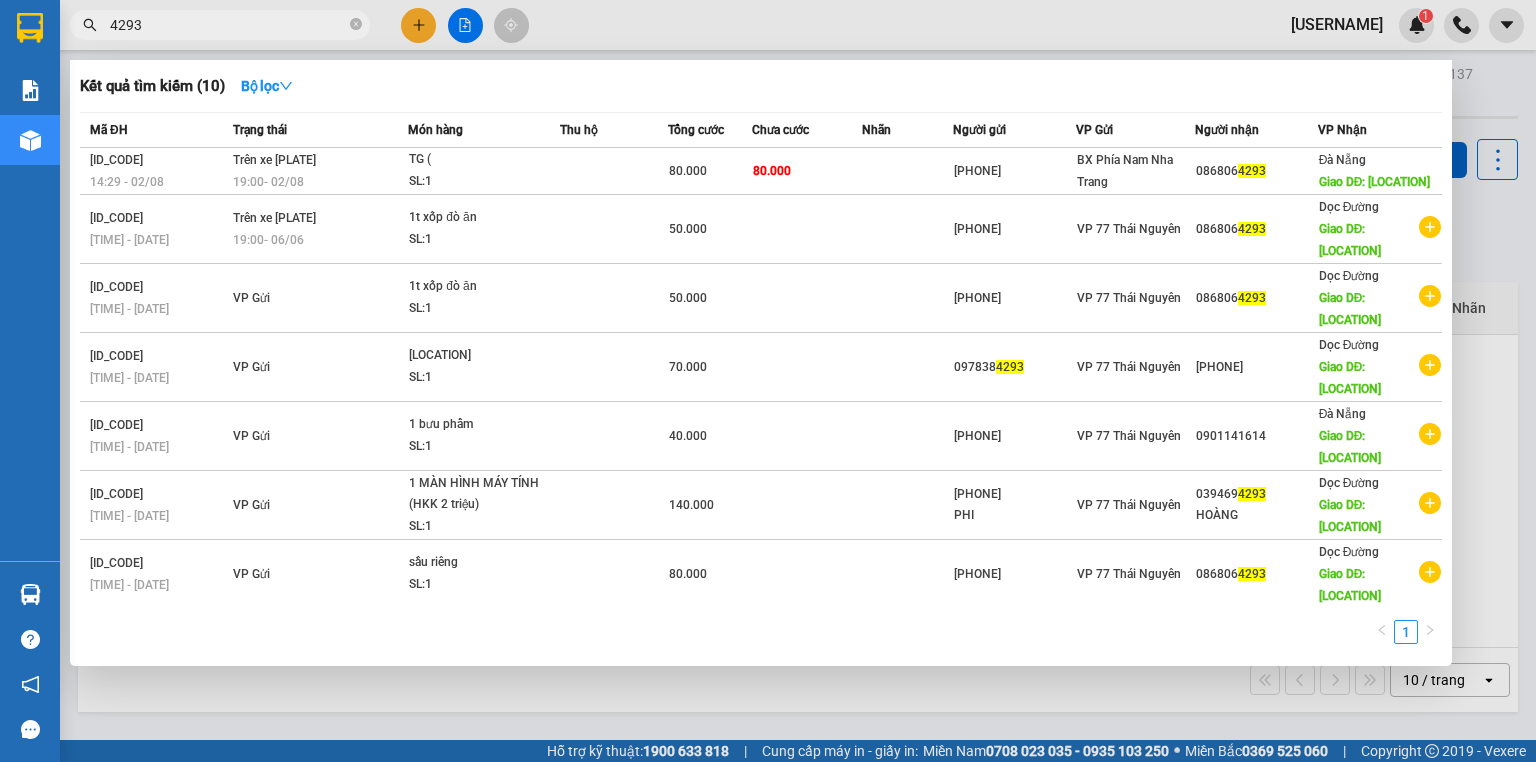 click on "Kết quả tìm kiếm ( 10 )  Bộ lọc  Mã ĐH Trạng thái Món hàng Thu hộ Tổng cước Chưa cước Nhãn Người gửi VP Gửi Người nhận VP Nhận [ID_CODE] [TIME] - [DATE] Trên xe   [PLATE] [TIME]  -   [DATE] TG ( SL:  1 80.000 80.000 [PHONE] VP [LOCATION] [CODE] [CITY] Giao DĐ: [LOCATION] [ID_CODE] [TIME] - [DATE] Trên xe   [PLATE] [TIME]  -   [DATE] 1t xốp đò ăn SL:  1 50.000 [PHONE] VP [LOCATION] [CODE] Dọc Đường Giao DĐ: [LOCATION] [ID_CODE] [TIME] - [DATE] VP Gửi   1t xốp đò ăn SL:  1 50.000 [PHONE] VP [LOCATION] [CODE] Dọc Đường Giao DĐ: [LOCATION] [ID_CODE] [TIME] - [DATE] VP Gửi   T/X ĐÔNG SƯƠNG SL:  1 70.000 [PHONE] VP [LOCATION] [CODE] Dọc Đường Giao DĐ: [LOCATION]  [ID_CODE] [TIME] - [DATE] VP Gửi   1 bưu phẩm SL:  1 40.000 [PHONE] VP [LOCATION] [PHONE] [CITY] Giao DĐ: [CITY] [ID_CODE] VP Gửi" at bounding box center (768, 381) 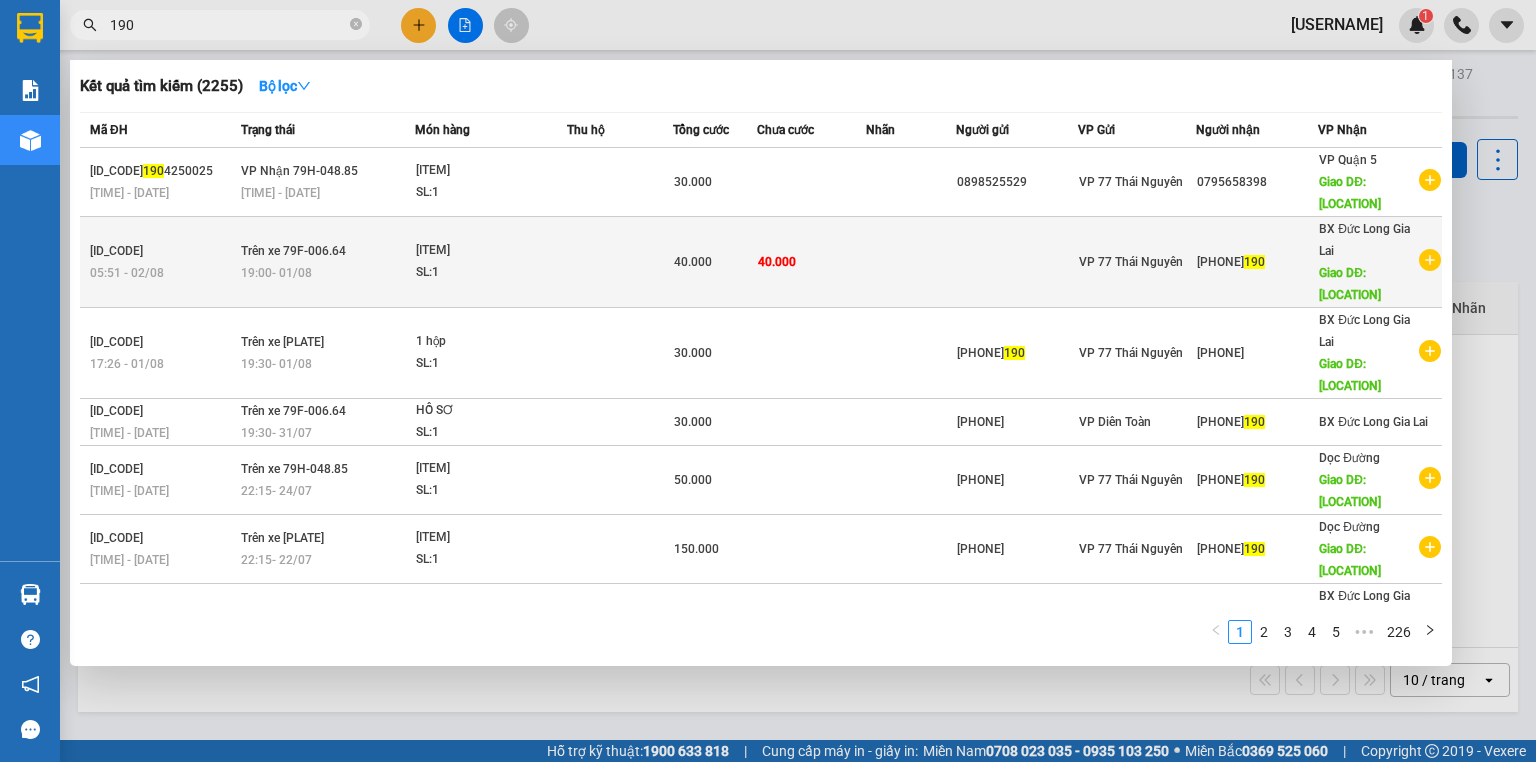 type on "190" 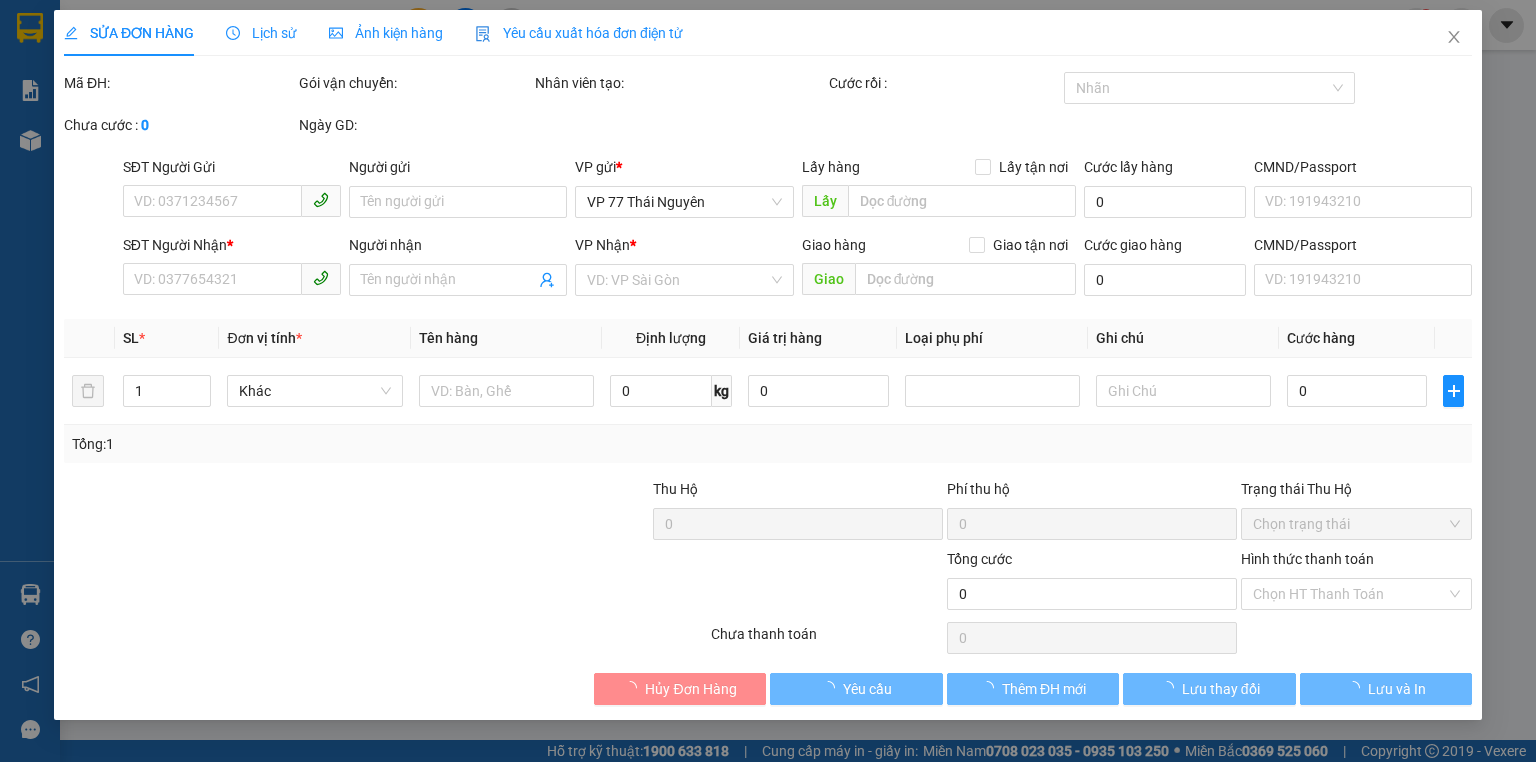 type on "0931516190" 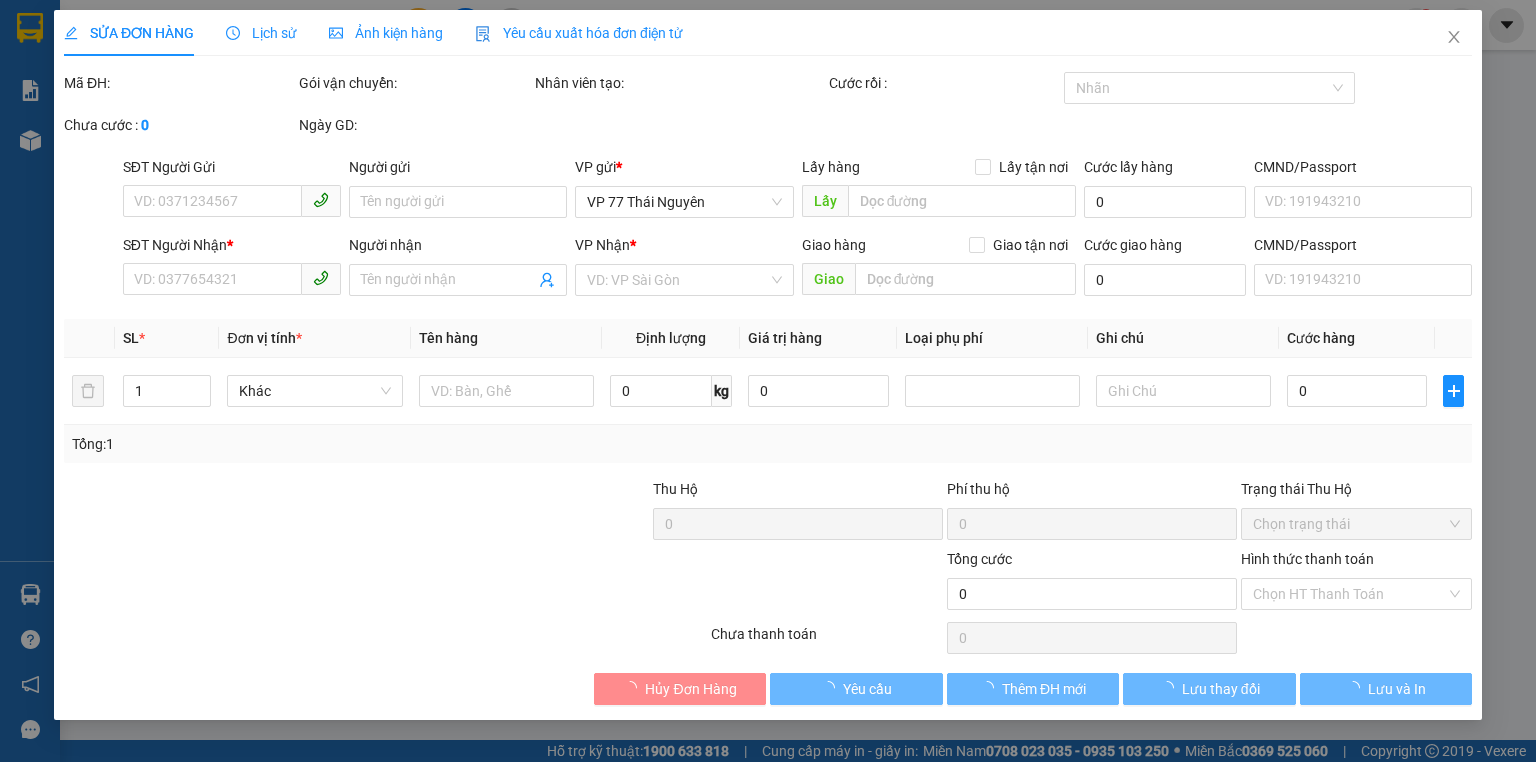 type on "77 thái nguyên" 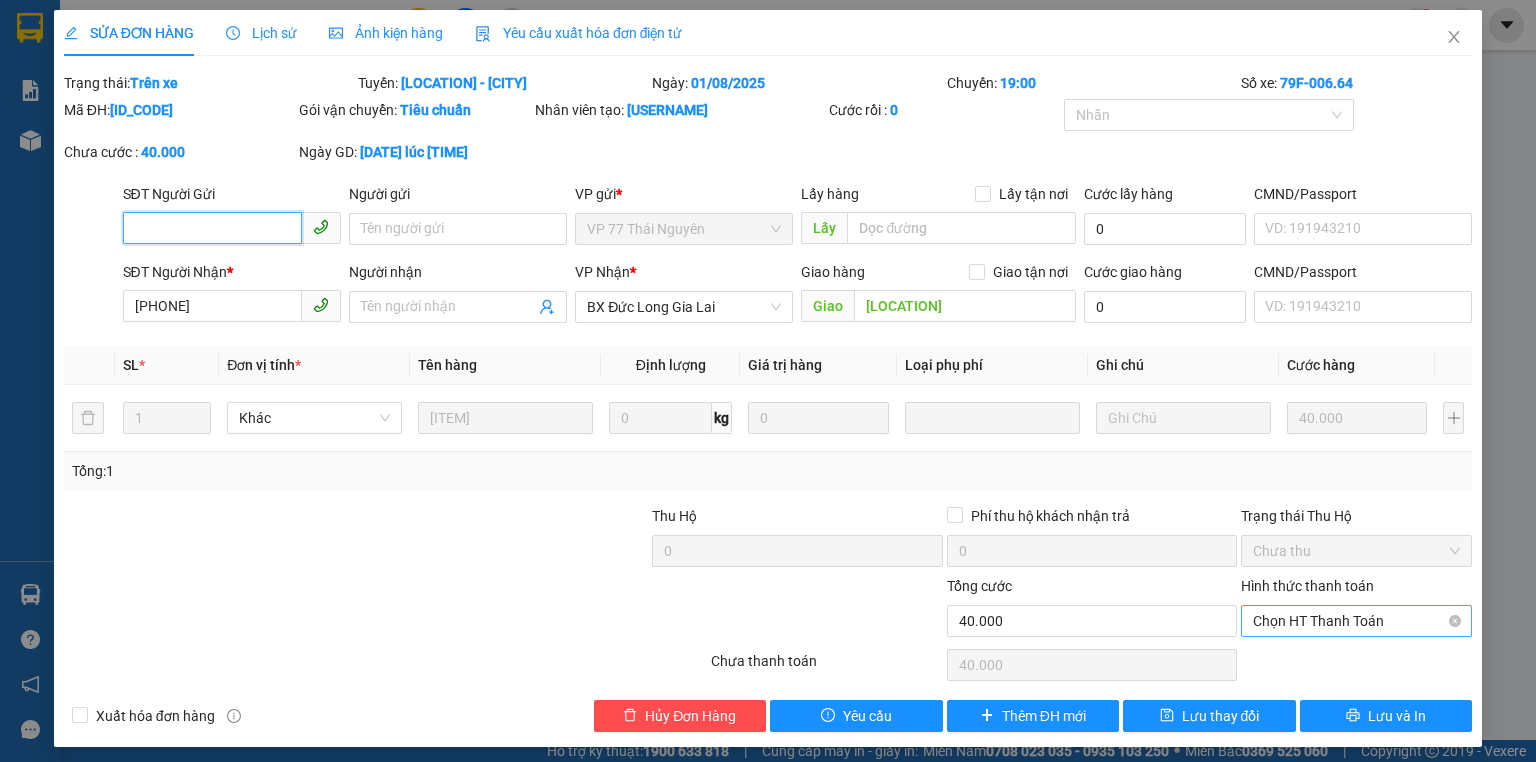 click on "Chọn HT Thanh Toán" at bounding box center (1356, 621) 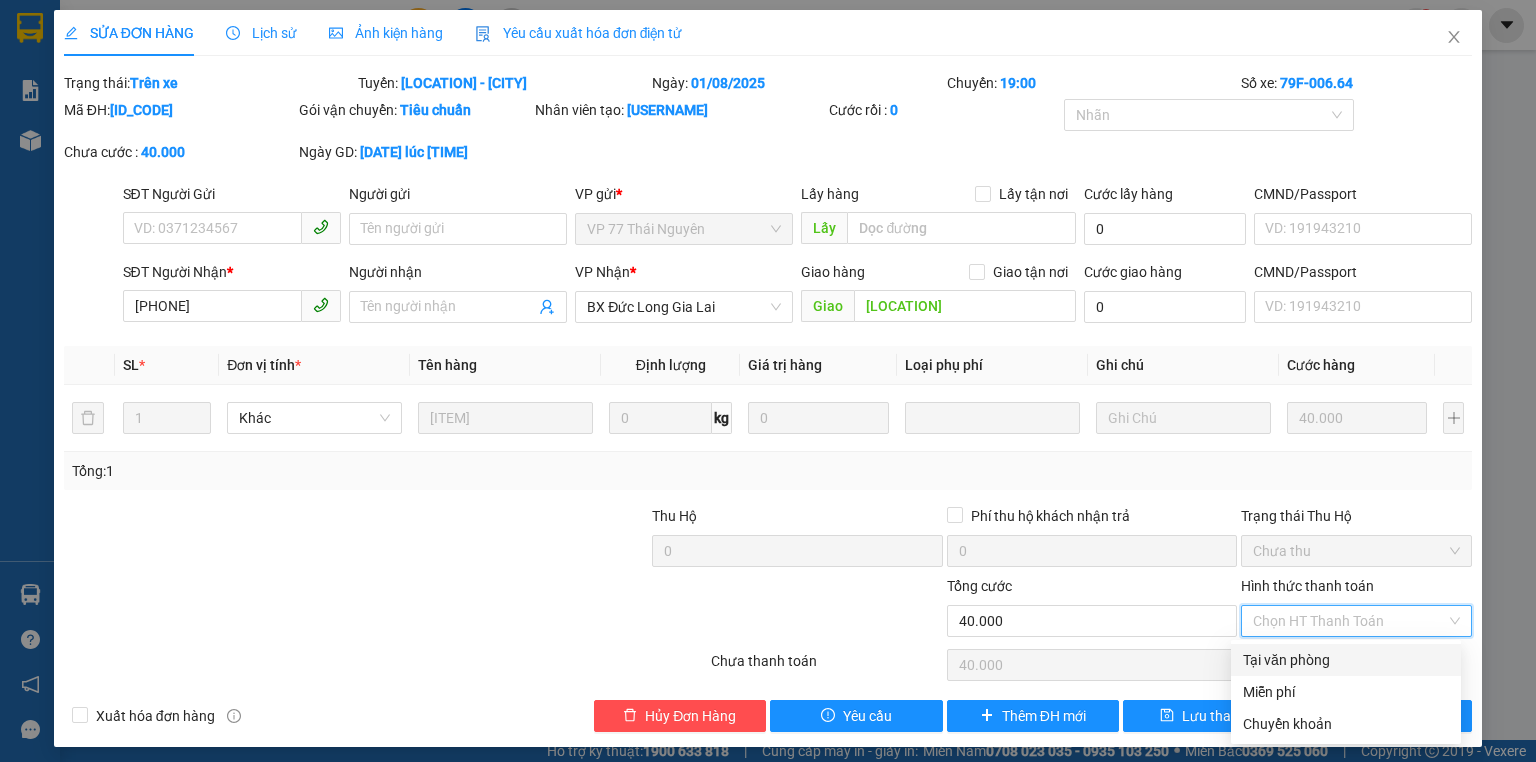 click on "Tại văn phòng" at bounding box center [1346, 660] 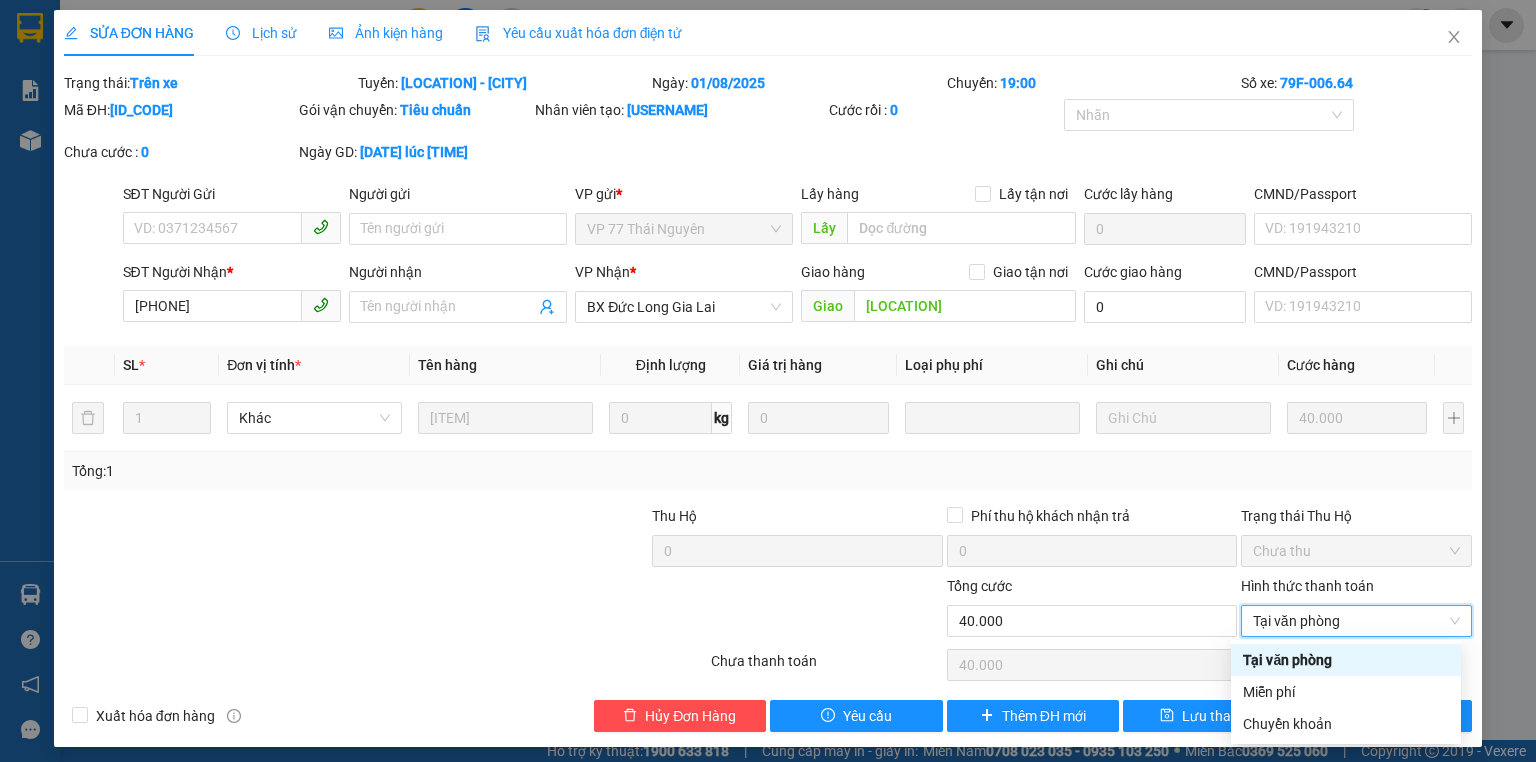 type on "0" 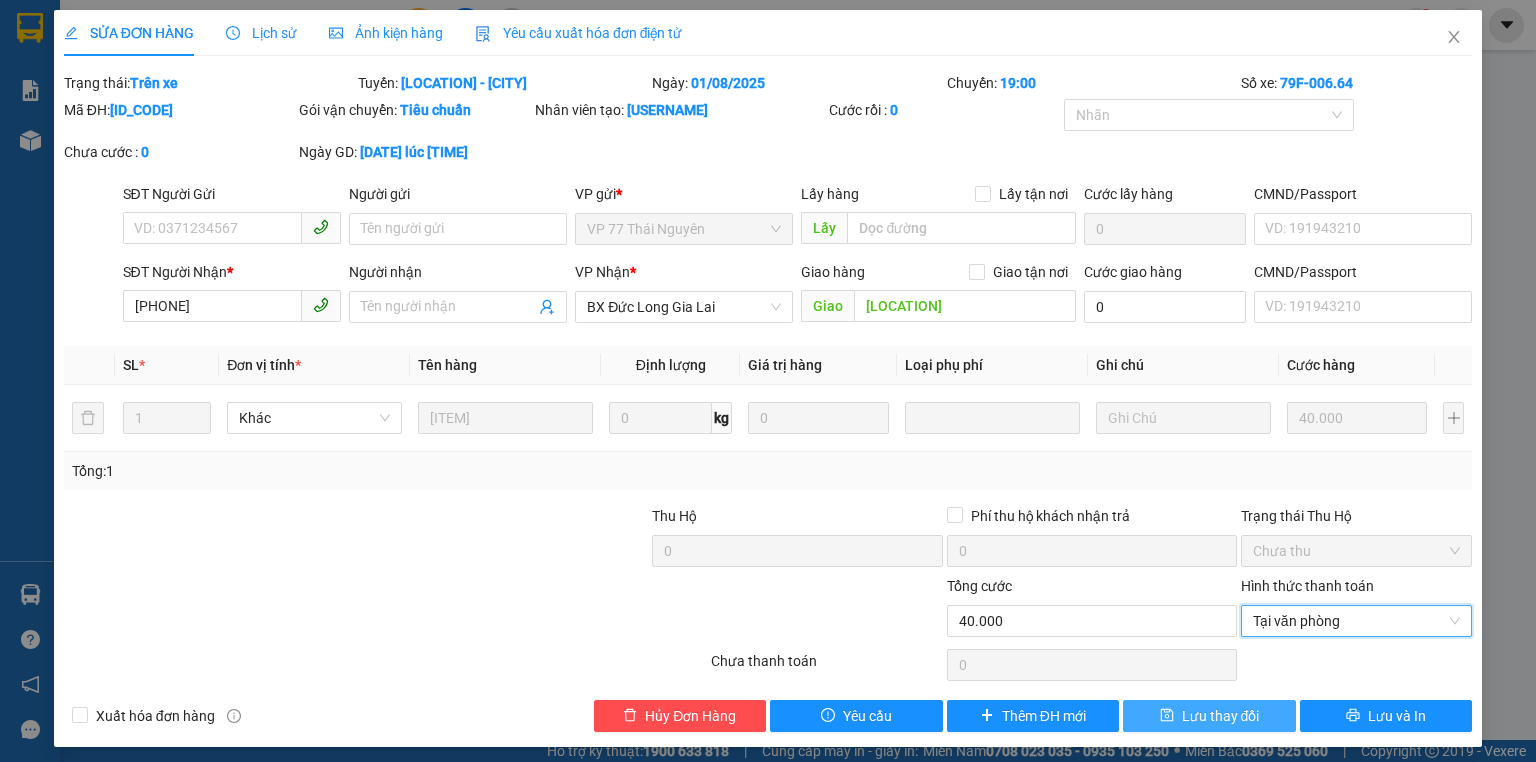 click on "Lưu thay đổi" at bounding box center [1221, 716] 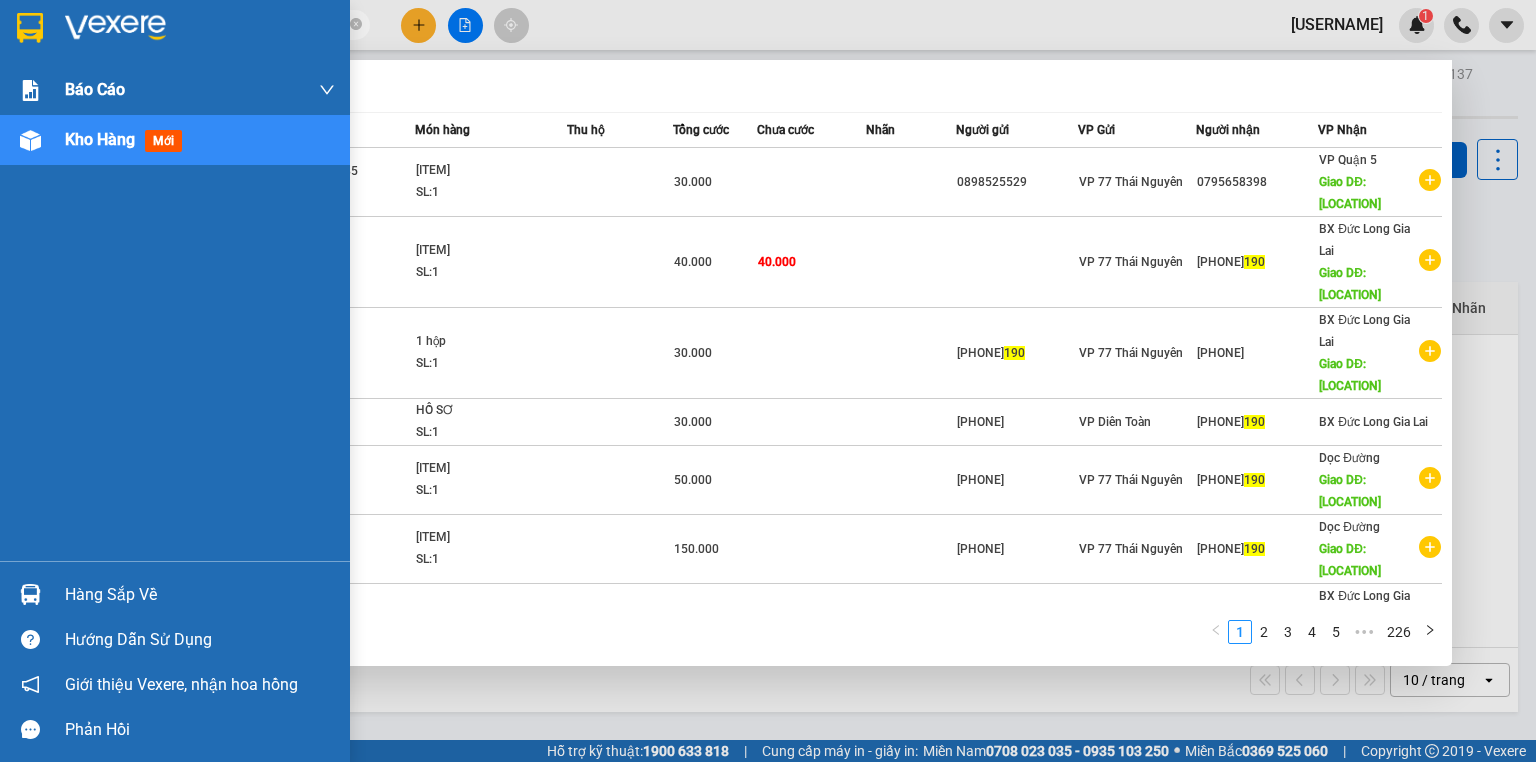 drag, startPoint x: 321, startPoint y: 25, endPoint x: 0, endPoint y: 84, distance: 326.37708 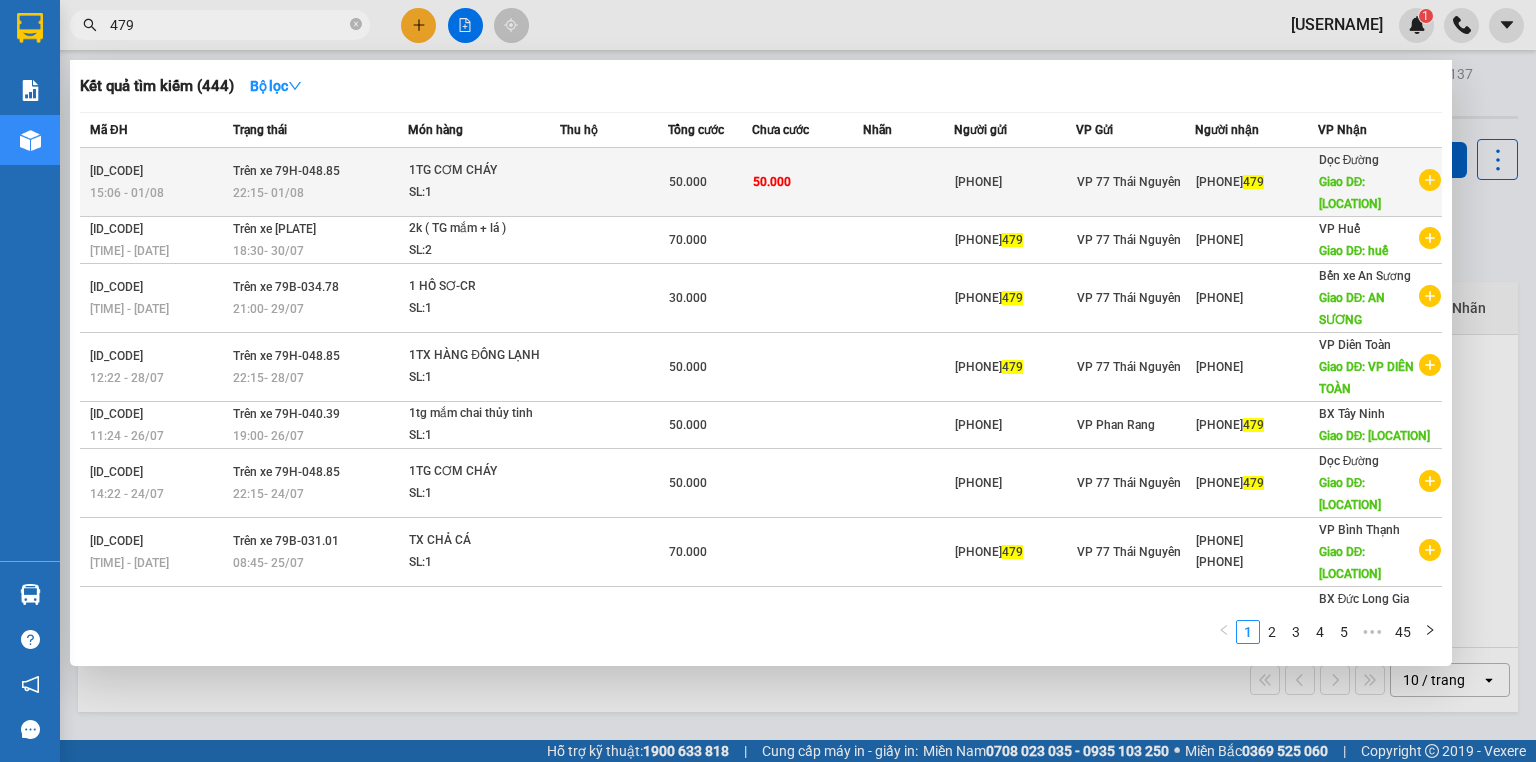 type on "479" 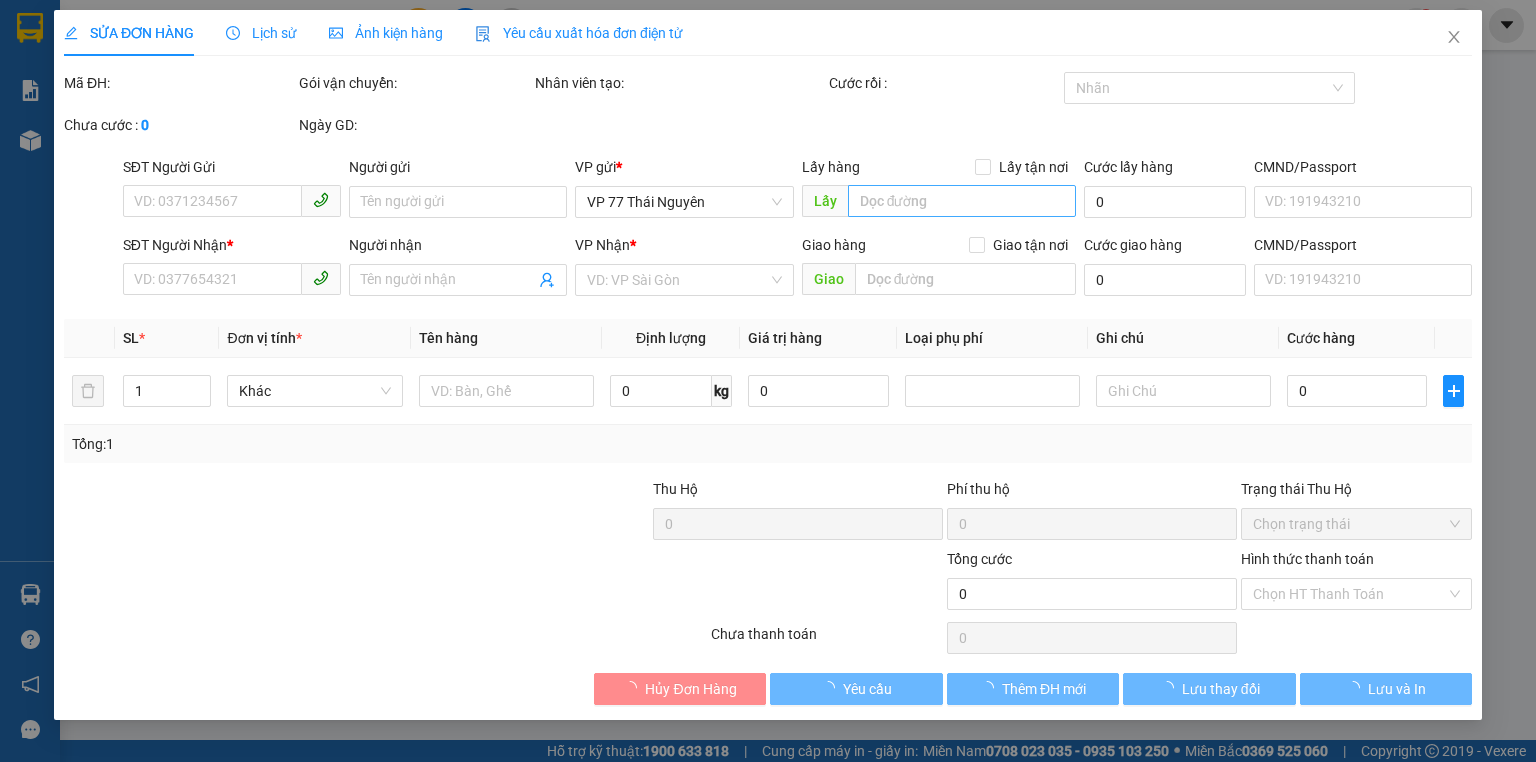 type on "[PHONE]" 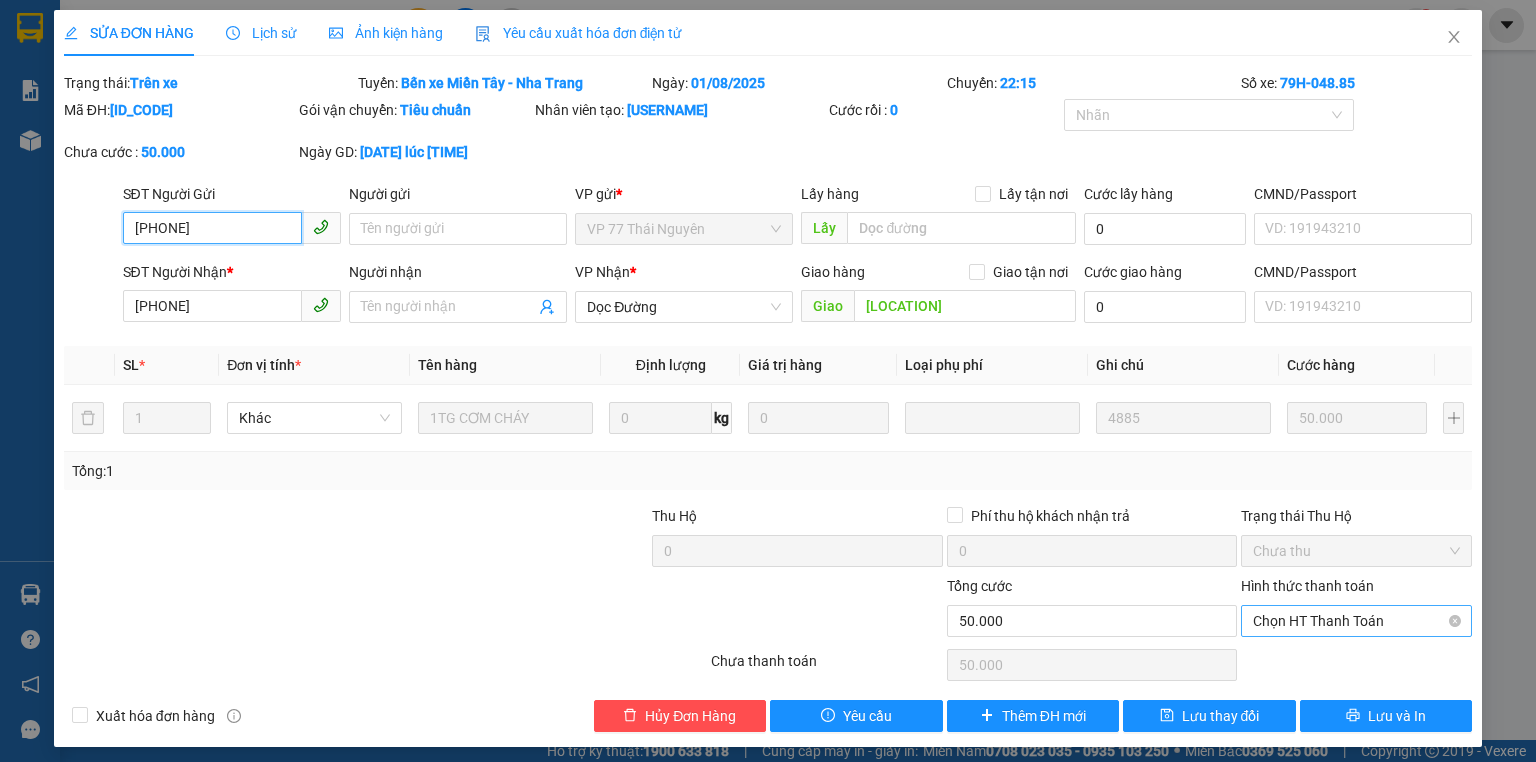 click on "Chọn HT Thanh Toán" at bounding box center (1356, 621) 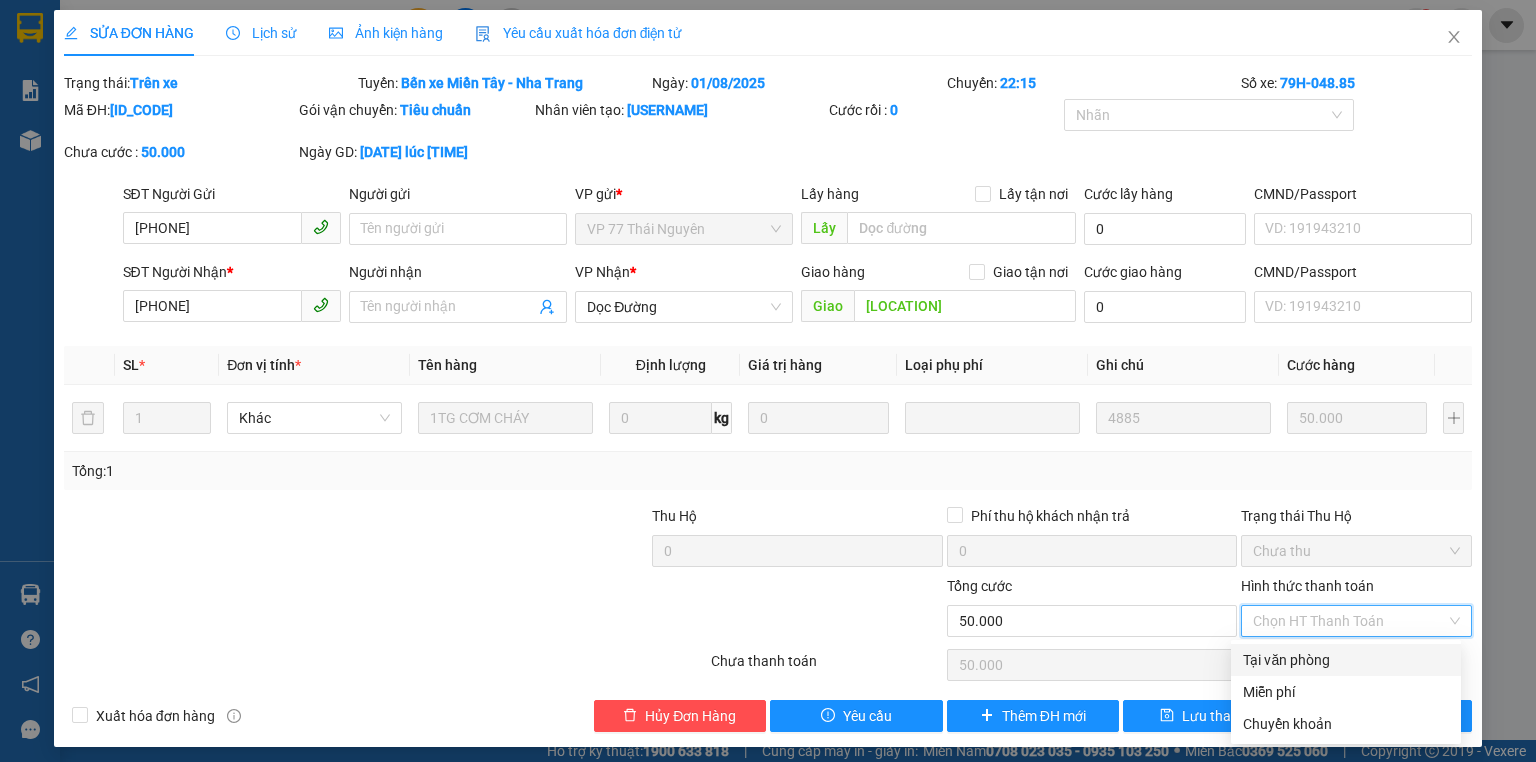 click on "Tại văn phòng" at bounding box center [1346, 660] 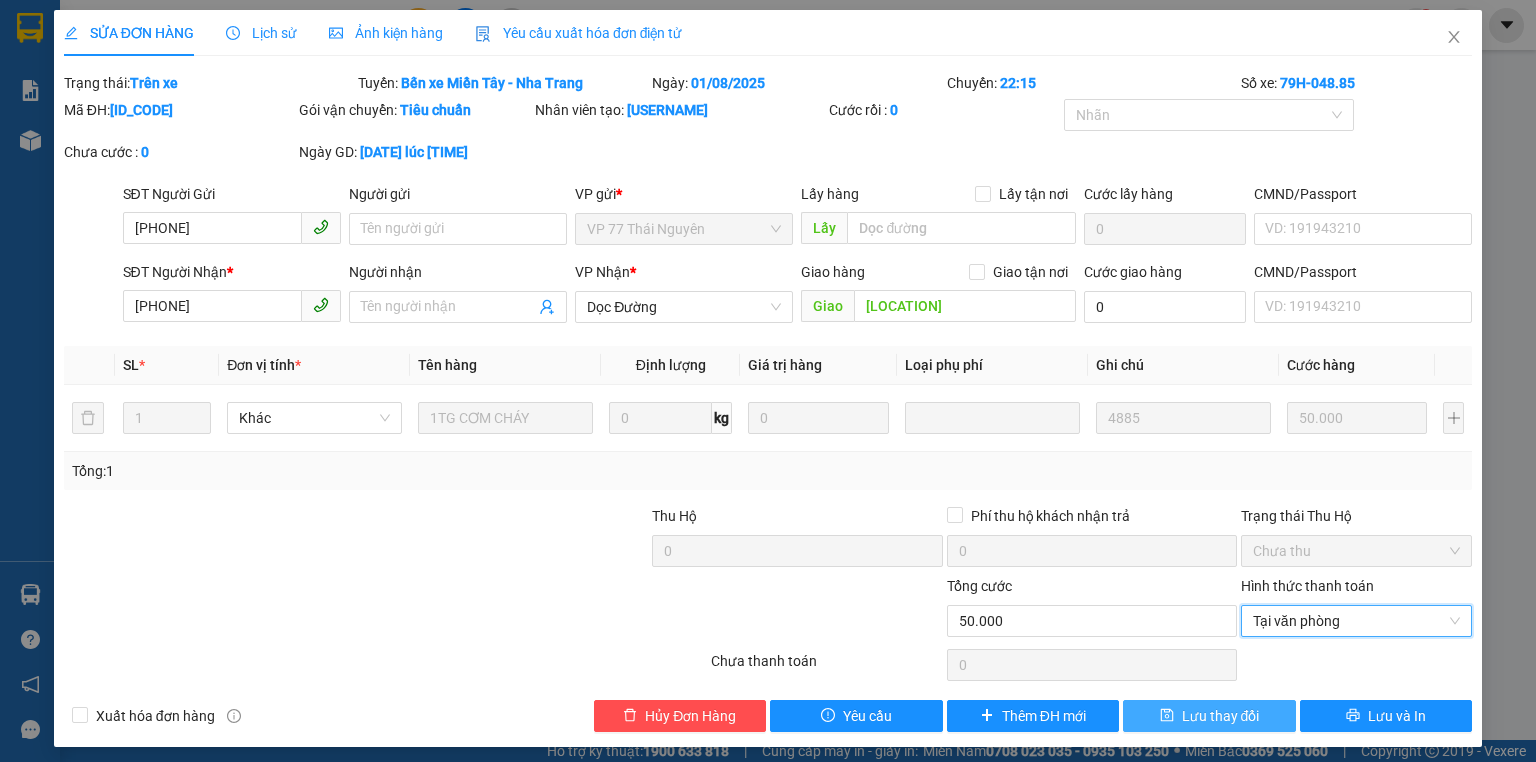 click on "Lưu thay đổi" at bounding box center [1221, 716] 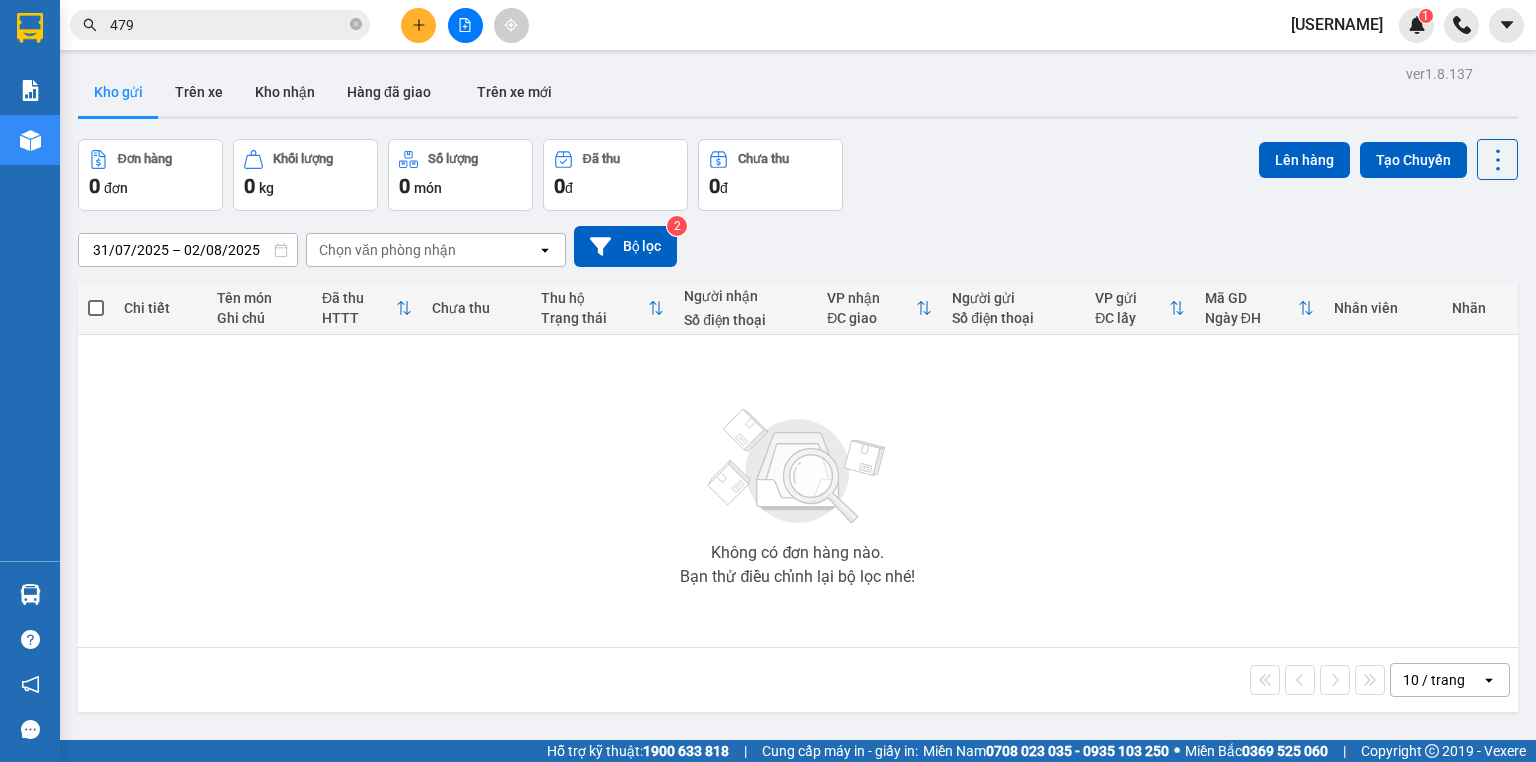 click at bounding box center [465, 25] 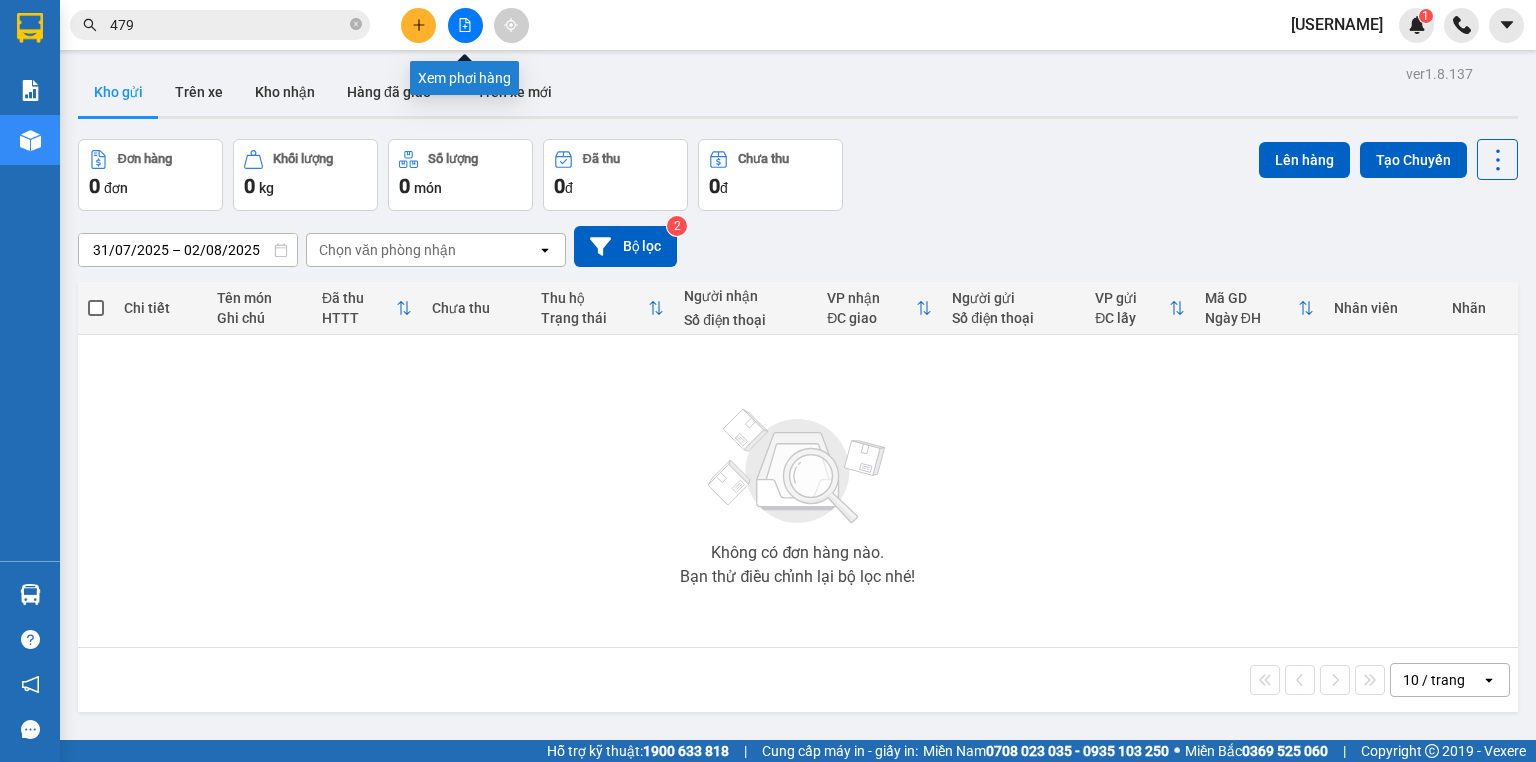 click 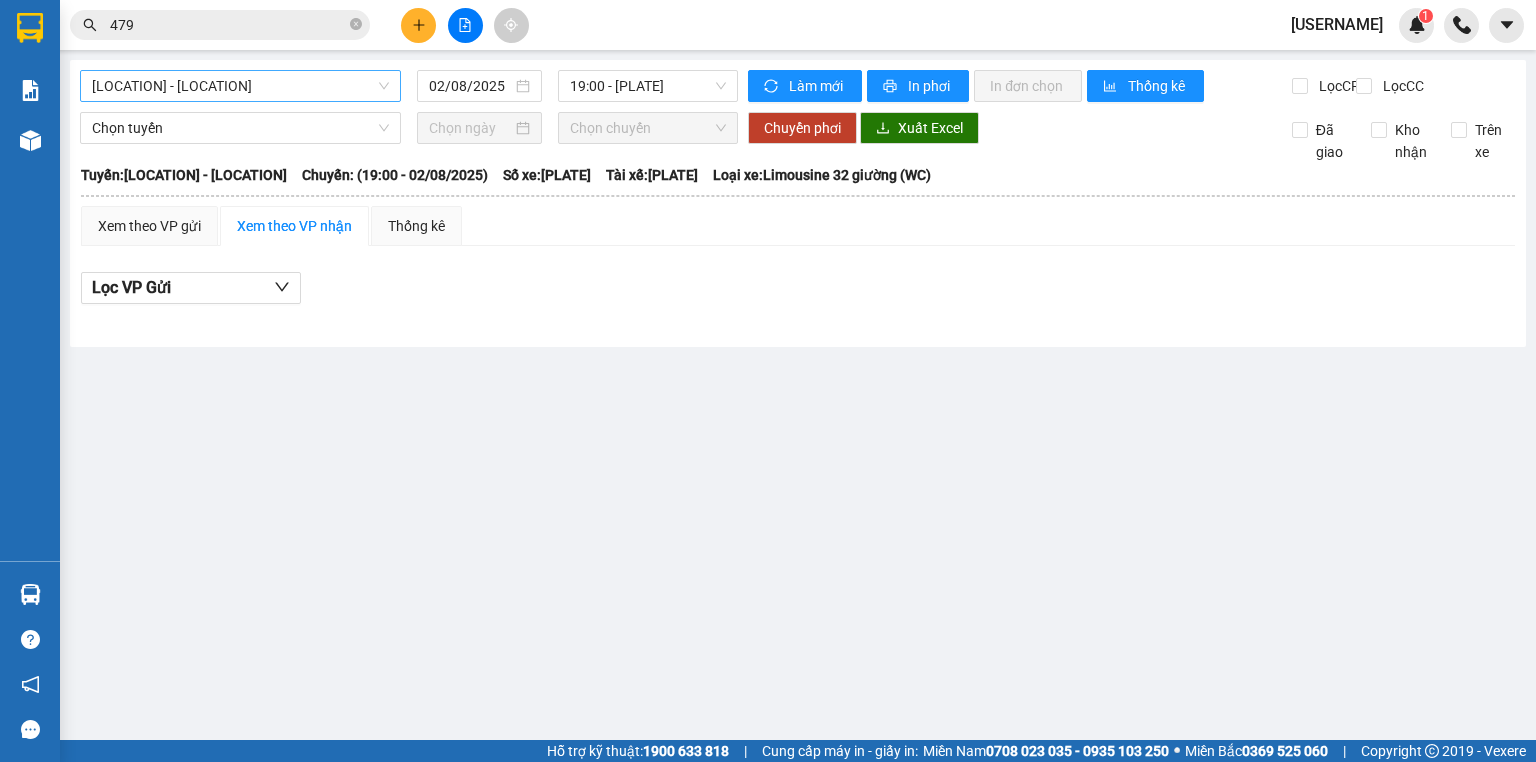 click on "Vạn Giã - Bến xe Miền Tây" at bounding box center [240, 86] 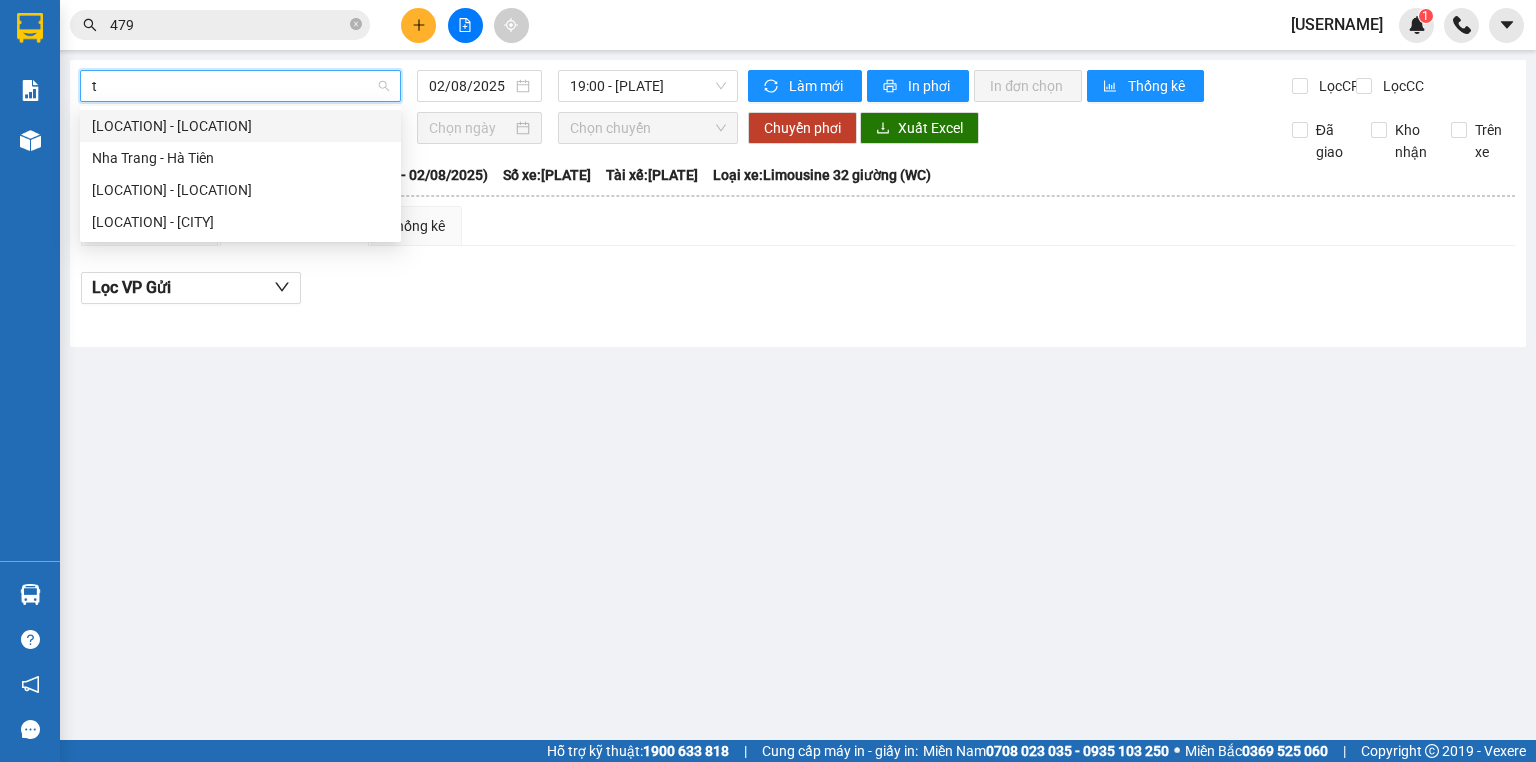 type on "ti" 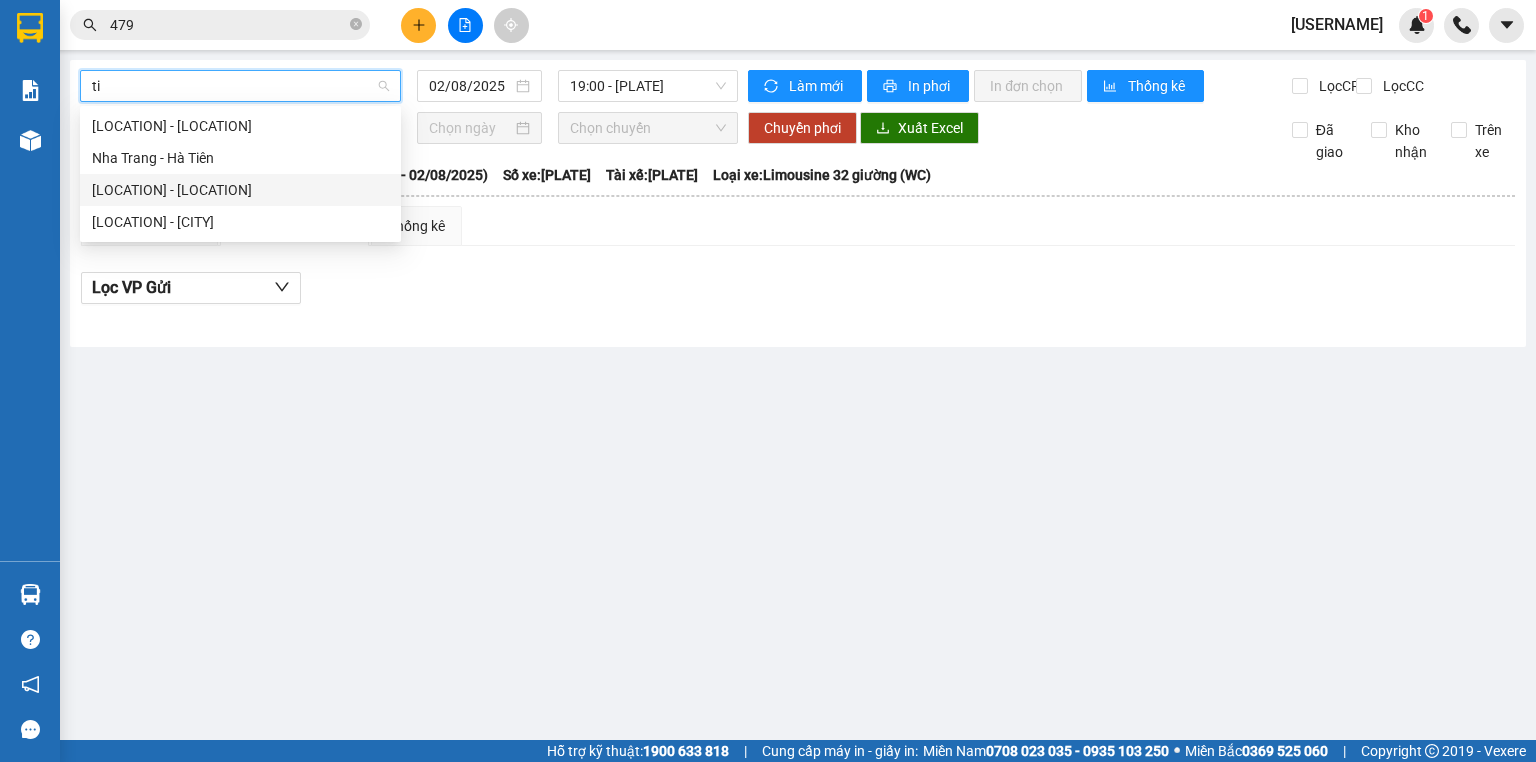 click on "[CITY] - [CITY]" at bounding box center (240, 190) 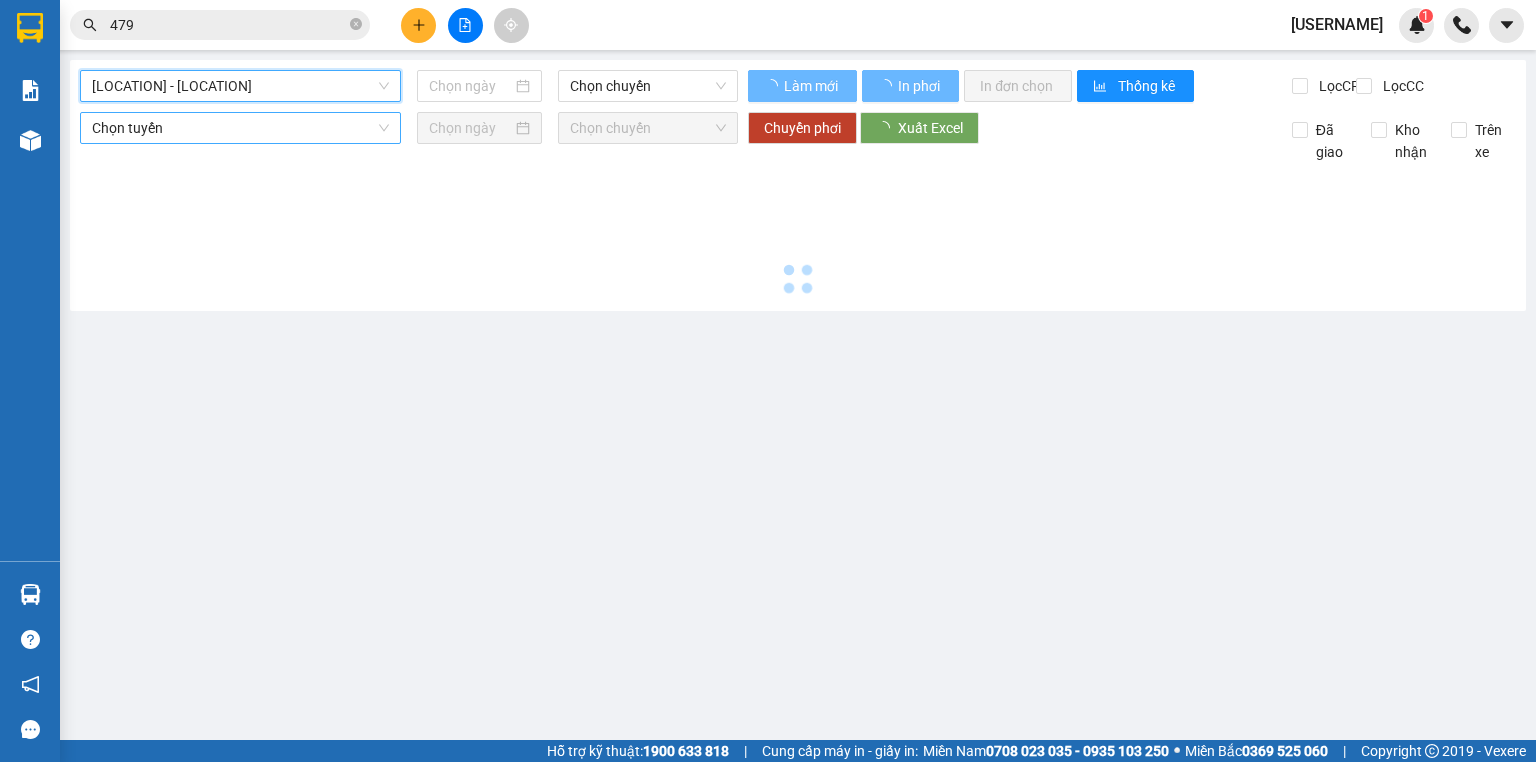 type on "02/08/2025" 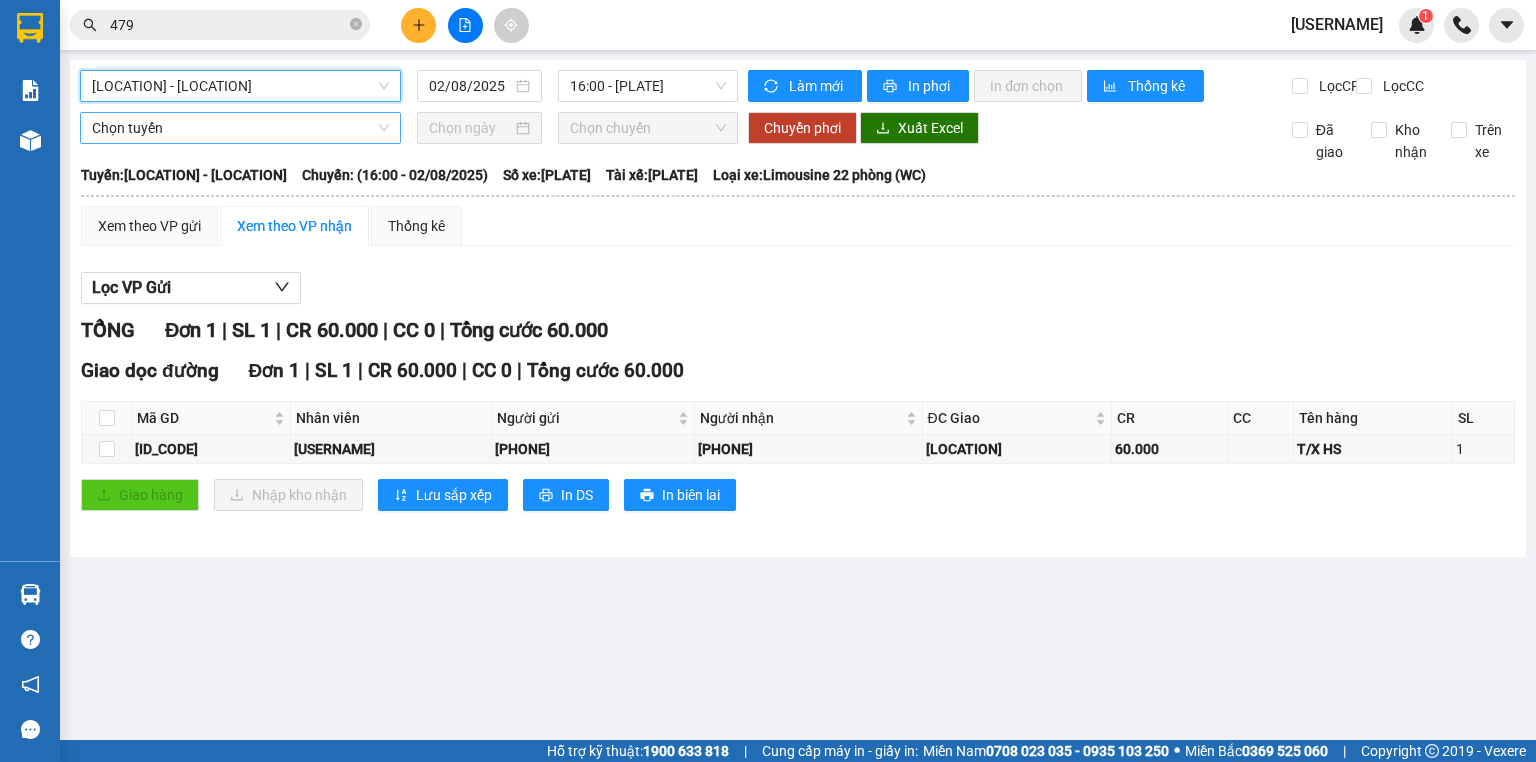 click on "Chọn tuyến" at bounding box center (240, 128) 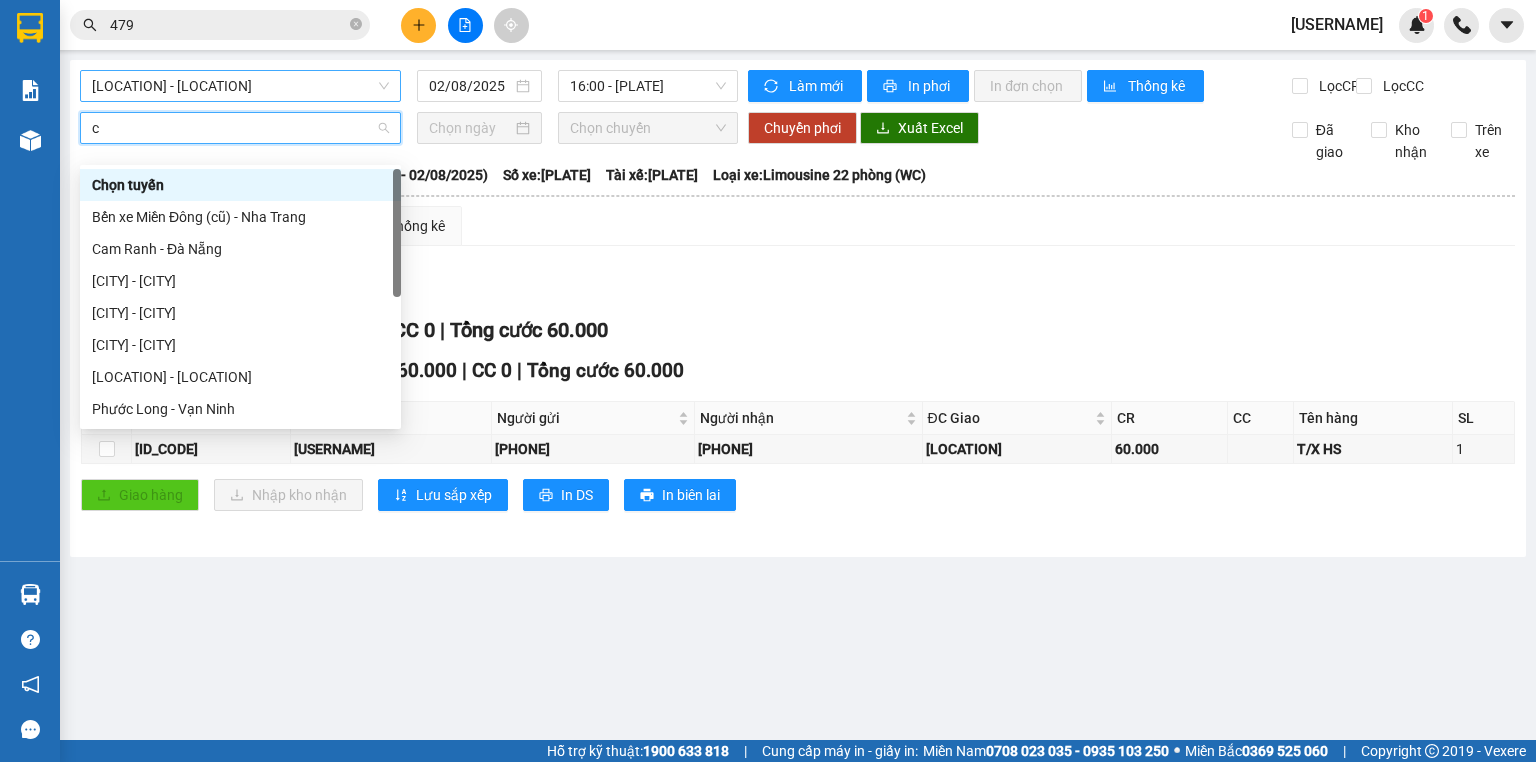 type on "ch" 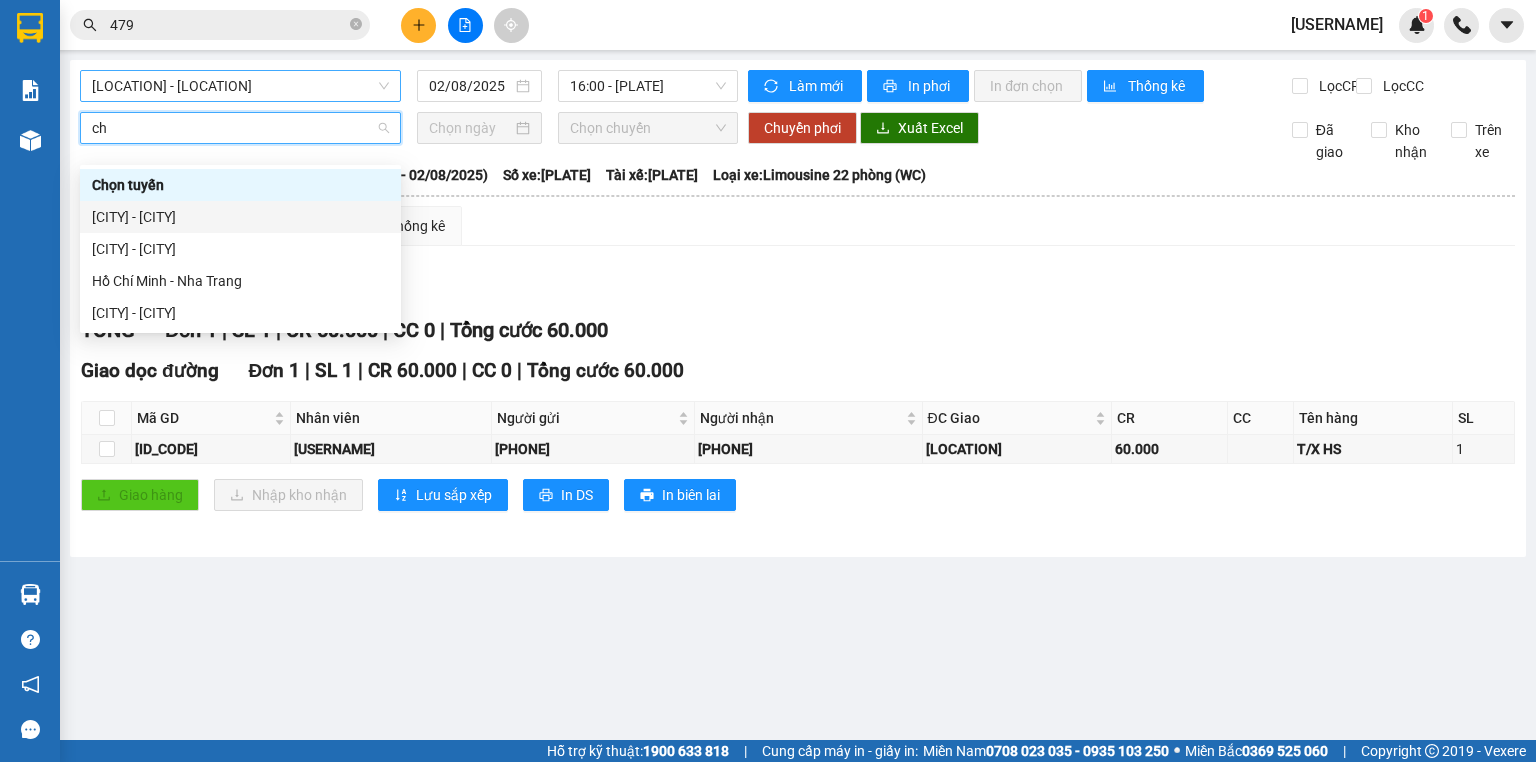 click on "[CITY] - [CITY]" at bounding box center [240, 217] 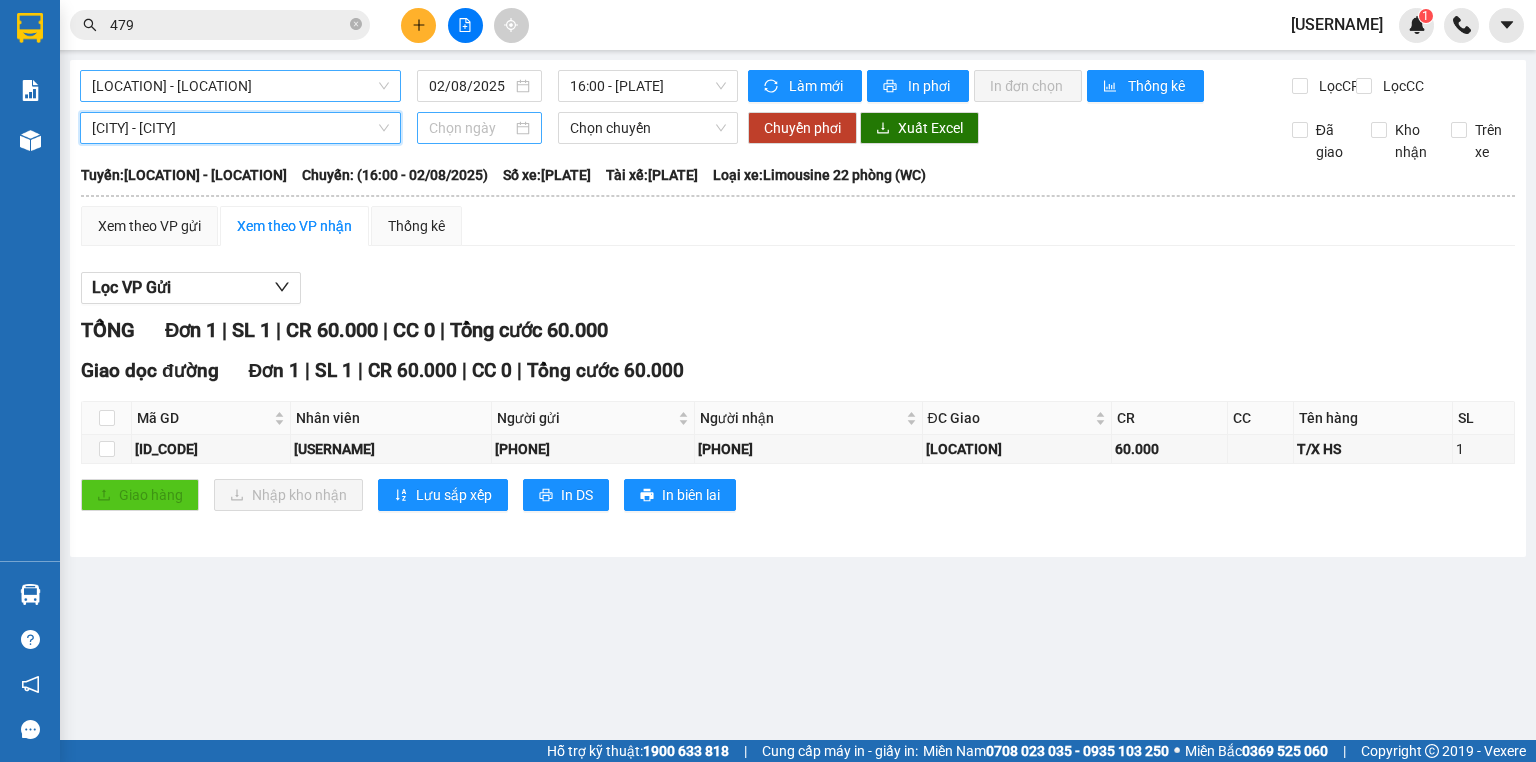 click at bounding box center (470, 128) 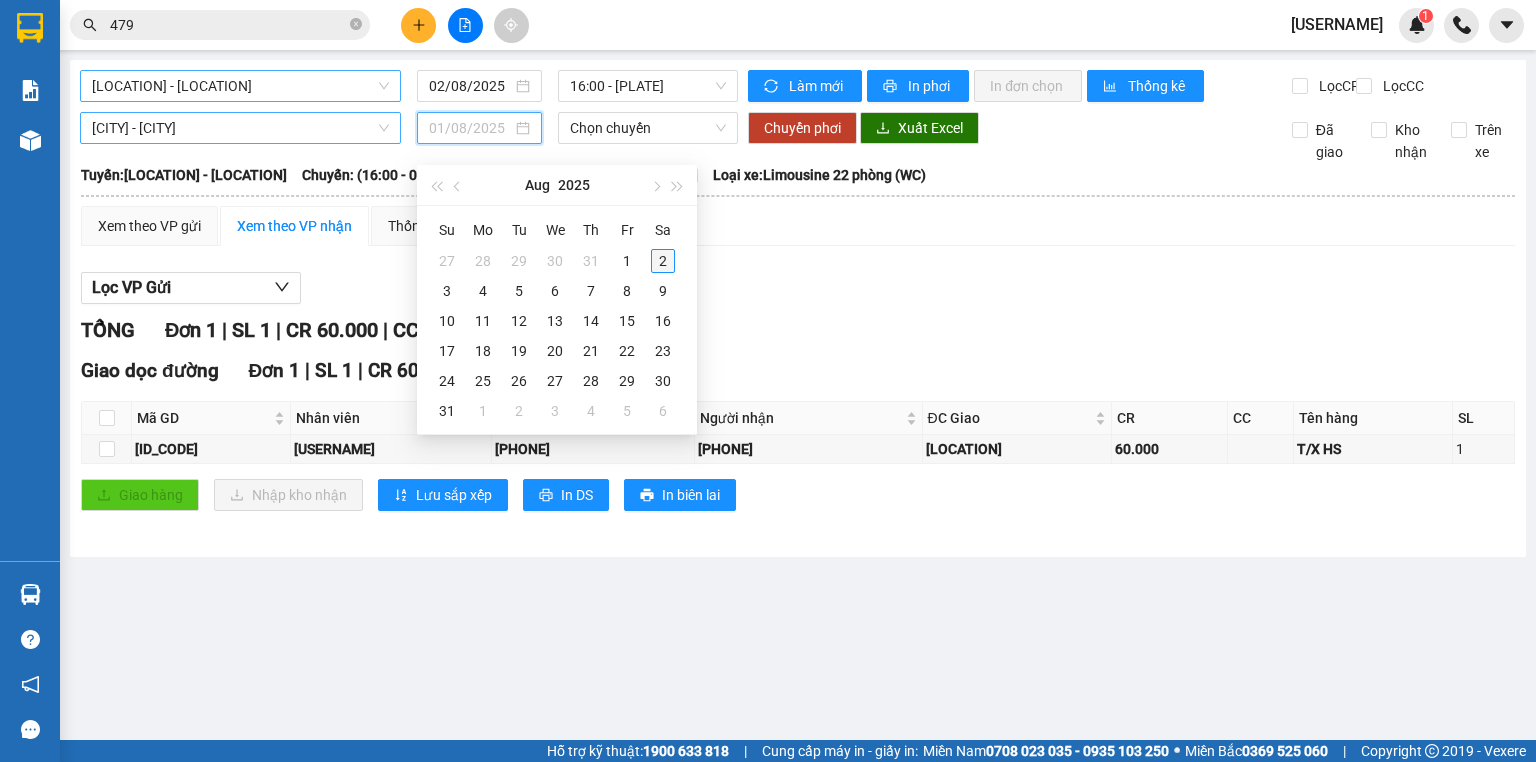 type on "02/08/2025" 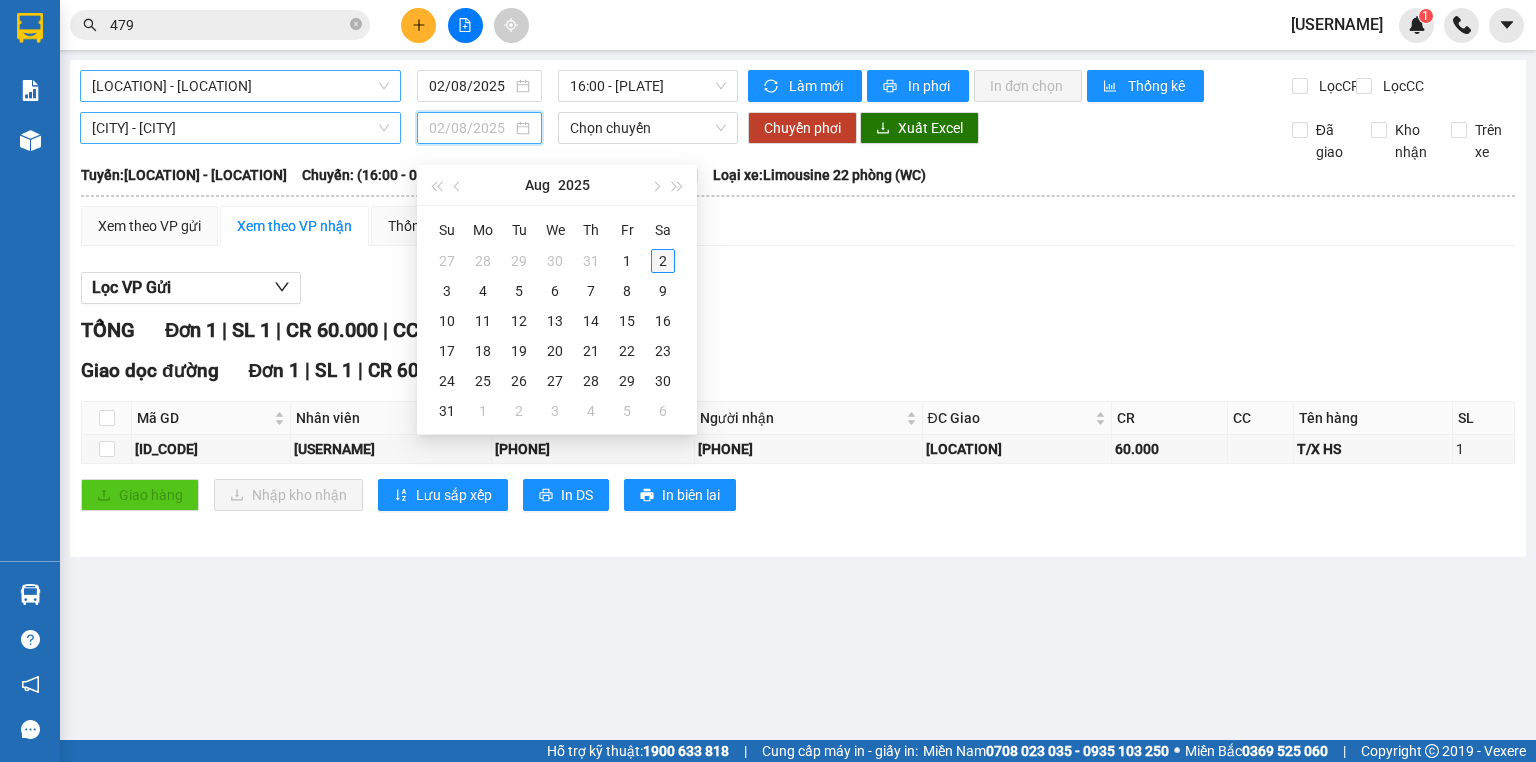 click on "2" at bounding box center [663, 261] 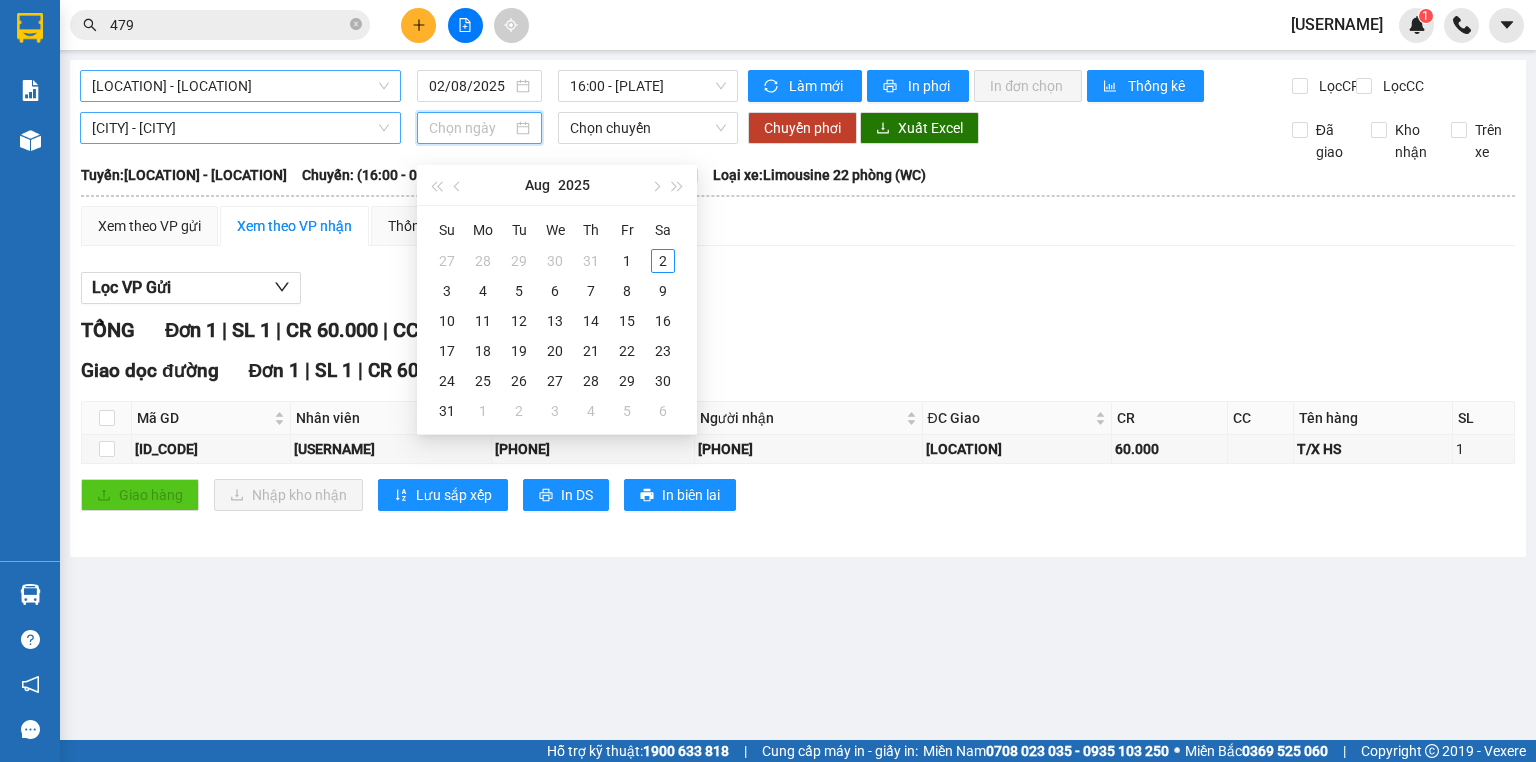 type on "02/08/2025" 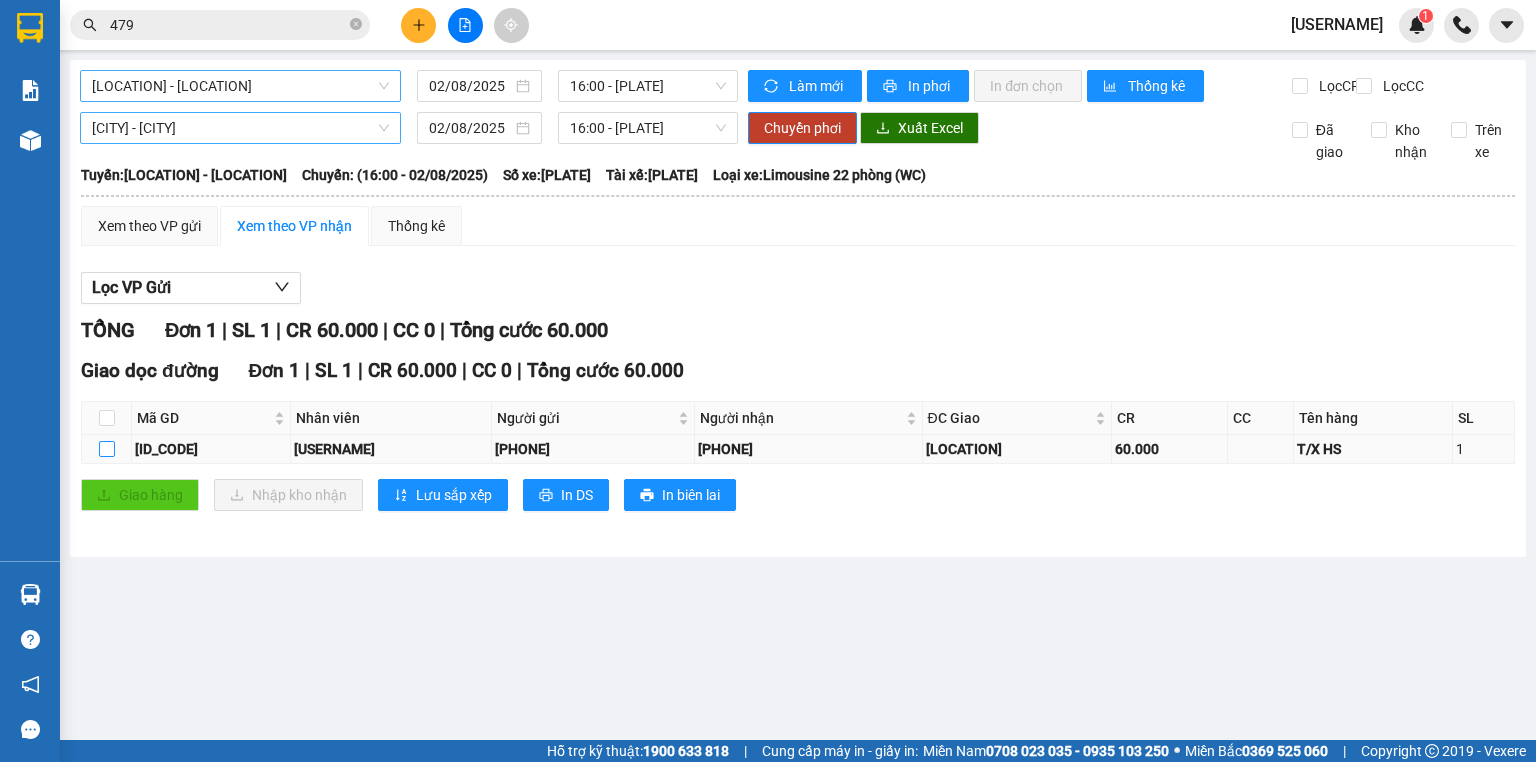 click at bounding box center [107, 449] 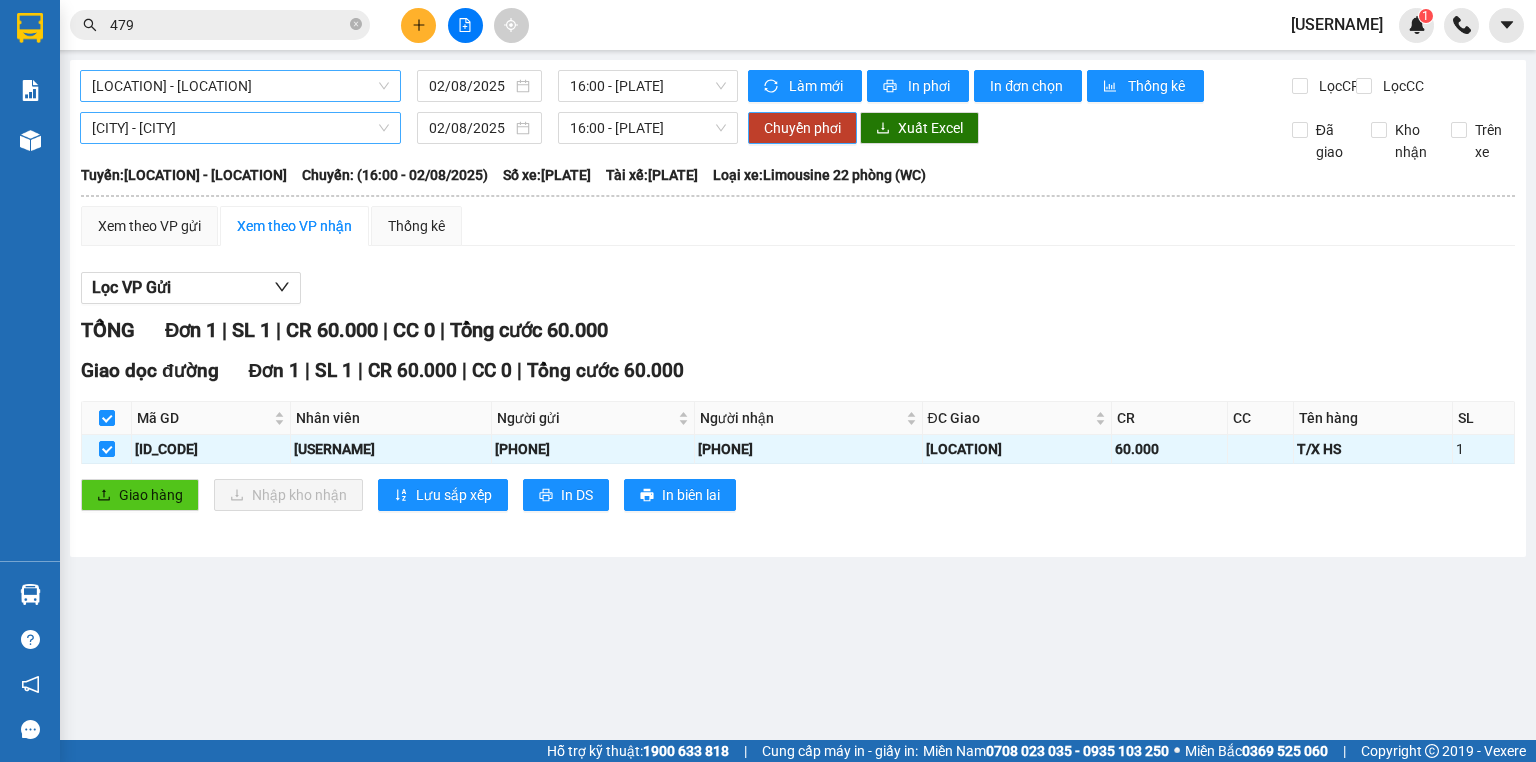 click on "Chuyển phơi" at bounding box center [802, 128] 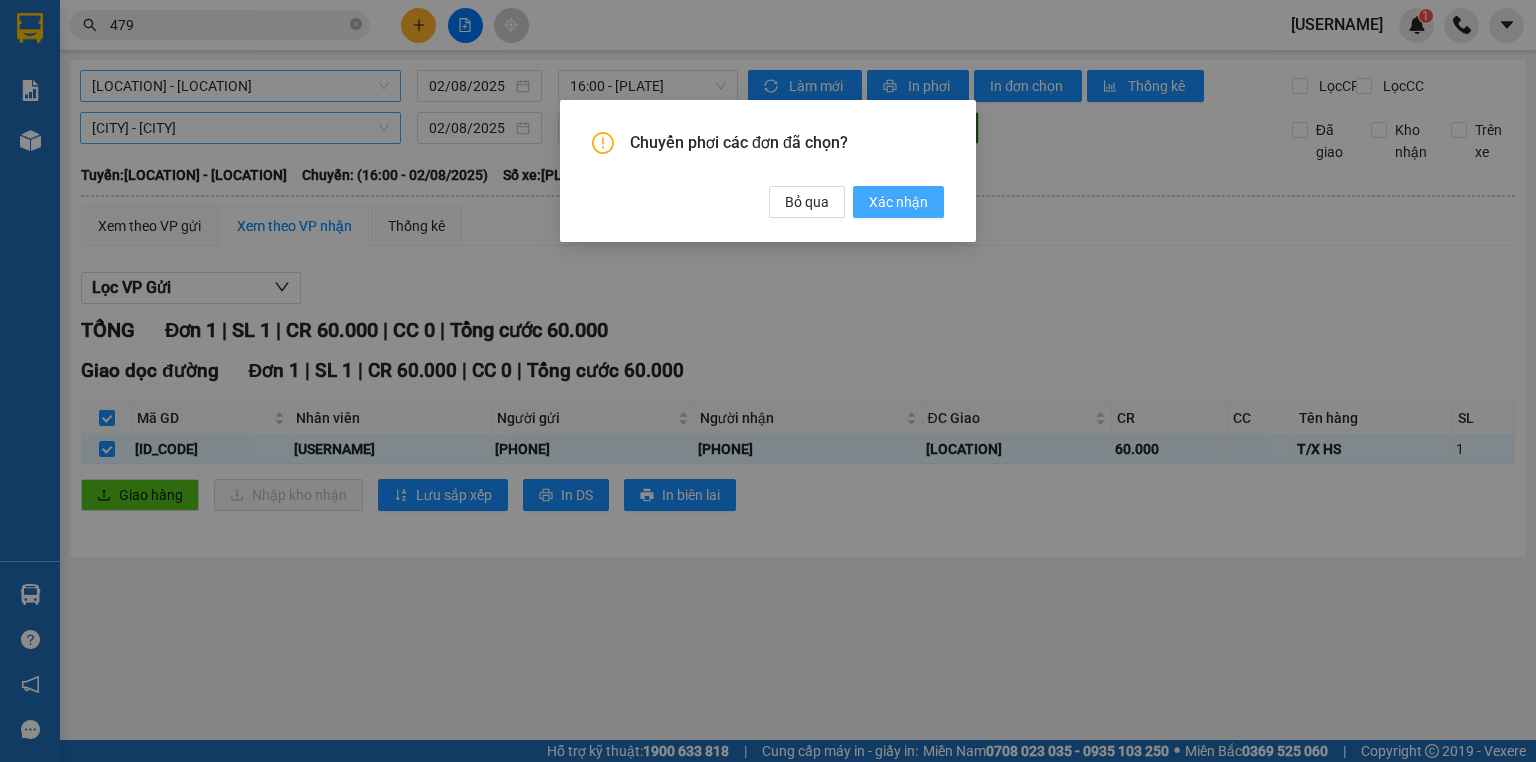 click on "Xác nhận" at bounding box center [898, 202] 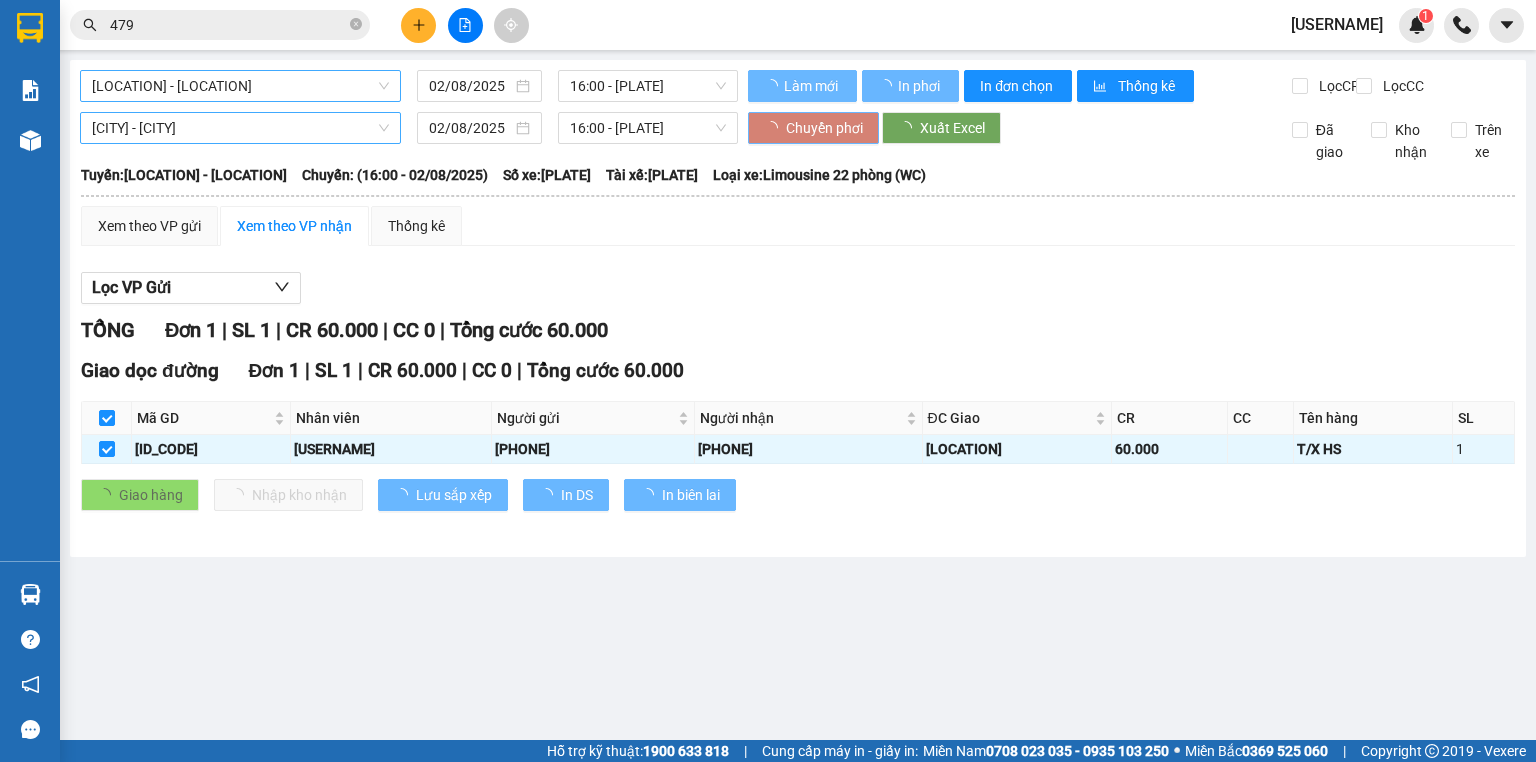 type 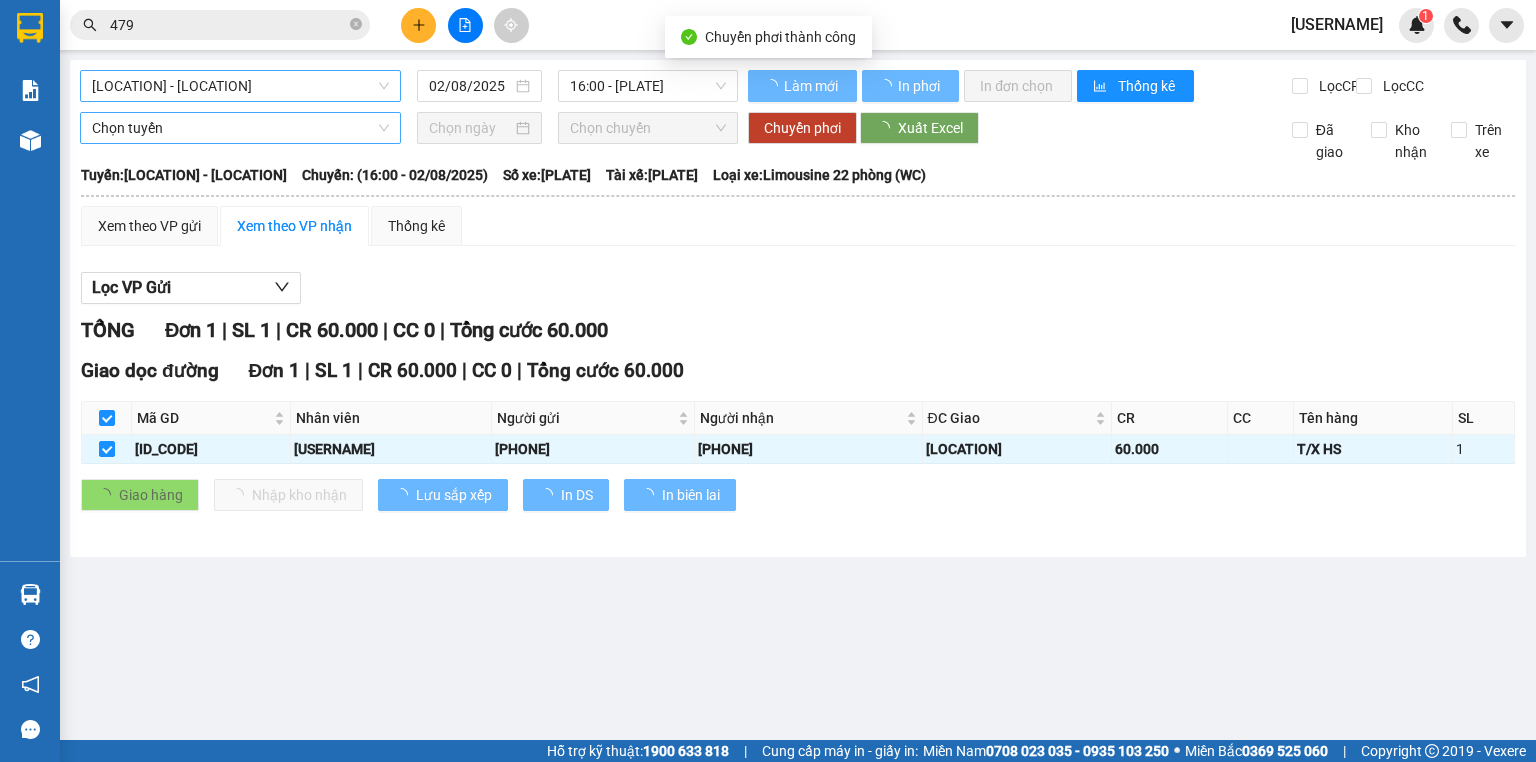 checkbox on "false" 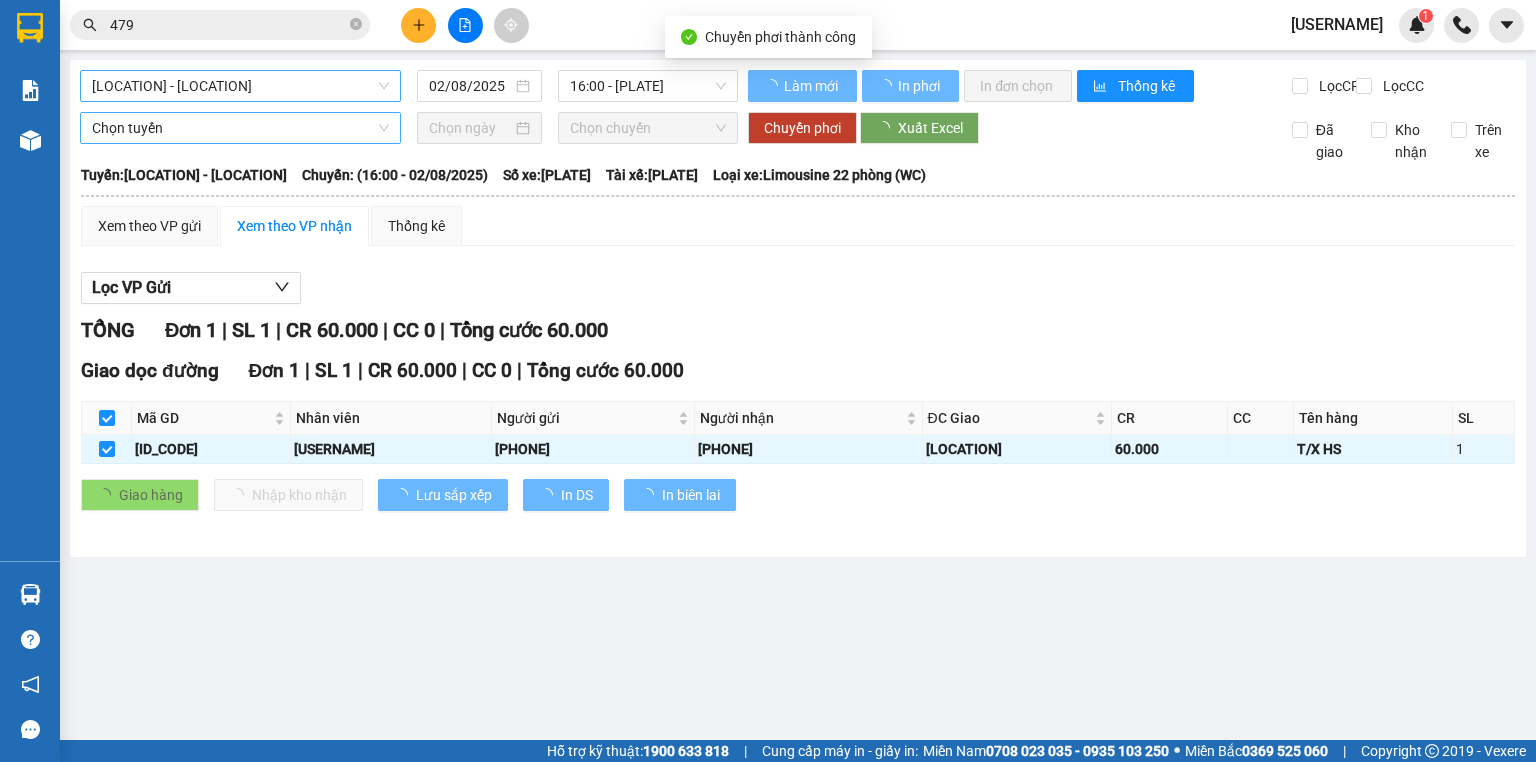 checkbox on "false" 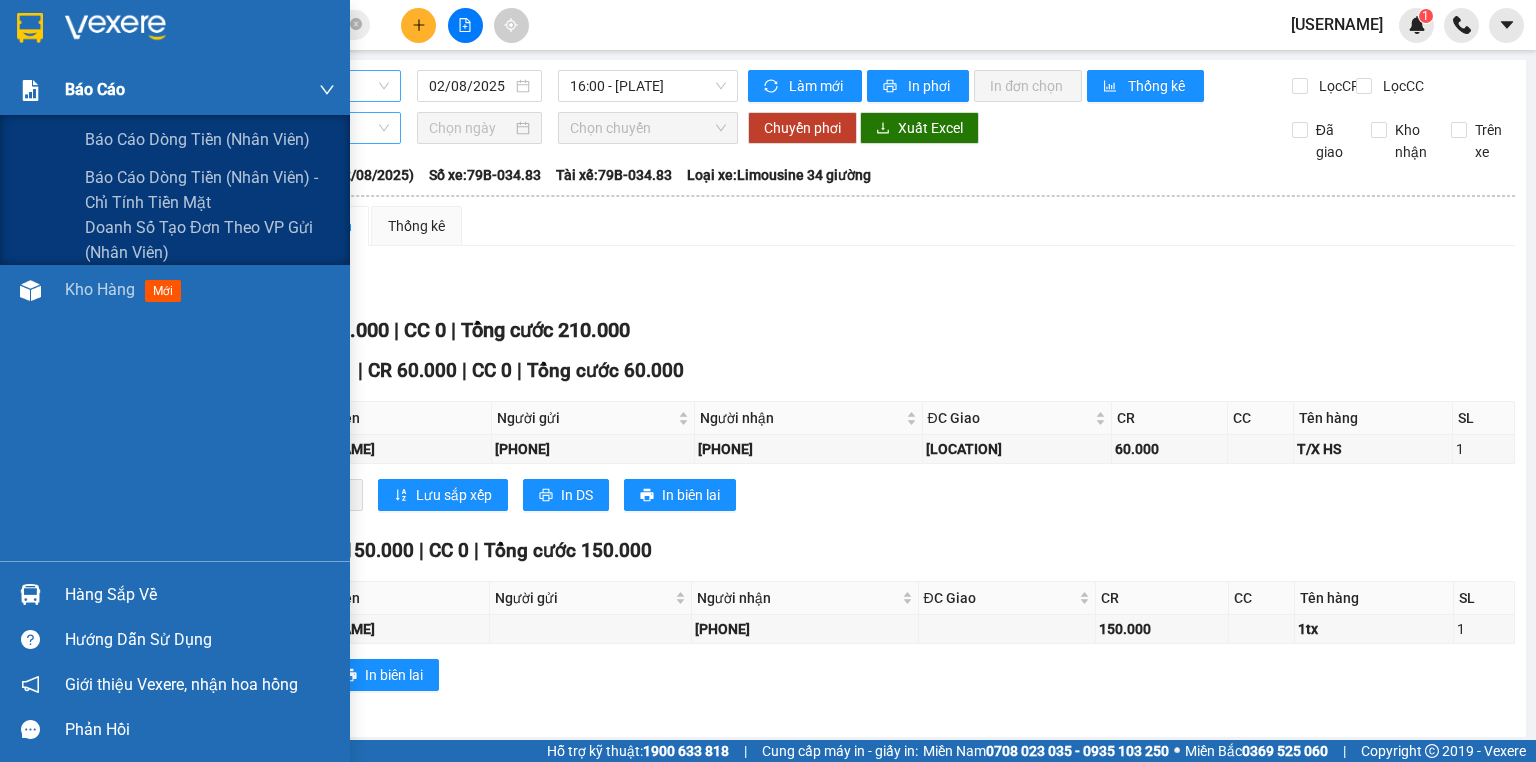 click on "Báo cáo" at bounding box center (95, 89) 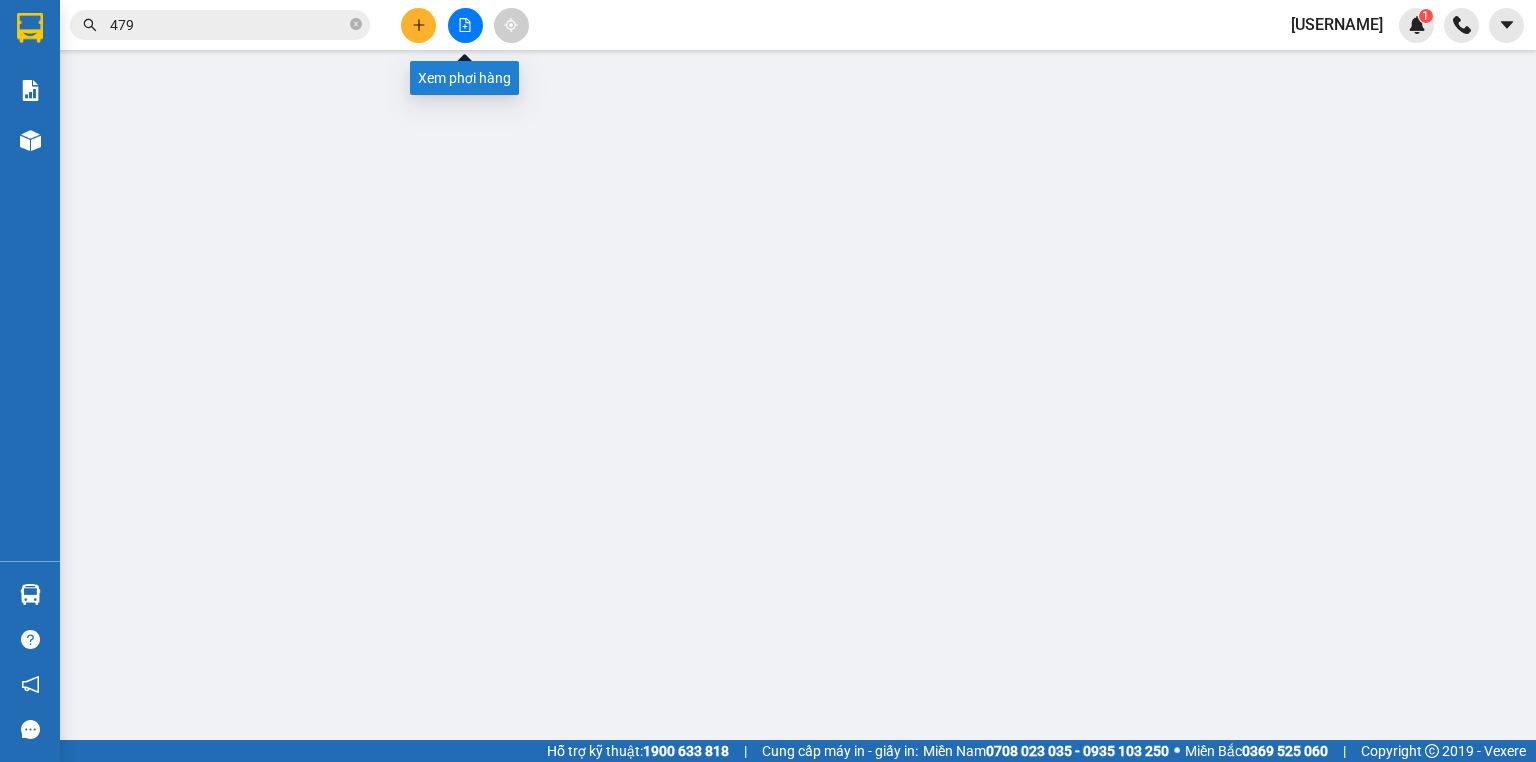 click 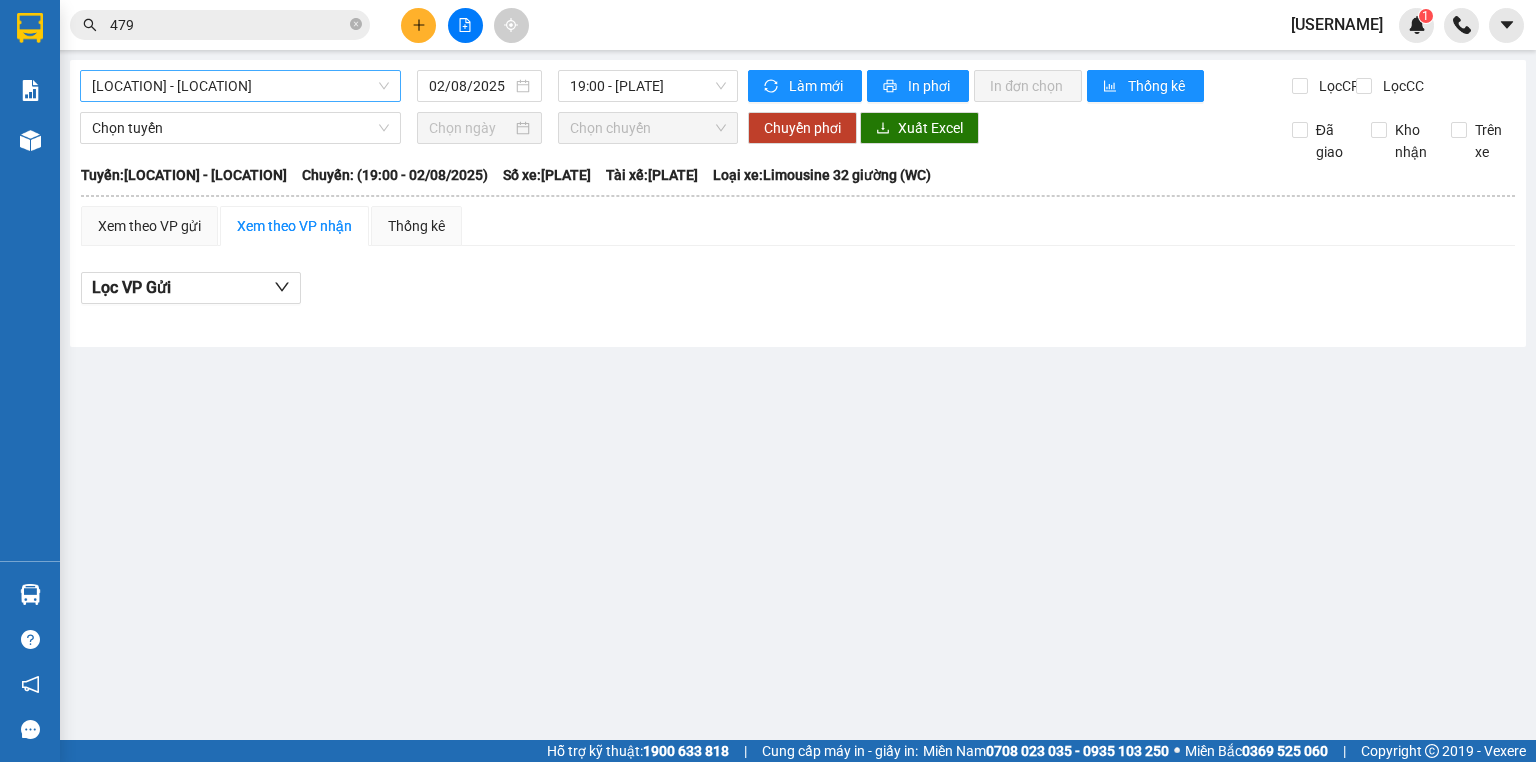 click on "Vạn Giã - Bến xe Miền Tây" at bounding box center [240, 86] 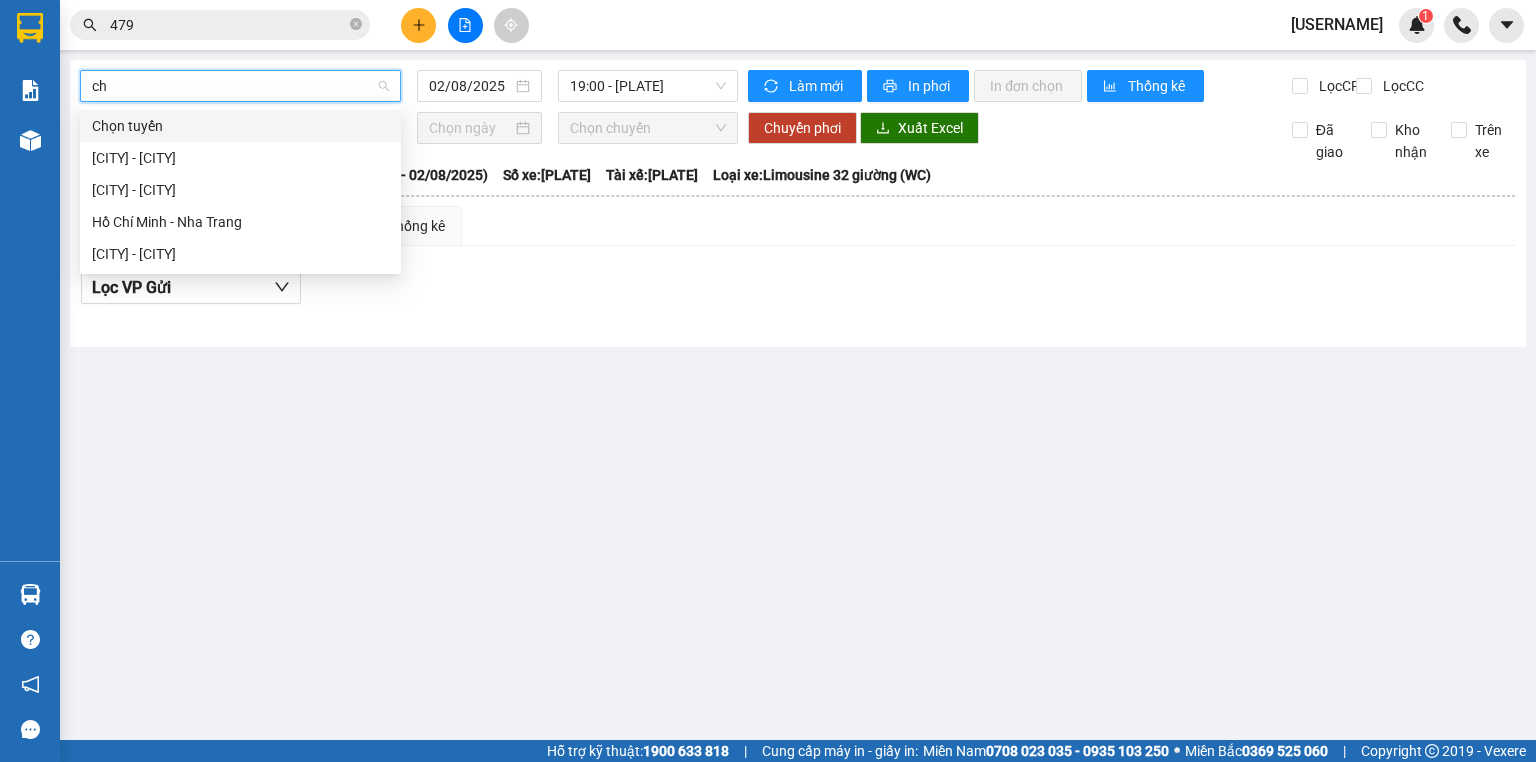 type on "cha" 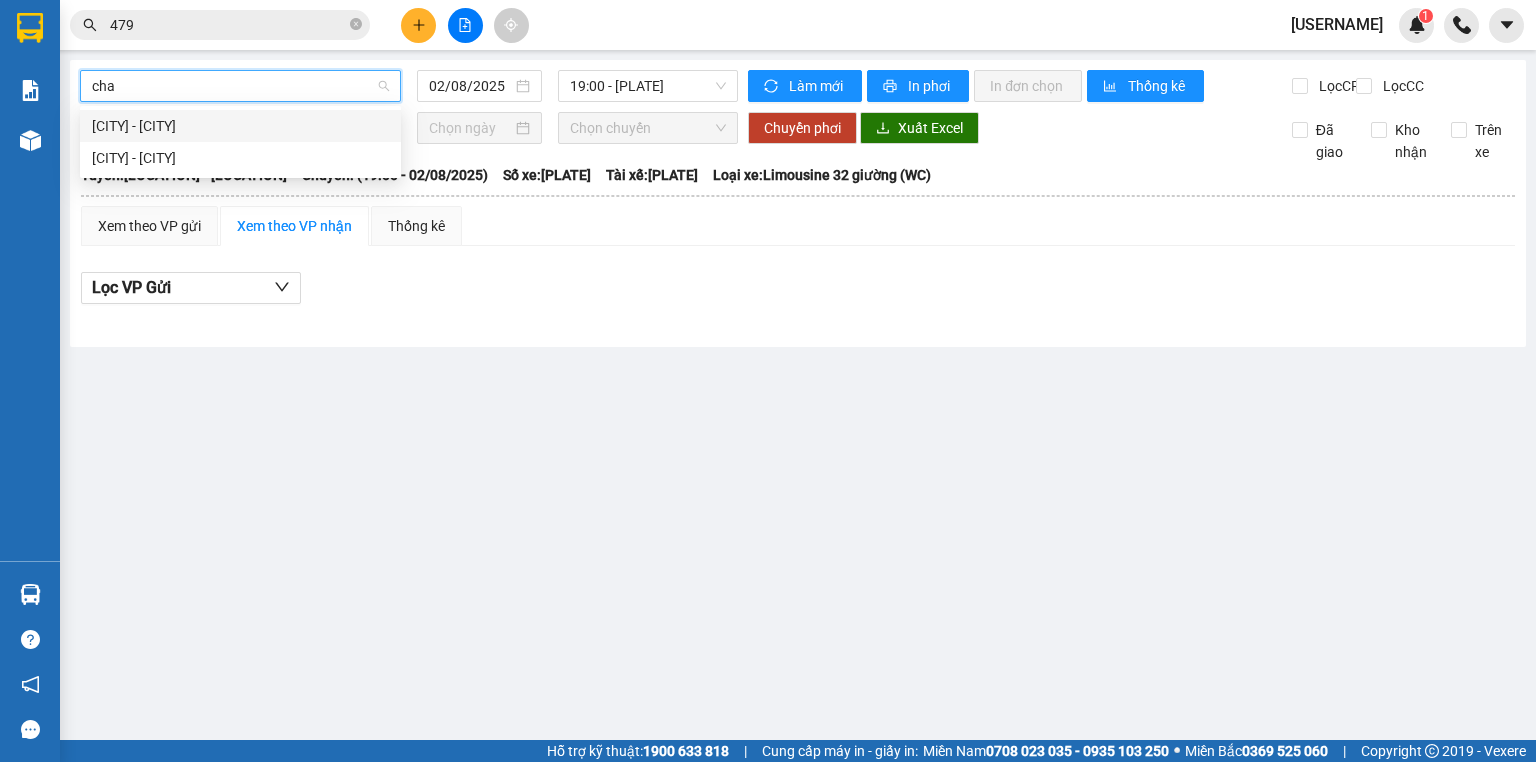 click on "[CITY] - [CITY]" at bounding box center [240, 126] 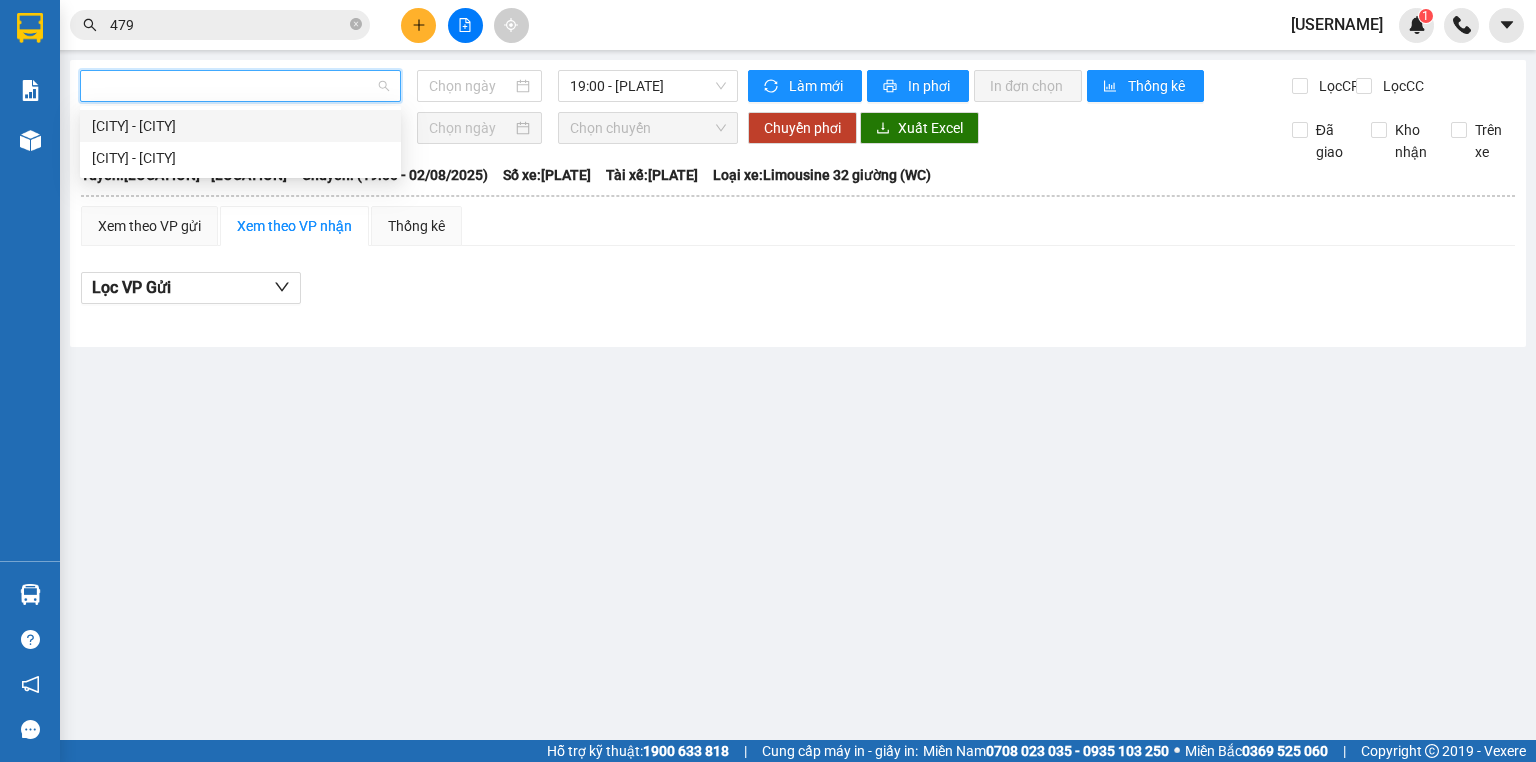 type on "02/08/2025" 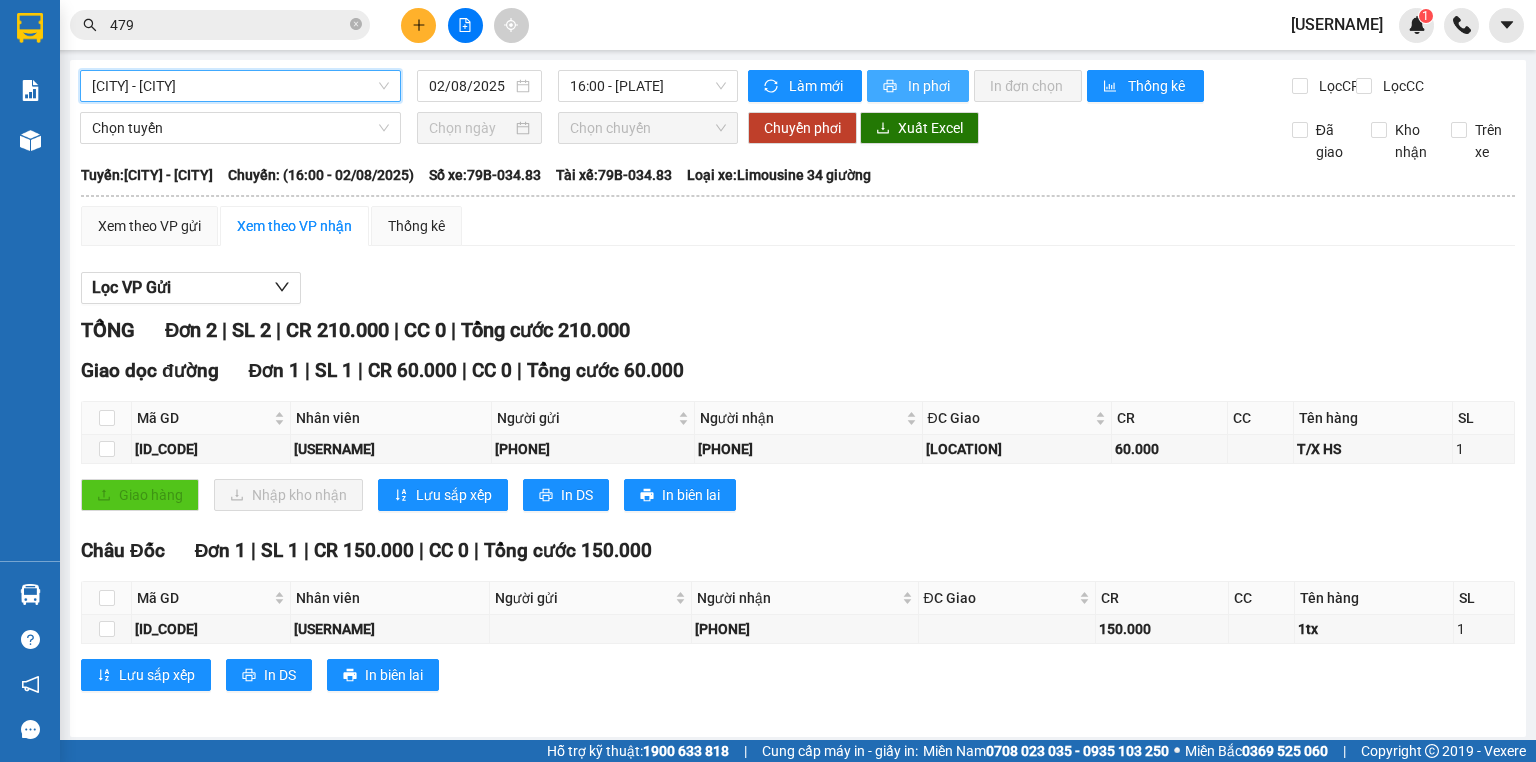 click on "In phơi" at bounding box center [918, 86] 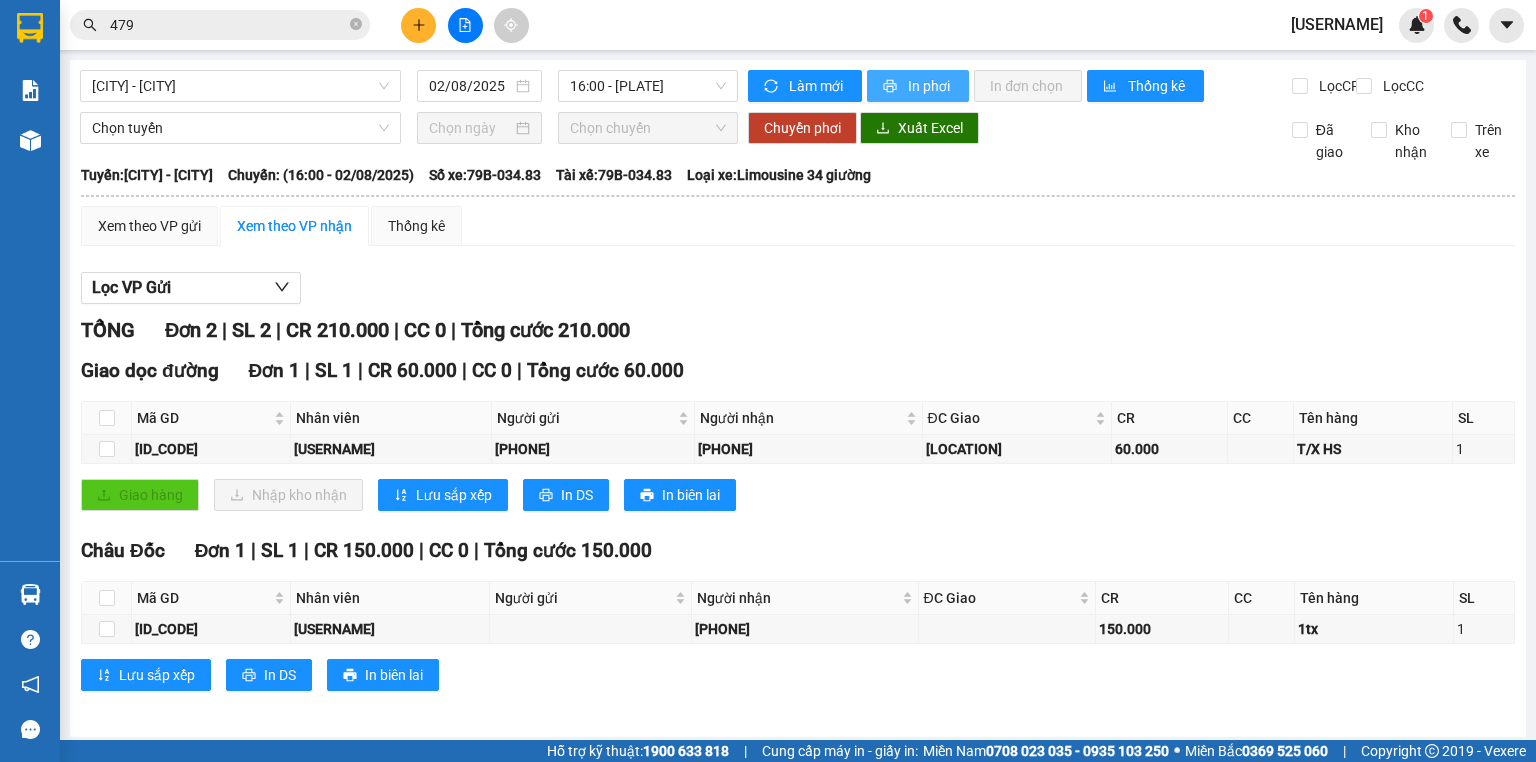 scroll, scrollTop: 0, scrollLeft: 0, axis: both 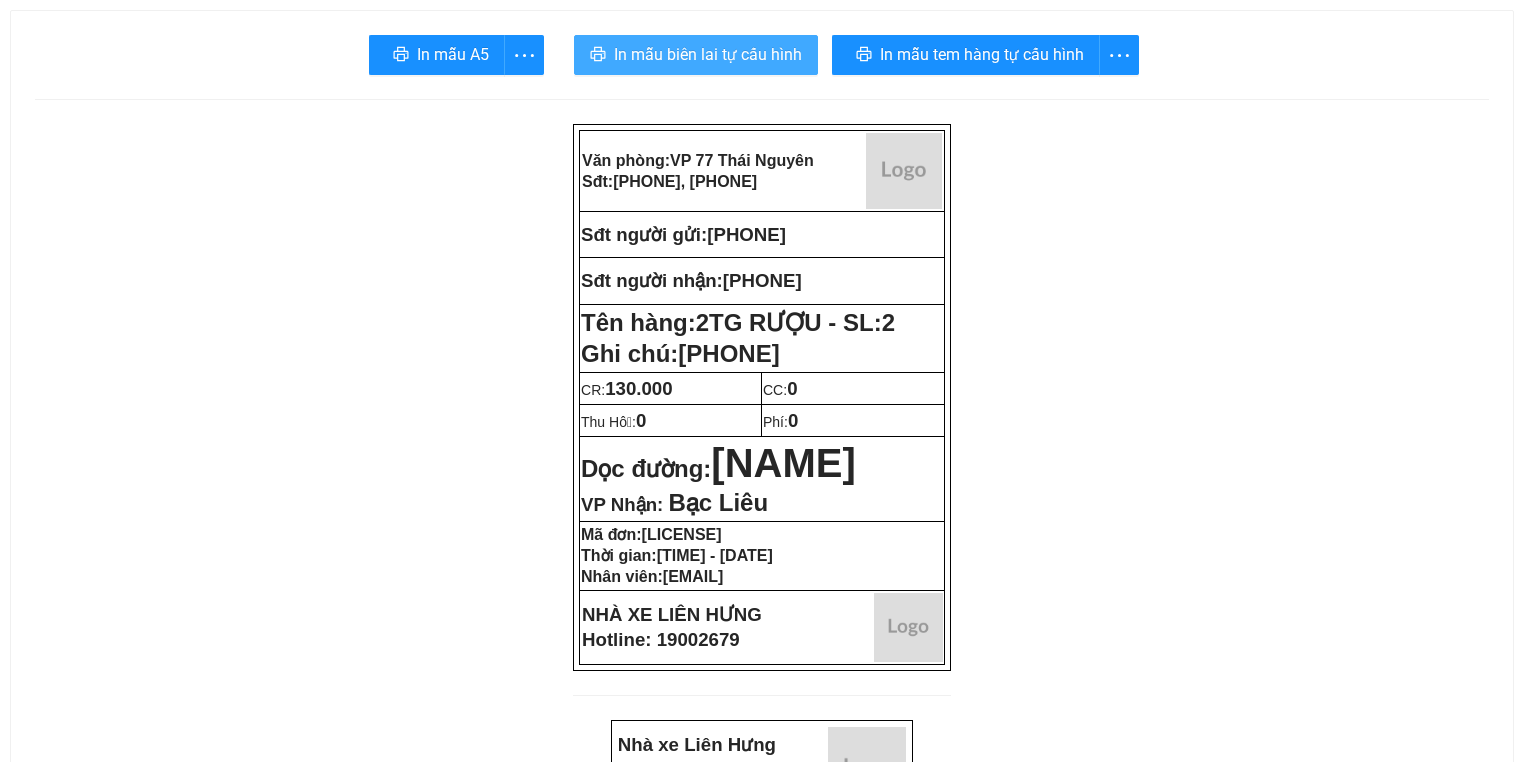 click on "In mẫu biên lai tự cấu hình" at bounding box center (708, 54) 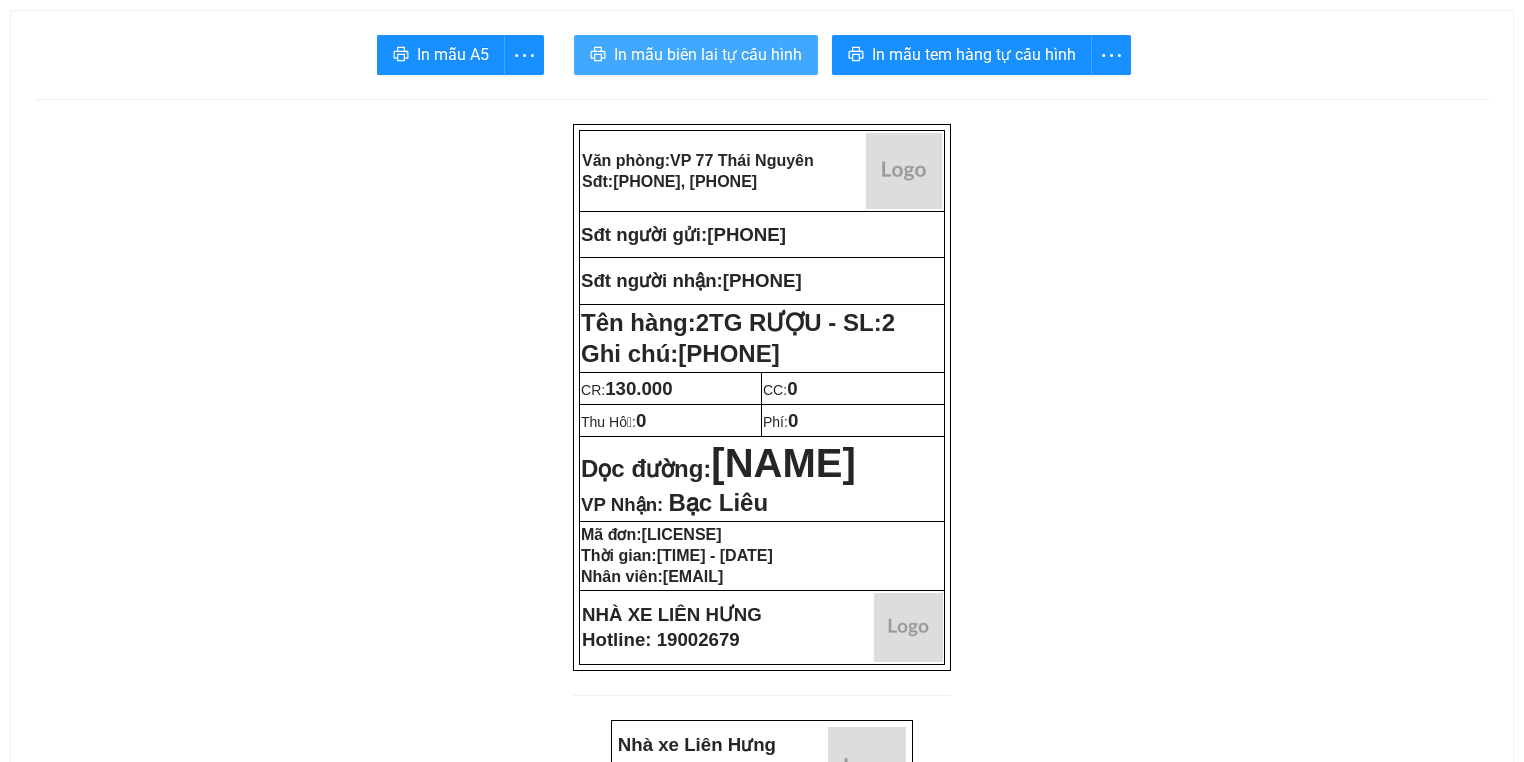 scroll, scrollTop: 0, scrollLeft: 0, axis: both 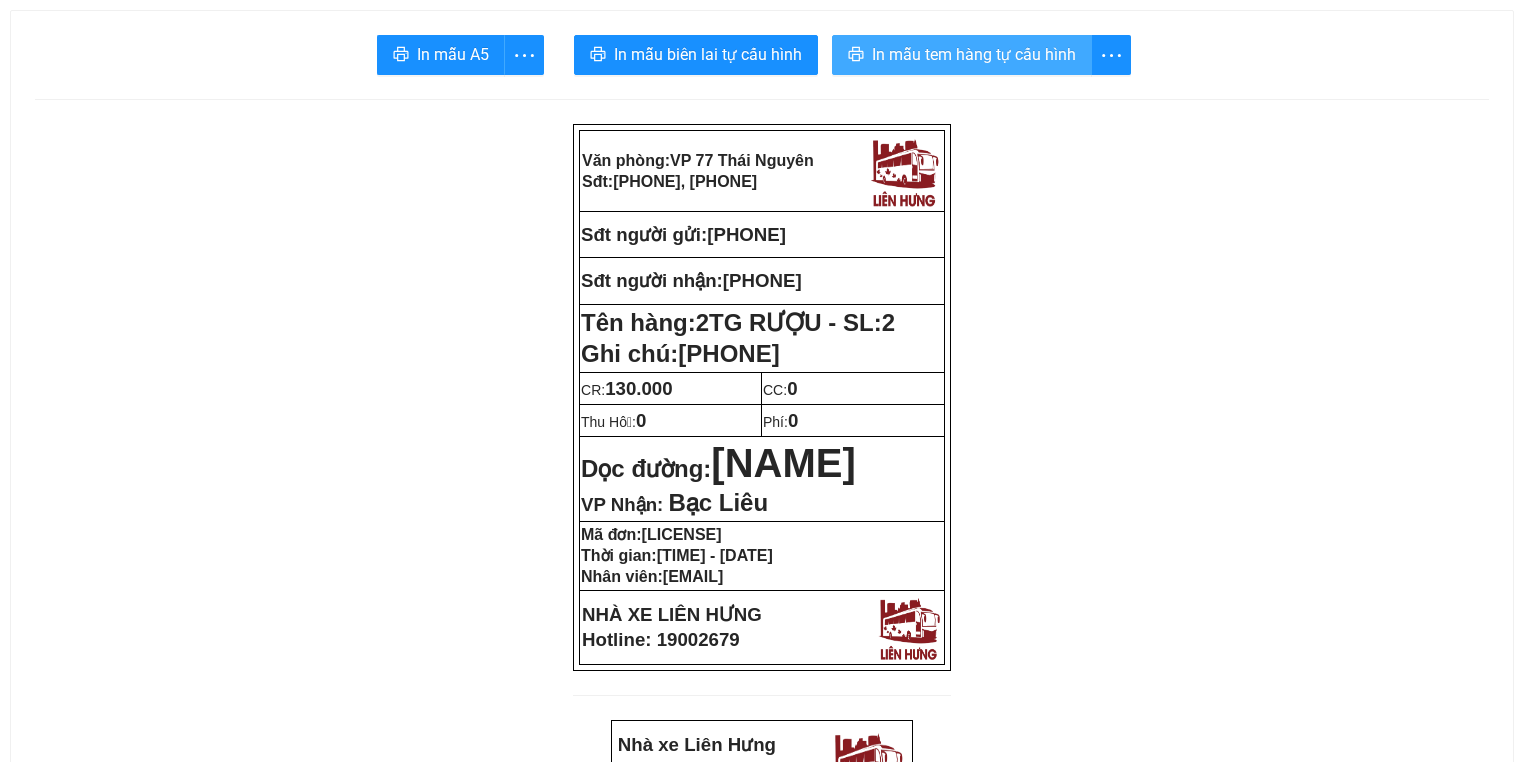 click on "In mẫu tem hàng tự cấu hình" at bounding box center [974, 54] 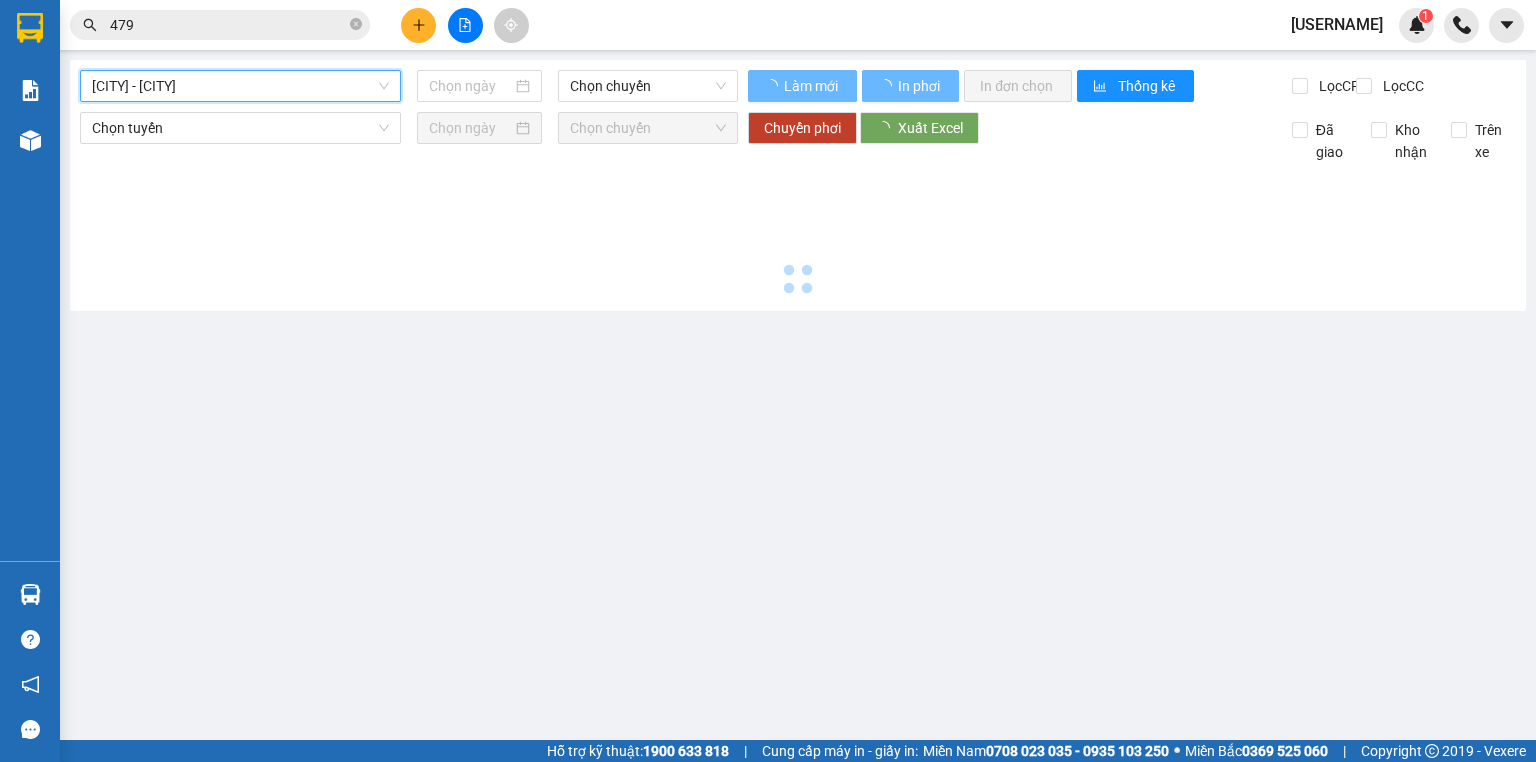 scroll, scrollTop: 0, scrollLeft: 0, axis: both 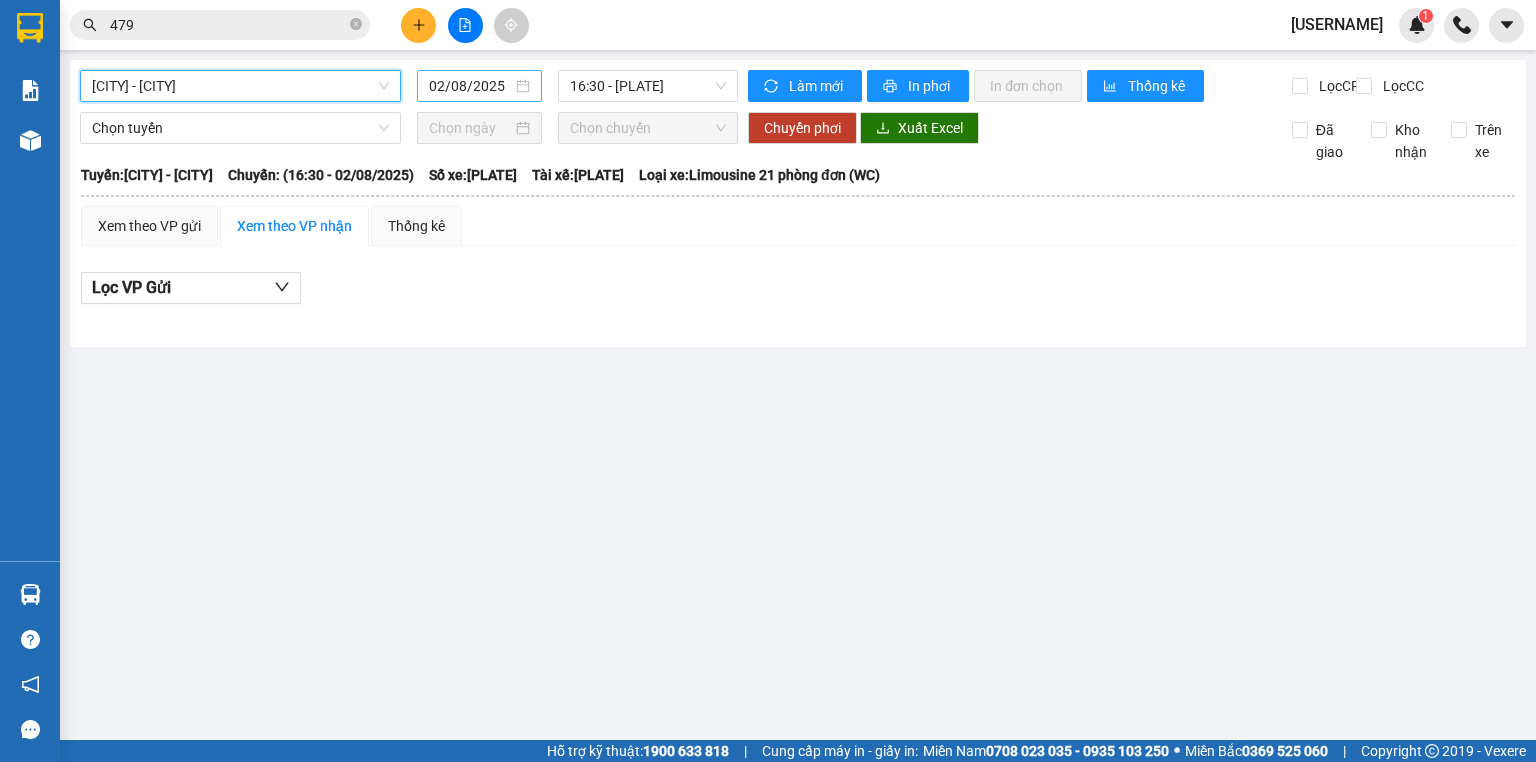 click on "02/08/2025" at bounding box center (470, 86) 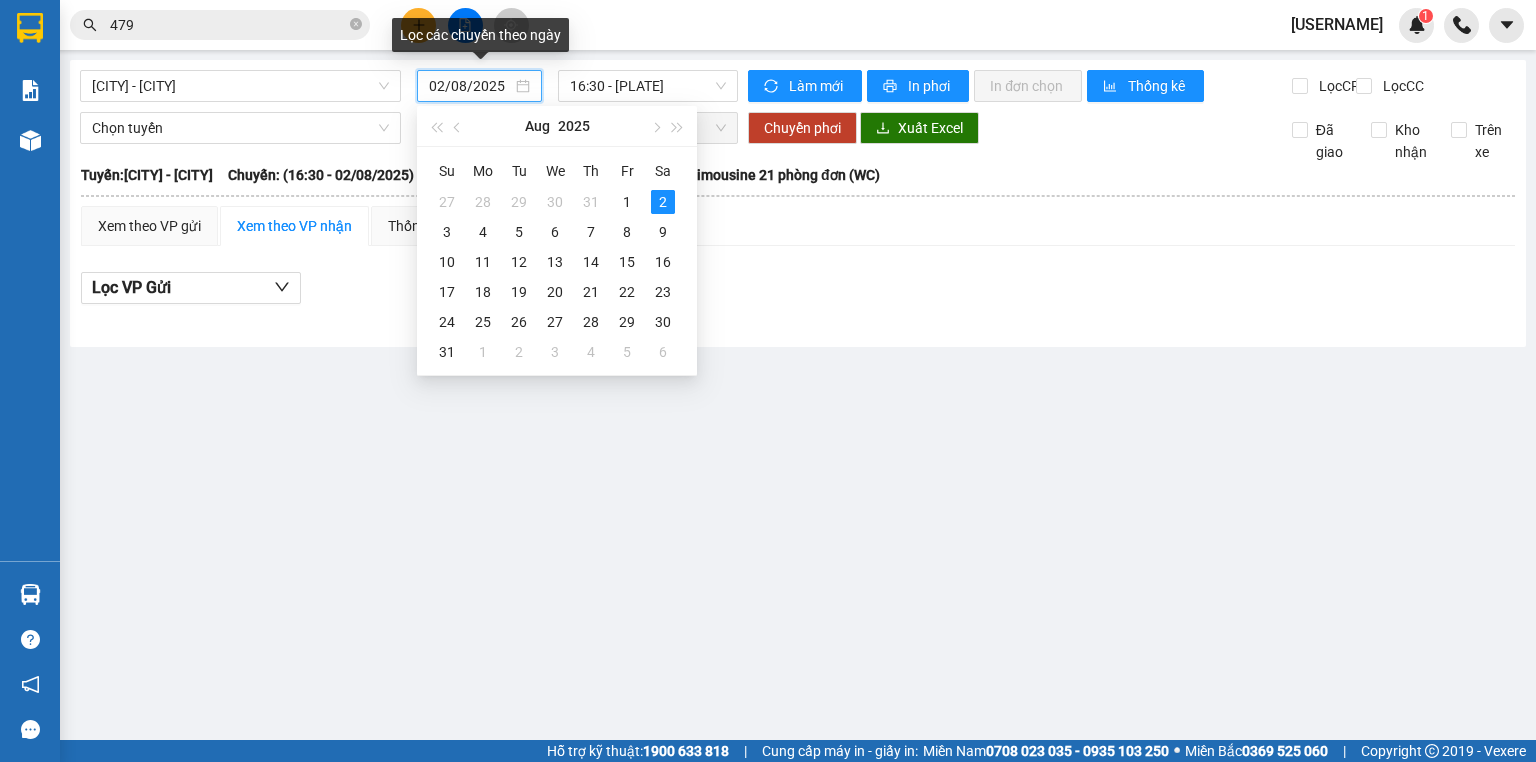 click on "[CITY] - [CITY] [DATE] [TIME]     - [PLATE]  Làm mới In phơi In đơn chọn Thống kê Lọc  CR Lọc  CC Chọn tuyến Chọn chuyến Chuyển phơi Xuất Excel Đã giao Kho nhận Trên xe Liên Hưng    [PHONE], [PHONE]   77 [STREET] [TIME] - [DATE] Tuyến:  [CITY] - [CITY] Chuyến:   ([TIME] - [DATE]) Tài xế:  [PLATE]   Số xe:  [PLATE] Loại xe:  Limousine 21 phòng đơn (WC) Tuyến:  [CITY] - [CITY] Chuyến:   ([TIME] - [DATE]) Số xe:  [PLATE] Tài xế:  [PLATE] Loại xe:  Limousine 21 phòng đơn (WC) Xem theo VP gửi Xem theo VP nhận Thống kê Lọc VP Gửi Cước rồi :   0  VNĐ Chưa cước :   0  VNĐ Thu hộ:  0  VNĐ Liên Hưng    [PHONE], [PHONE]   77 [STREET] VP 77 [STREET]  - [TIME] - [DATE] Tuyến:  [CITY] - [CITY] Chuyến:   ([TIME] - [DATE]) Tài xế:  [PLATE]   Số xe:  [PLATE]   Loại xe:  Limousine 21 phòng đơn (WC) Mã GD Nhân viên Người gửi CR" at bounding box center [768, 370] 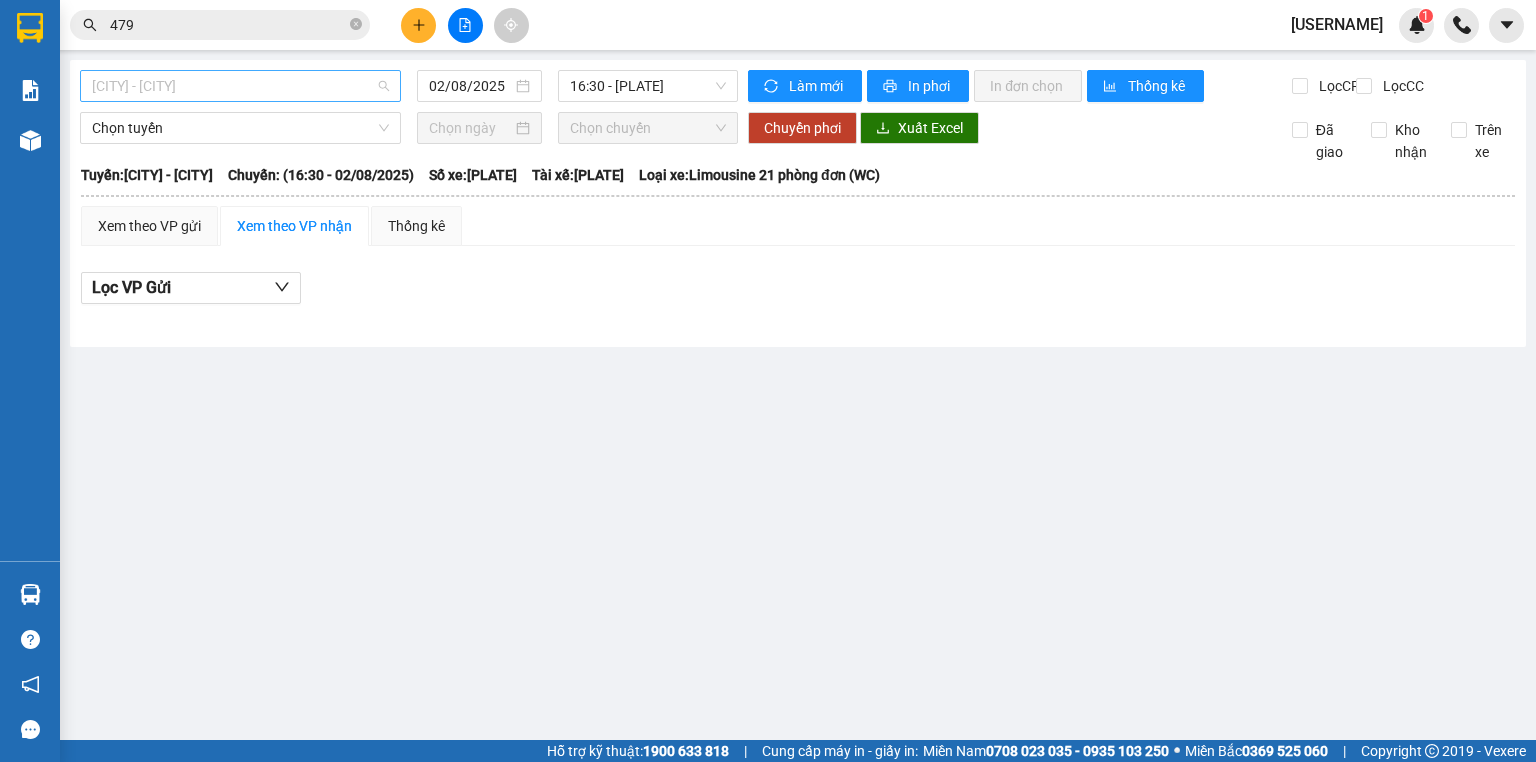 click on "[CITY] - [CITY]" at bounding box center (240, 86) 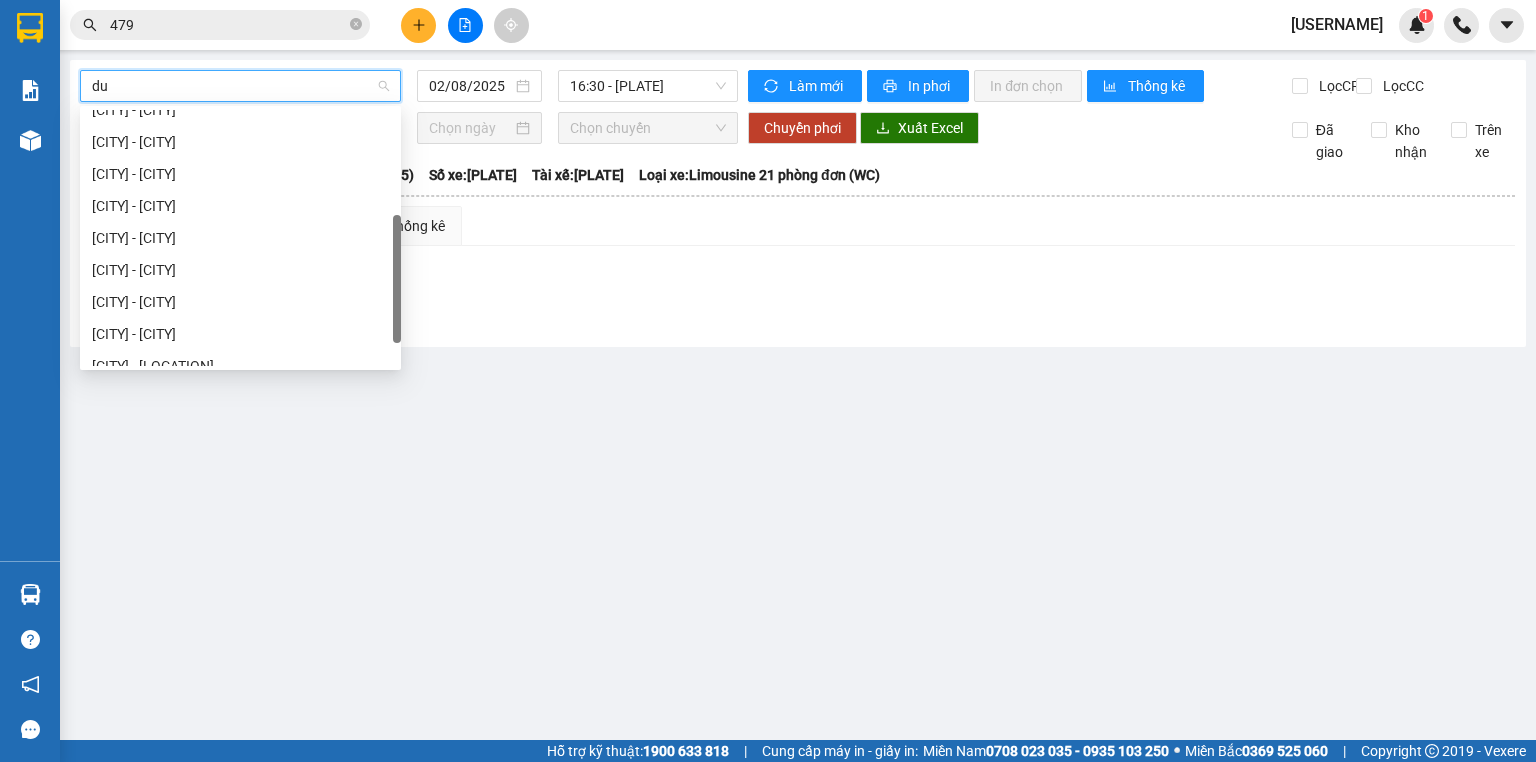type on "duy" 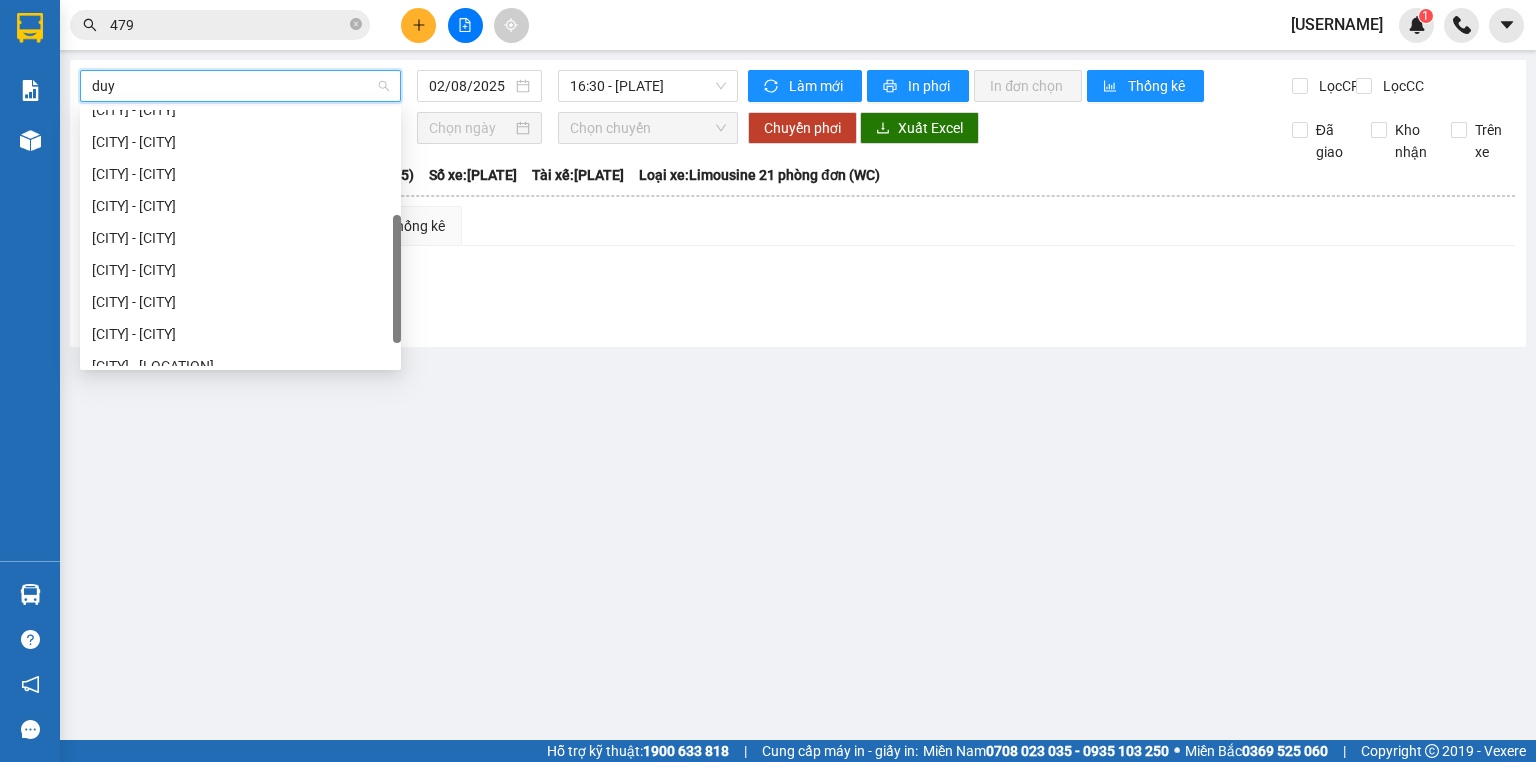 scroll, scrollTop: 0, scrollLeft: 0, axis: both 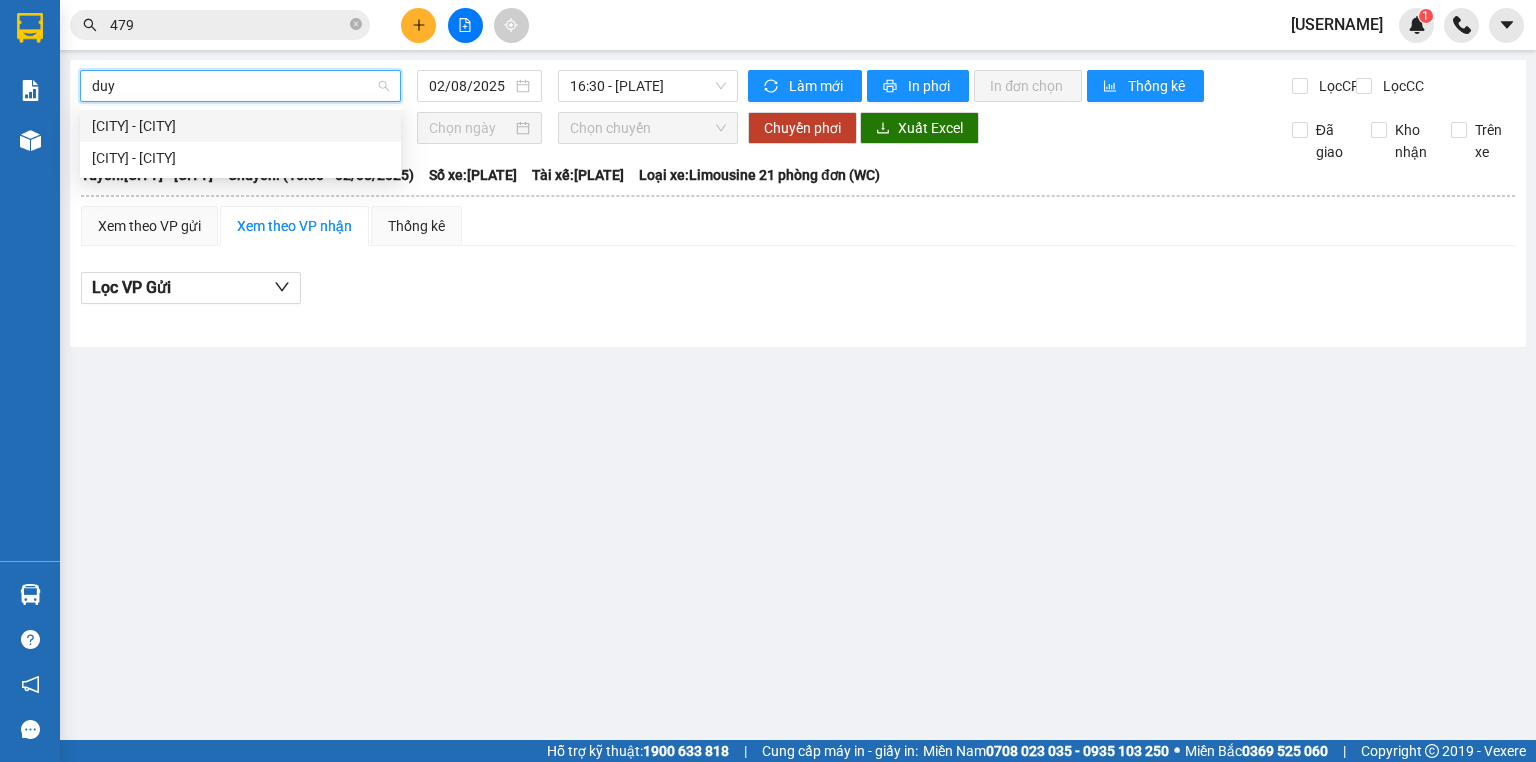 click on "[CITY] - [CITY]" at bounding box center [240, 158] 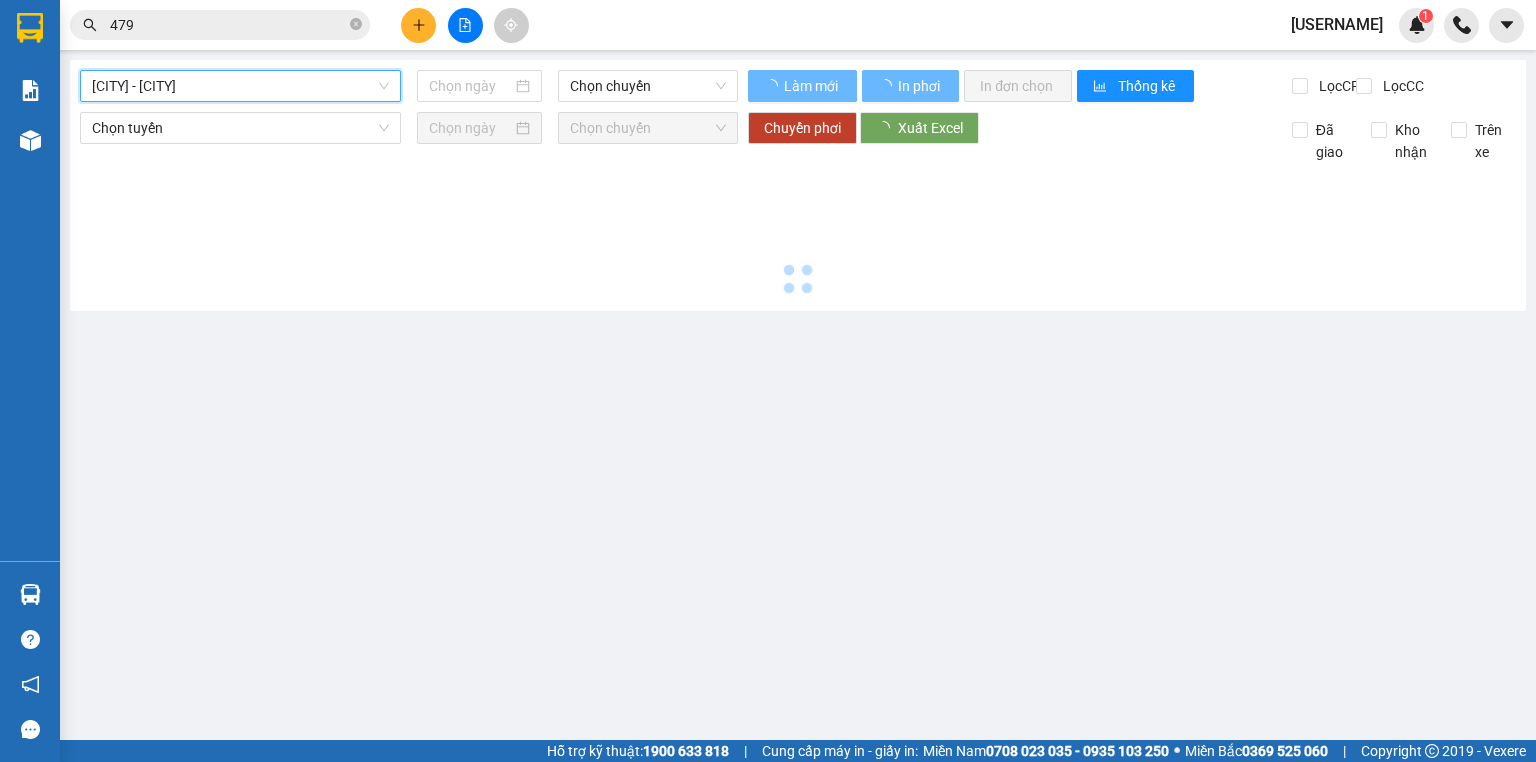 type on "02/08/2025" 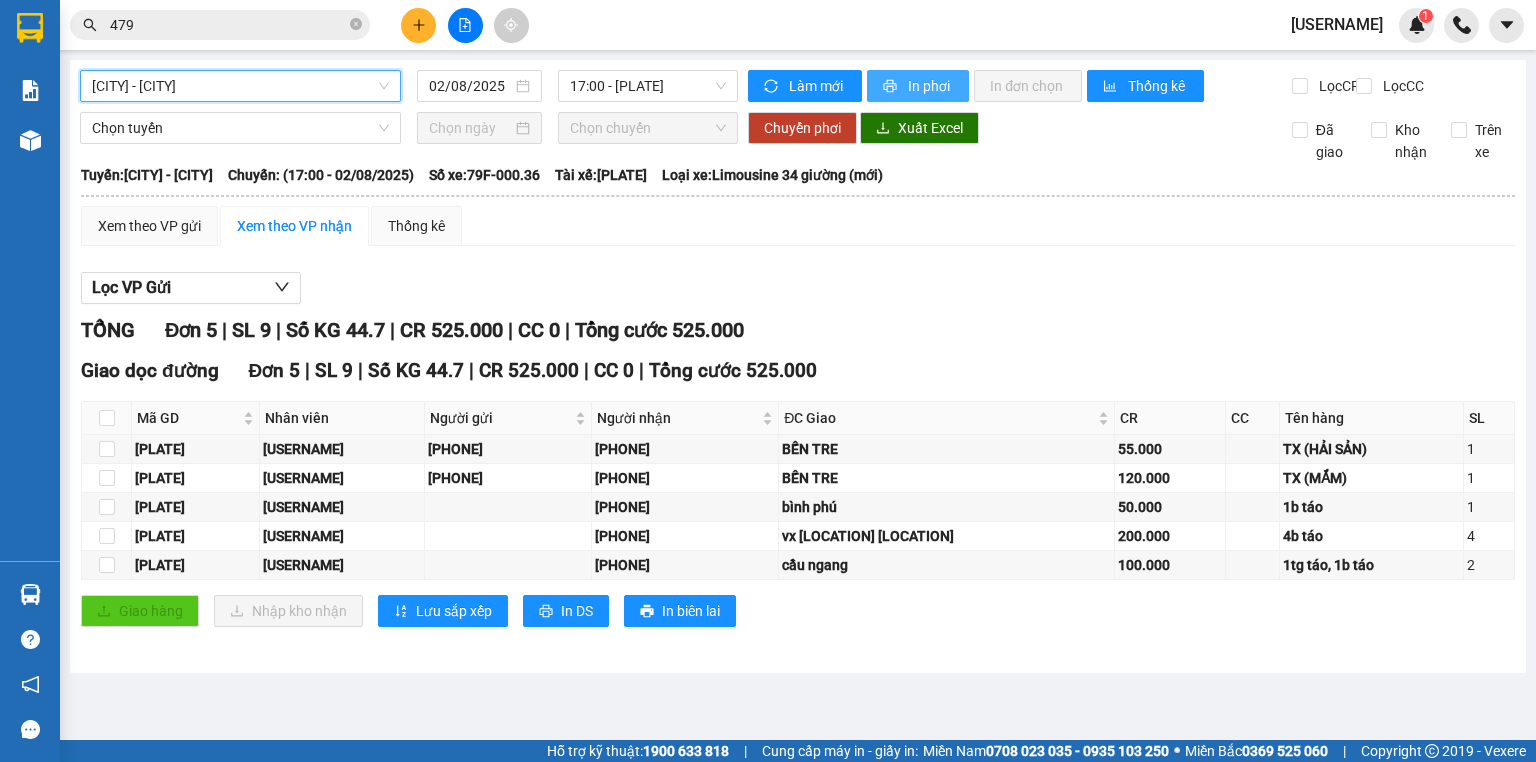 click at bounding box center [891, 87] 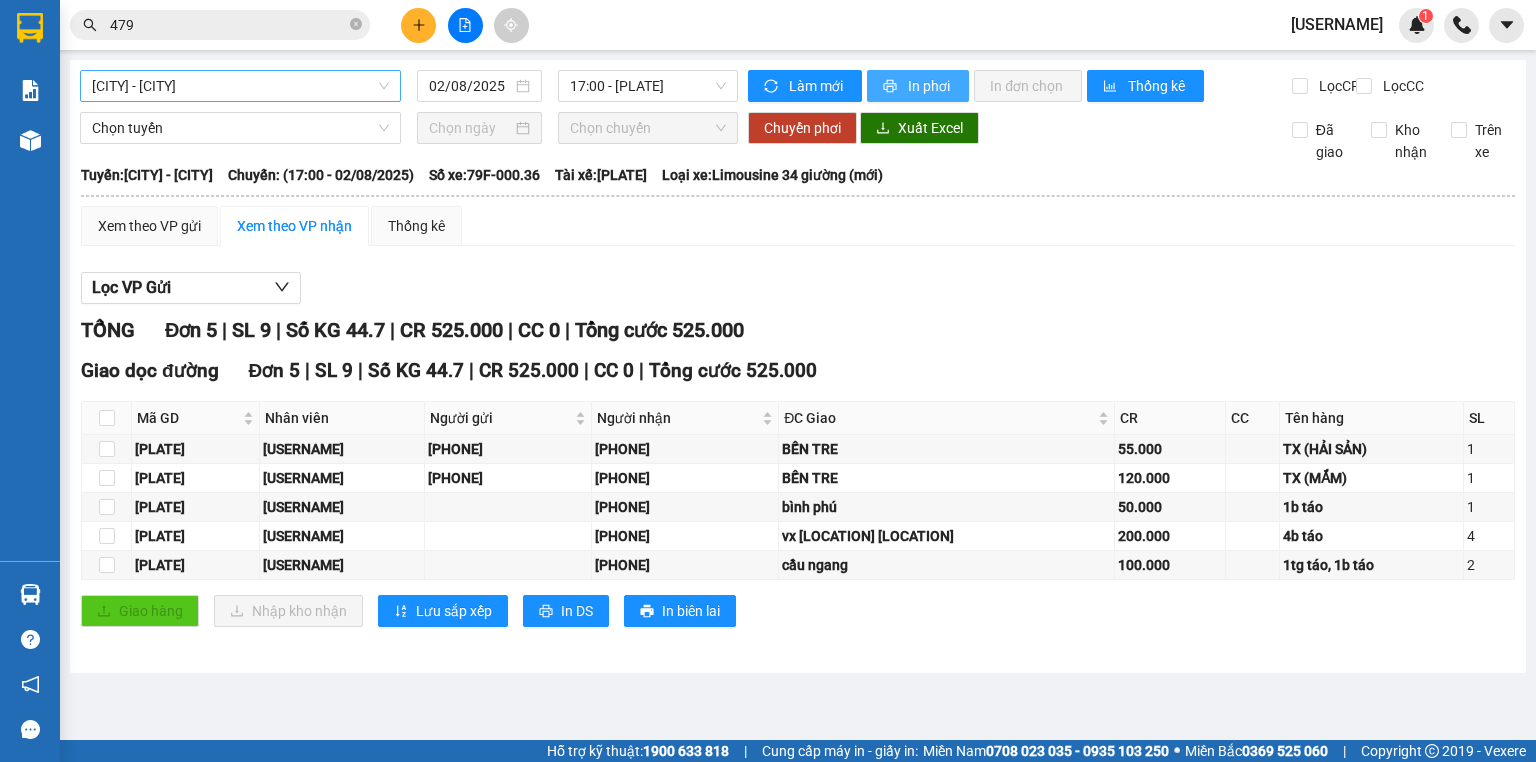 scroll, scrollTop: 0, scrollLeft: 0, axis: both 